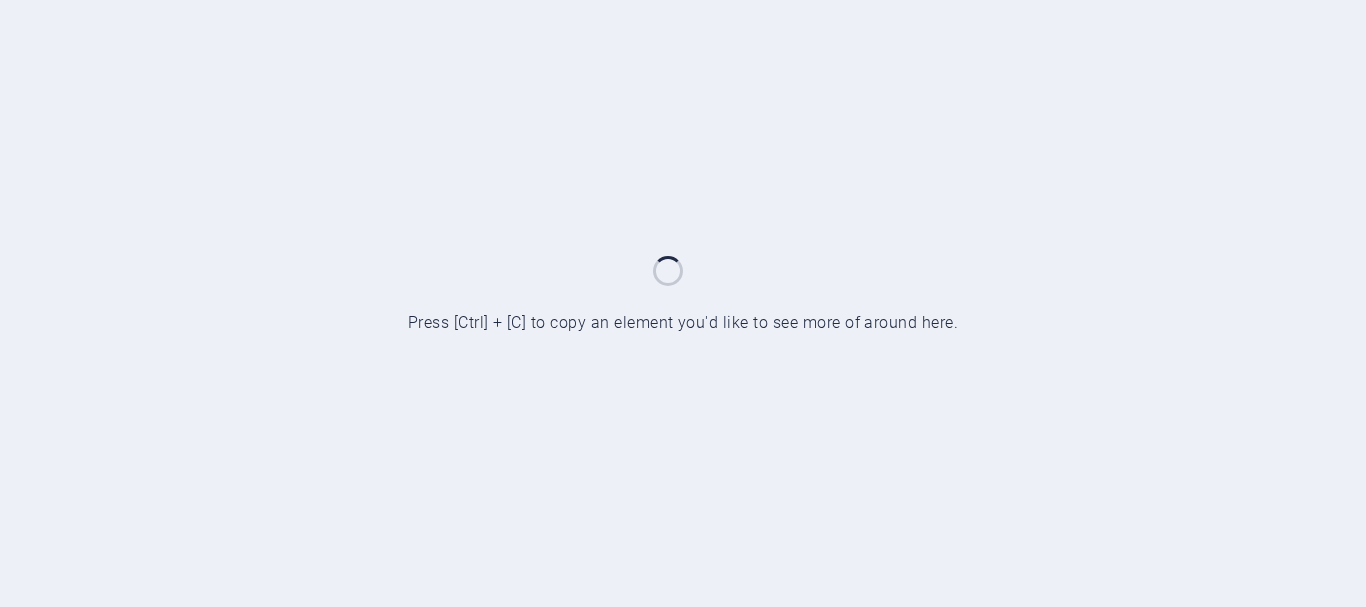 scroll, scrollTop: 0, scrollLeft: 0, axis: both 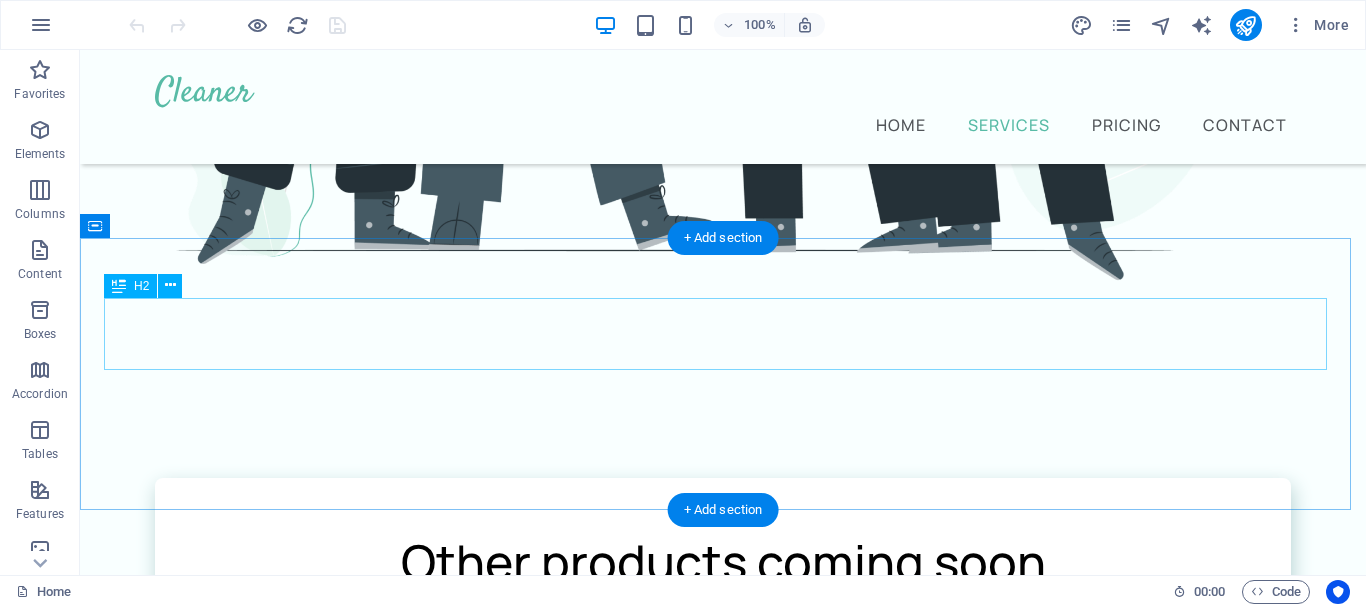 click on "What our customers are saying" at bounding box center (723, 1998) 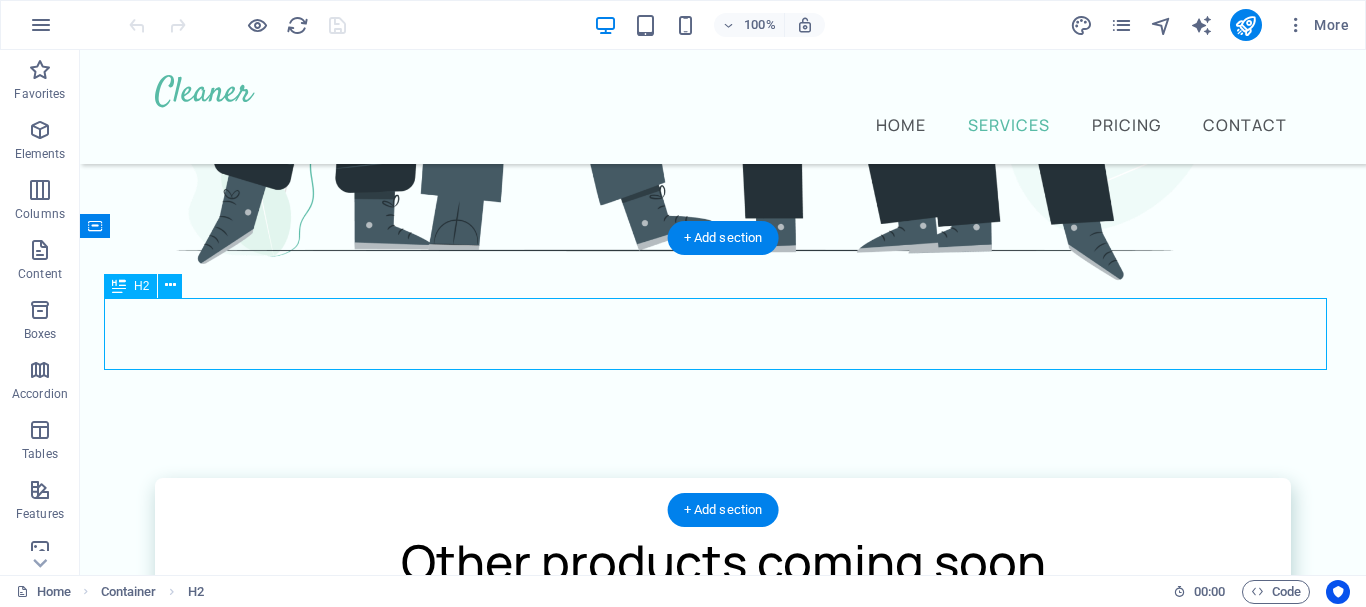 click on "What our customers are saying" at bounding box center (723, 1998) 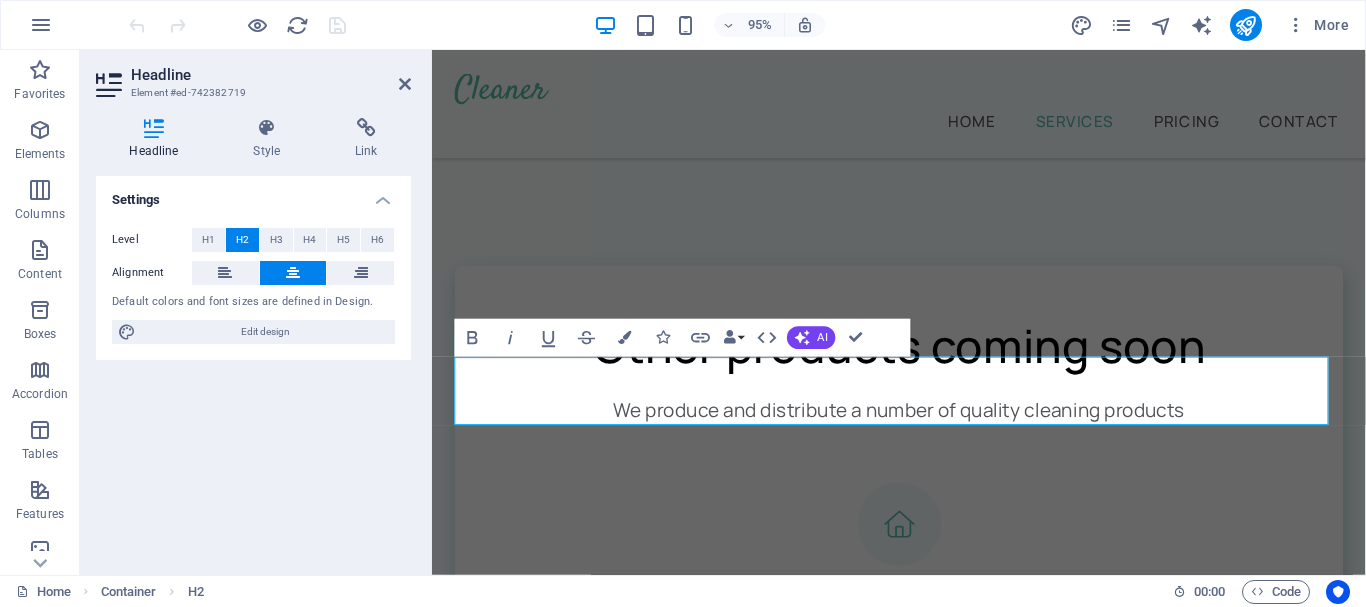 scroll, scrollTop: 1333, scrollLeft: 0, axis: vertical 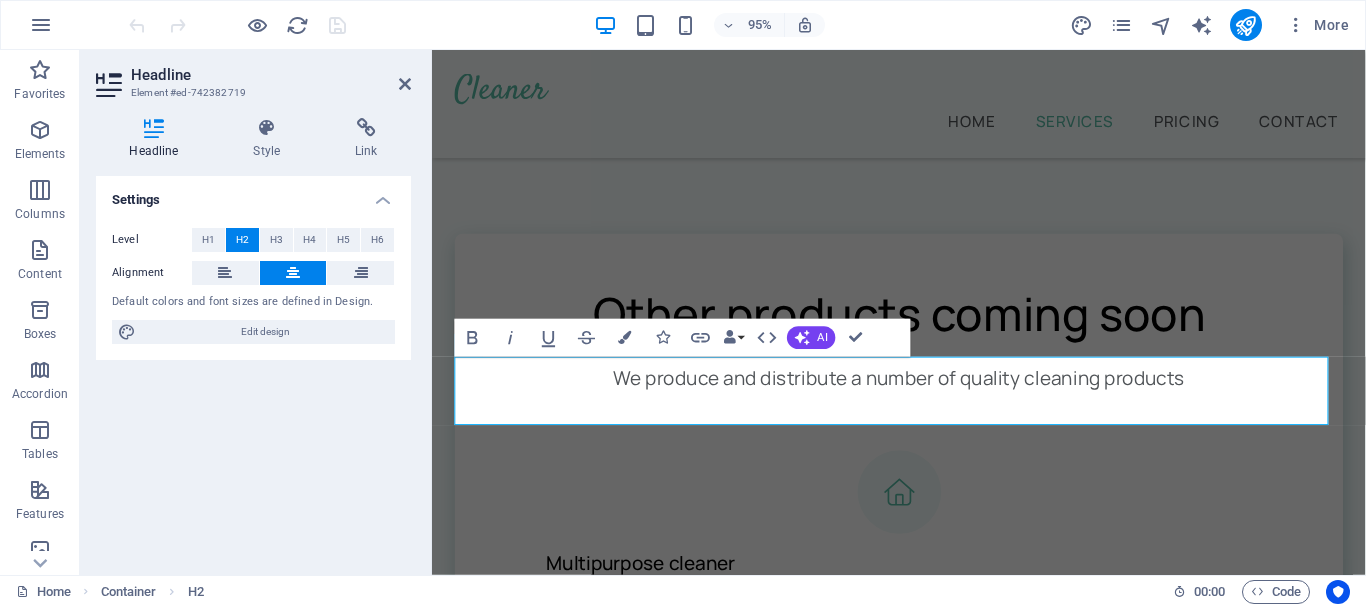 click on "Settings Level H1 H2 H3 H4 H5 H6 Alignment Default colors and font sizes are defined in Design. Edit design" at bounding box center [253, 367] 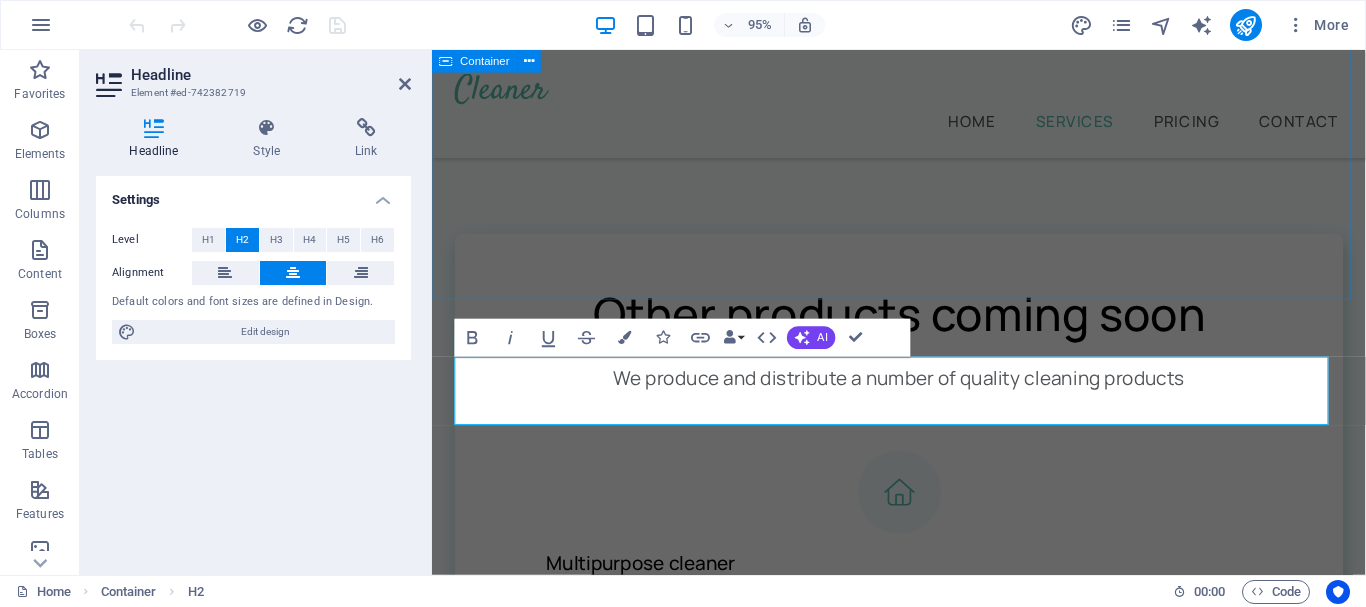 click on "Other products coming soon We produce and distribute a number of quality cleaning products  Multipurpose cleaner .fa-secondary{opacity:.4} Oven Cleaner Stain remover Leather care Furniture & wood               Polish" at bounding box center [923, 924] 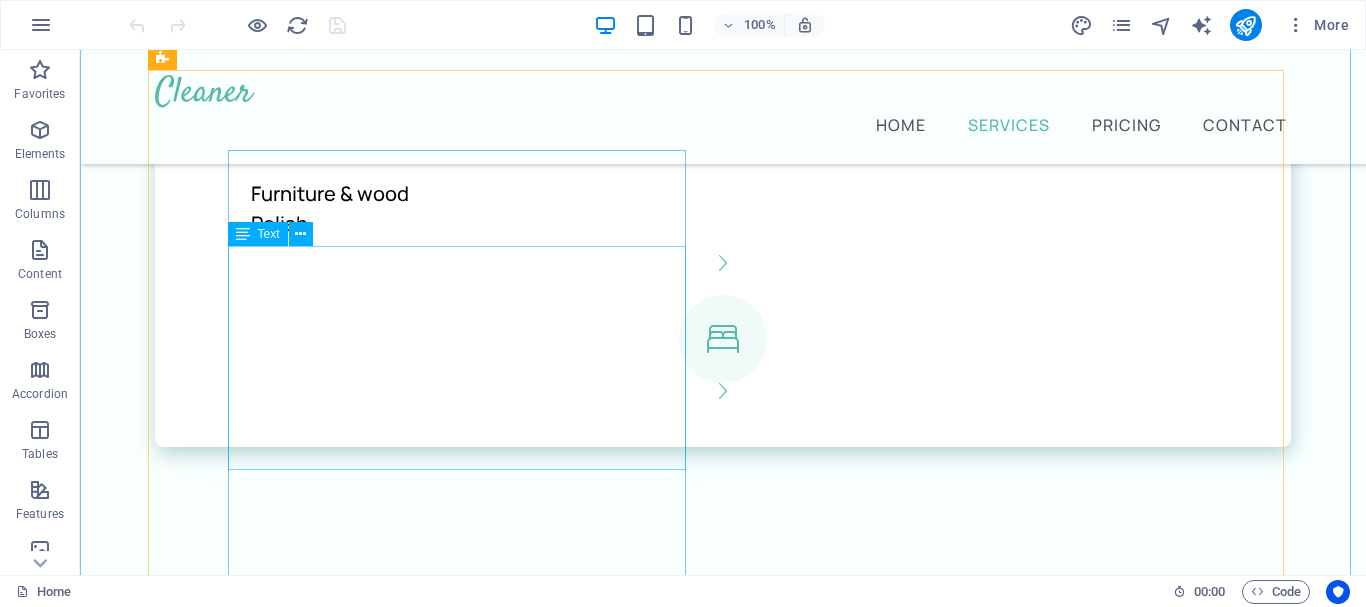 scroll, scrollTop: 2700, scrollLeft: 0, axis: vertical 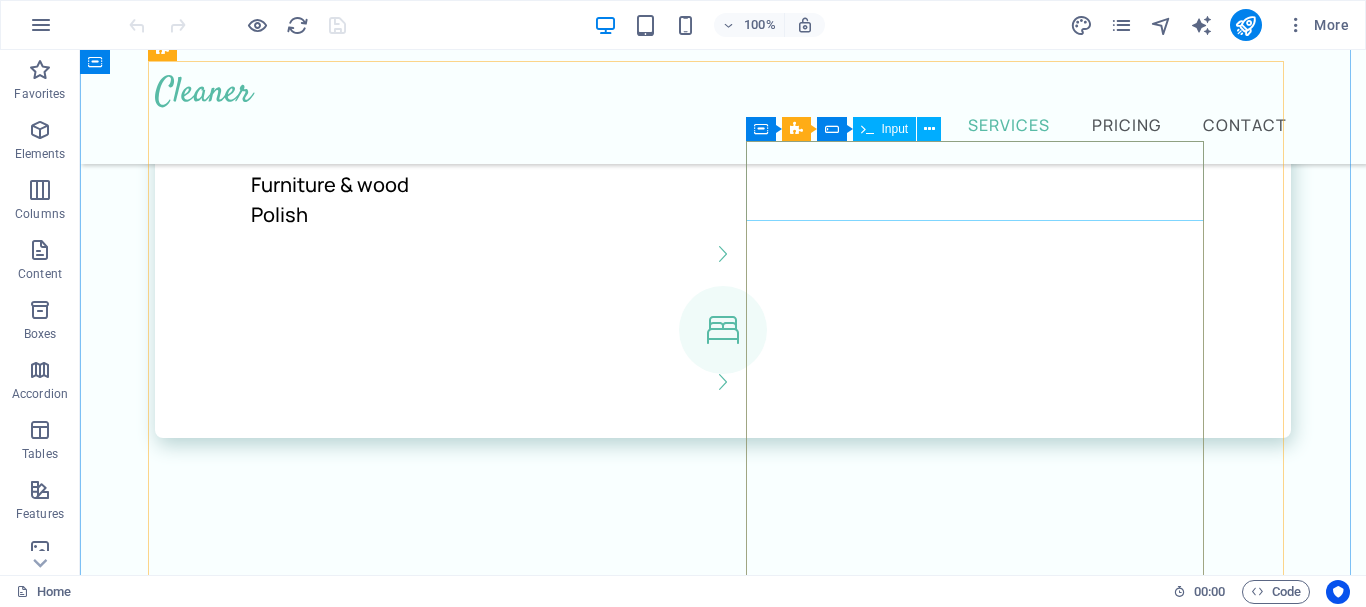 click on "Full name" at bounding box center (464, 12614) 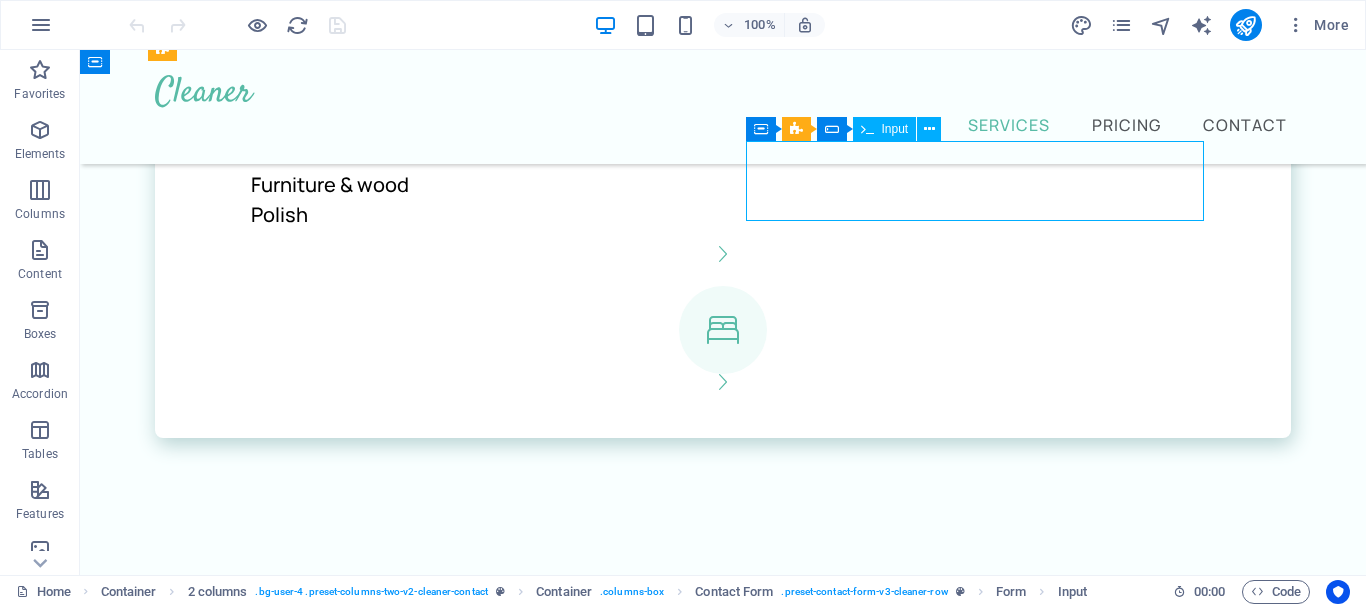 click on "Full name" at bounding box center [464, 12614] 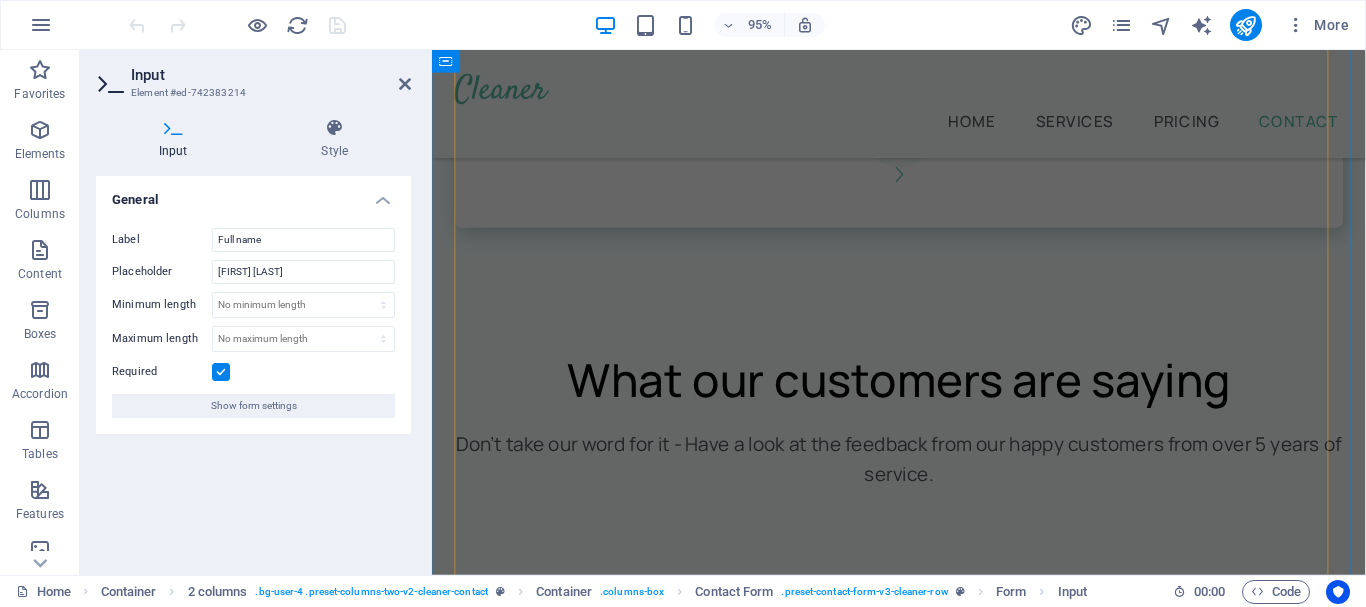 scroll, scrollTop: 3000, scrollLeft: 0, axis: vertical 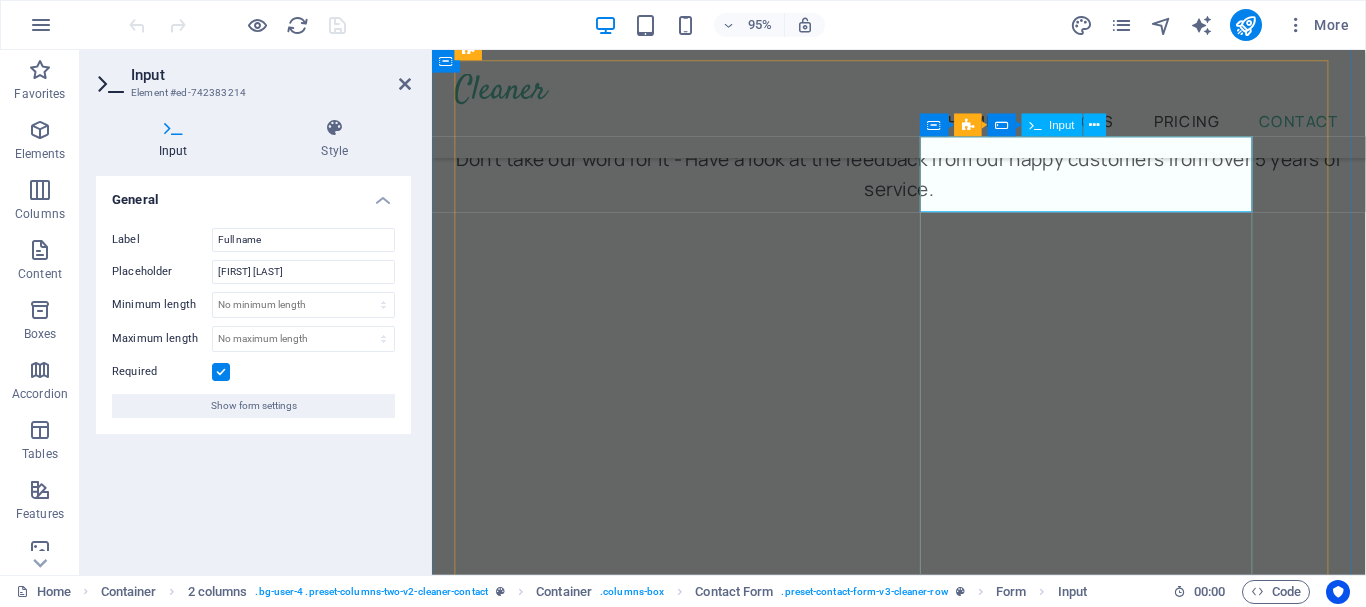 click on "Full name" at bounding box center (674, 12802) 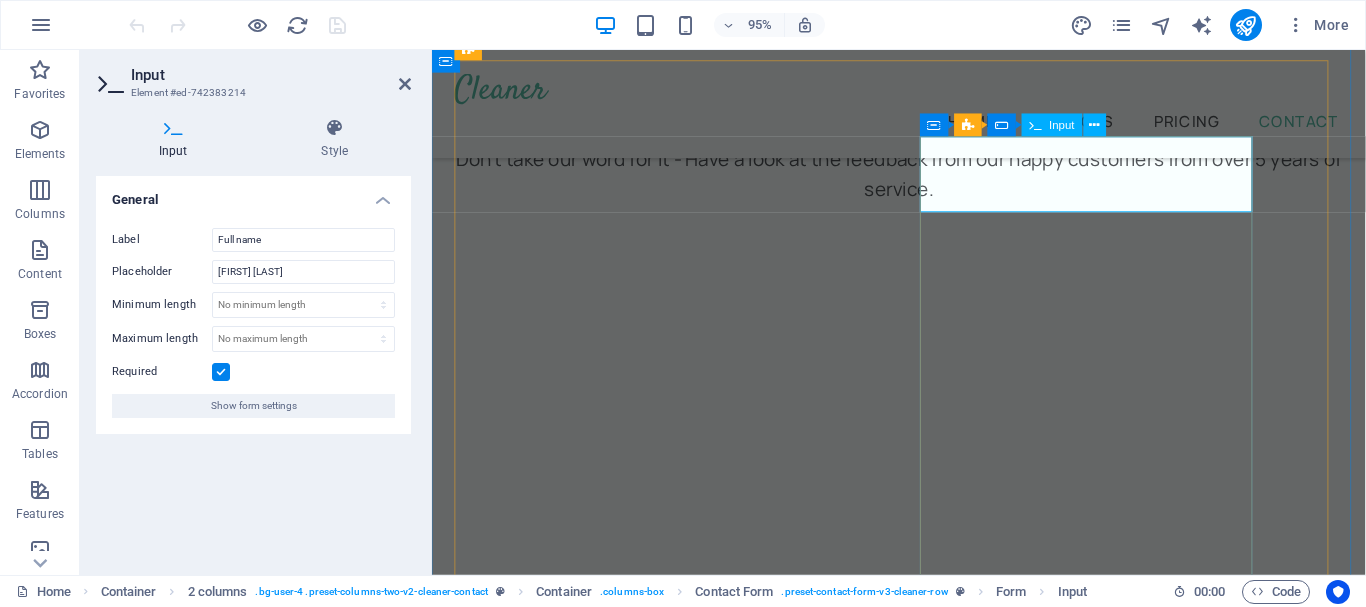 type on "g" 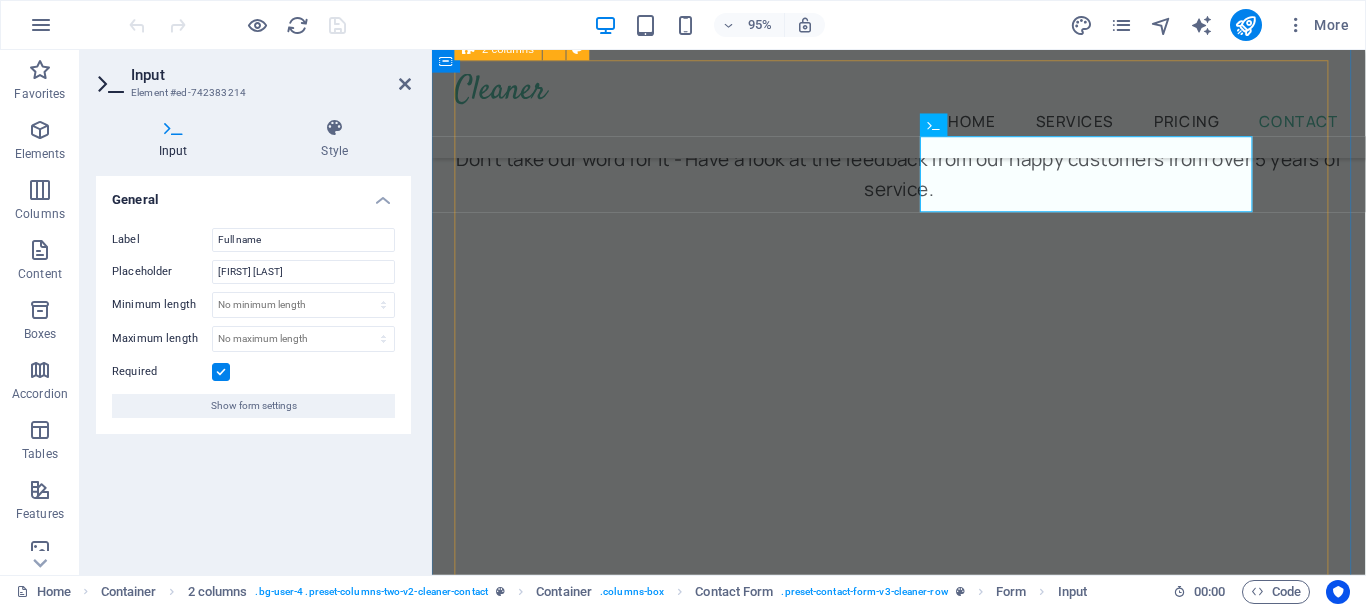 click on "Get in touch today! Lorem ipsum dolor sit amet consectetur. Adipiscing nulla orci sit tristique a tristique in turpis. Integer varius mattis lectus tellus eleifend tristique risus sollicitudin sagittis pharetra ut massa mauris. Viverra diam lorem aliquet. Full name [FIRST] [LAST] Email [EMAIL] Message   I have read and understand the privacy policy. Unreadable? Load new Submit" at bounding box center (923, 12828) 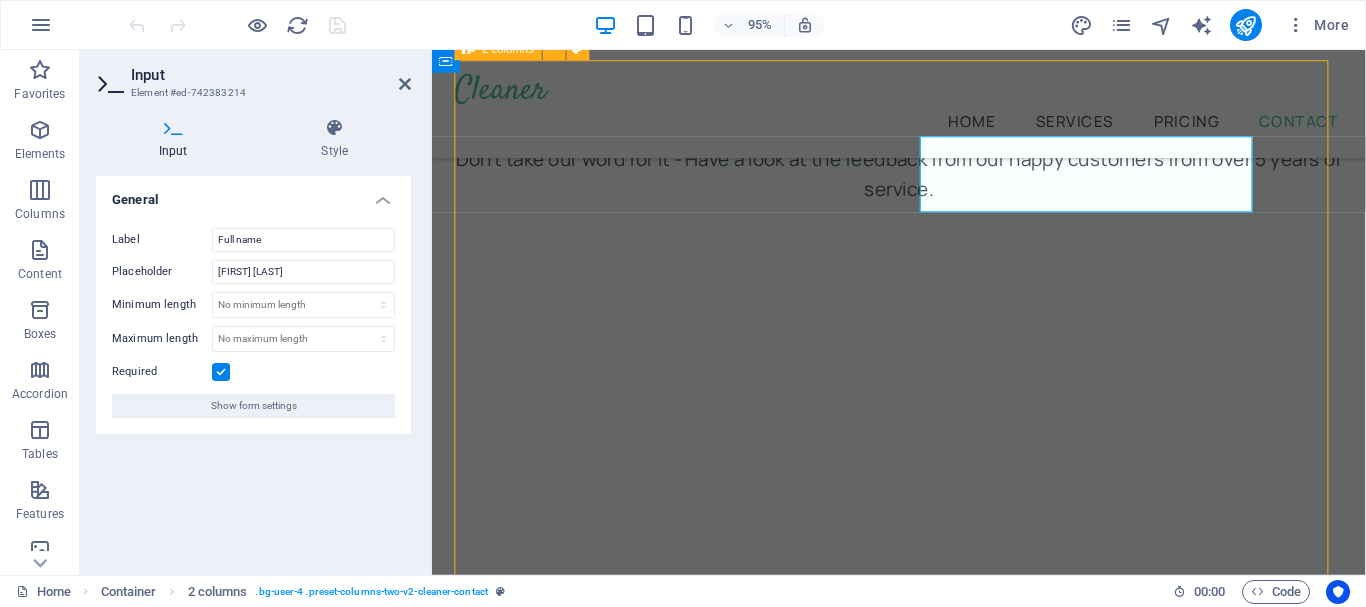 scroll, scrollTop: 2700, scrollLeft: 0, axis: vertical 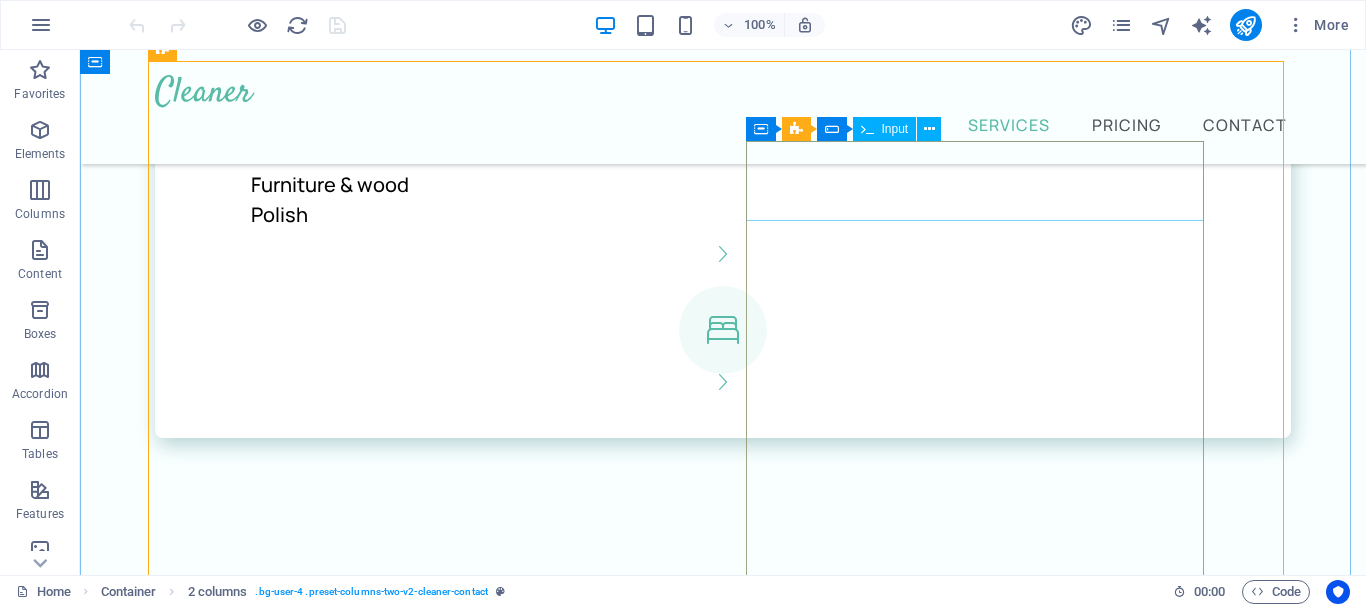 click on "Full name [FIRST] [LAST]" at bounding box center (464, 12614) 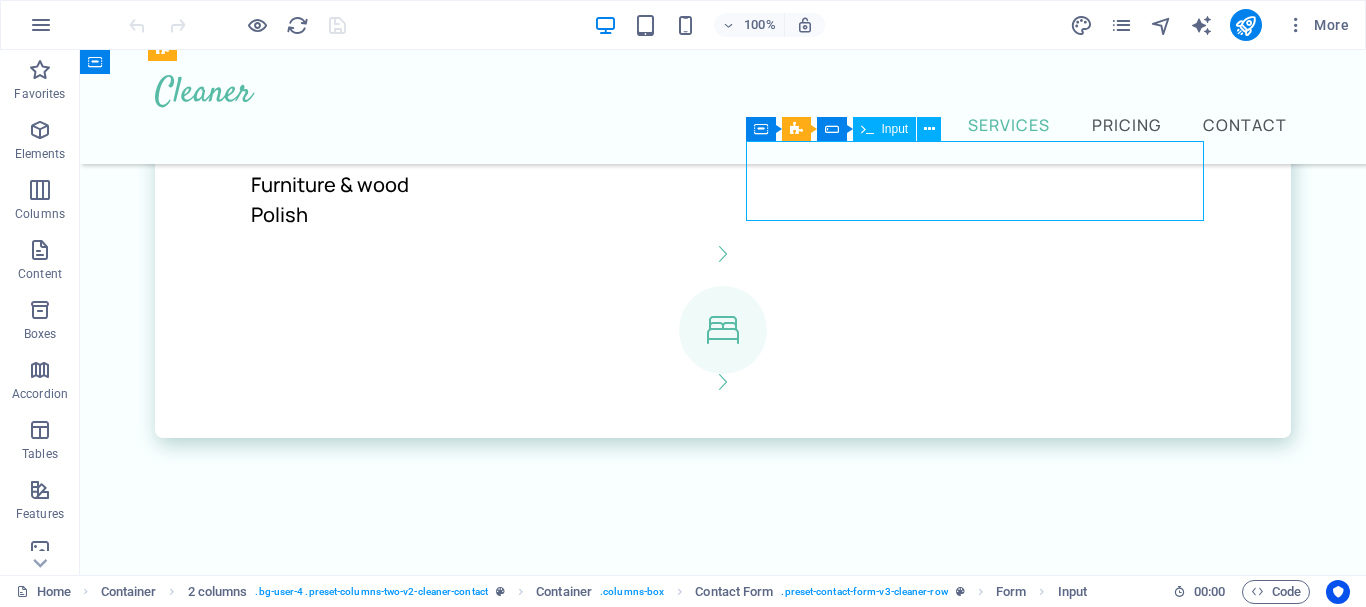 click on "Full name [FIRST] [LAST]" at bounding box center [464, 12614] 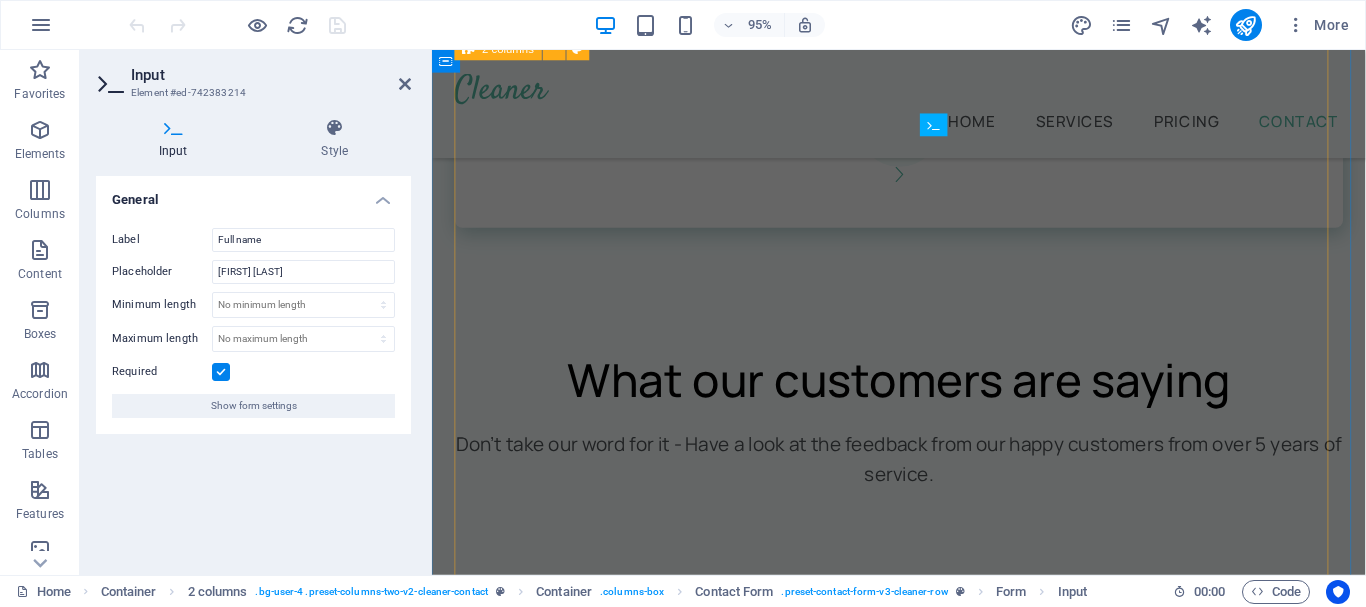 scroll, scrollTop: 3000, scrollLeft: 0, axis: vertical 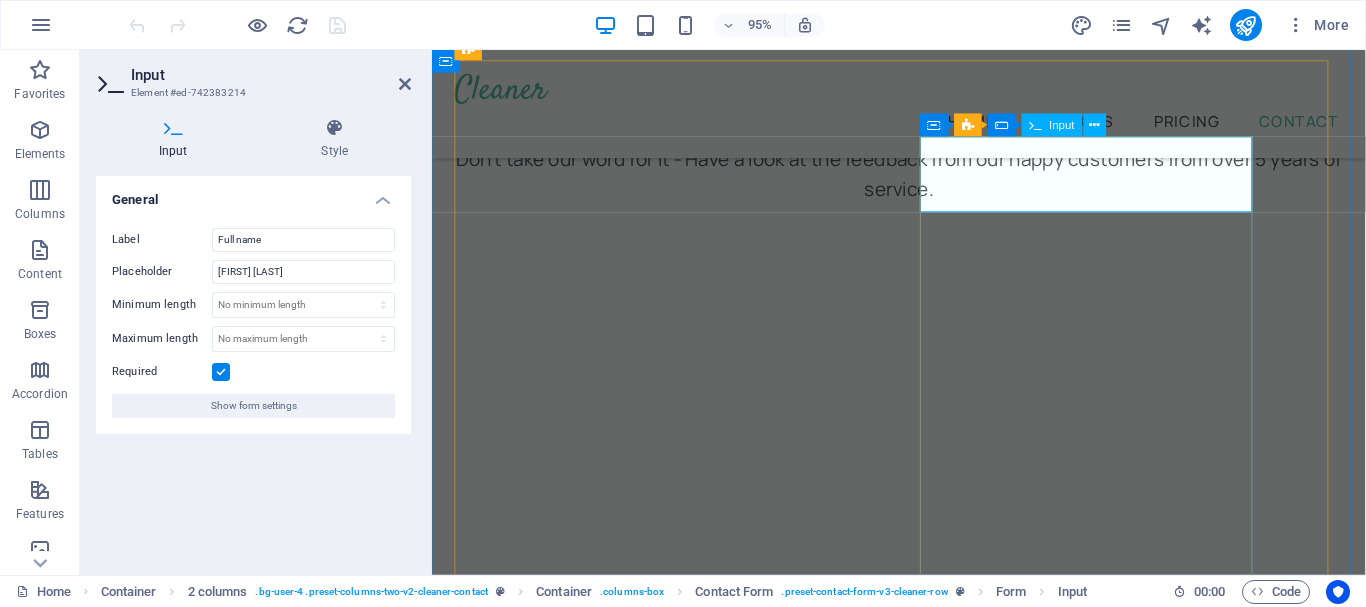 click on "[FIRST] [LAST]" at bounding box center (674, 12802) 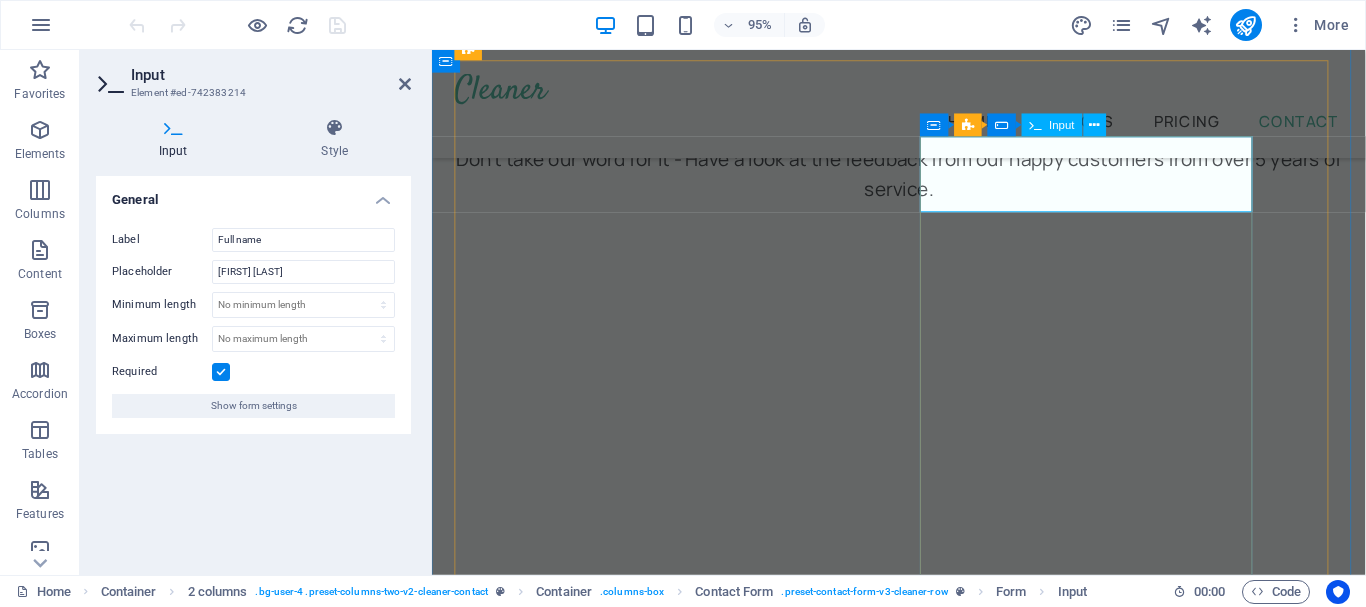 drag, startPoint x: 1101, startPoint y: 202, endPoint x: 959, endPoint y: 205, distance: 142.0317 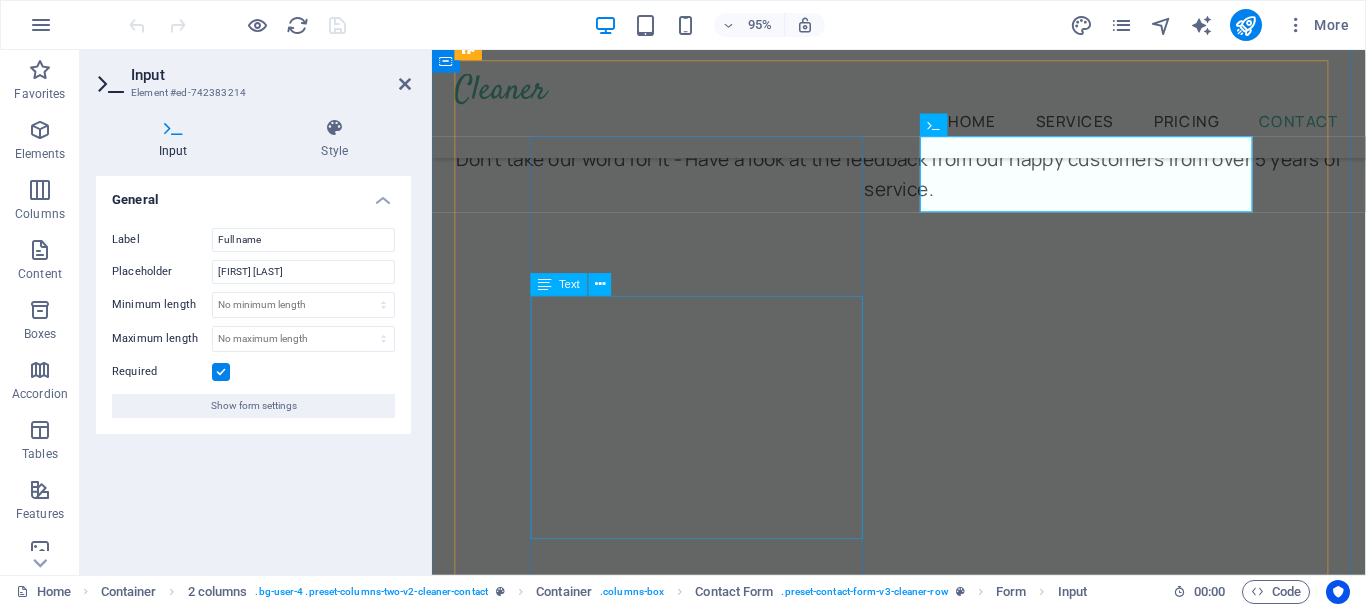 click on "Lorem ipsum dolor sit amet consectetur. Adipiscing nulla orci sit tristique a tristique in turpis. Integer varius mattis lectus tellus eleifend tristique risus sollicitudin sagittis pharetra ut massa mauris. Viverra diam lorem aliquet." at bounding box center [715, 12215] 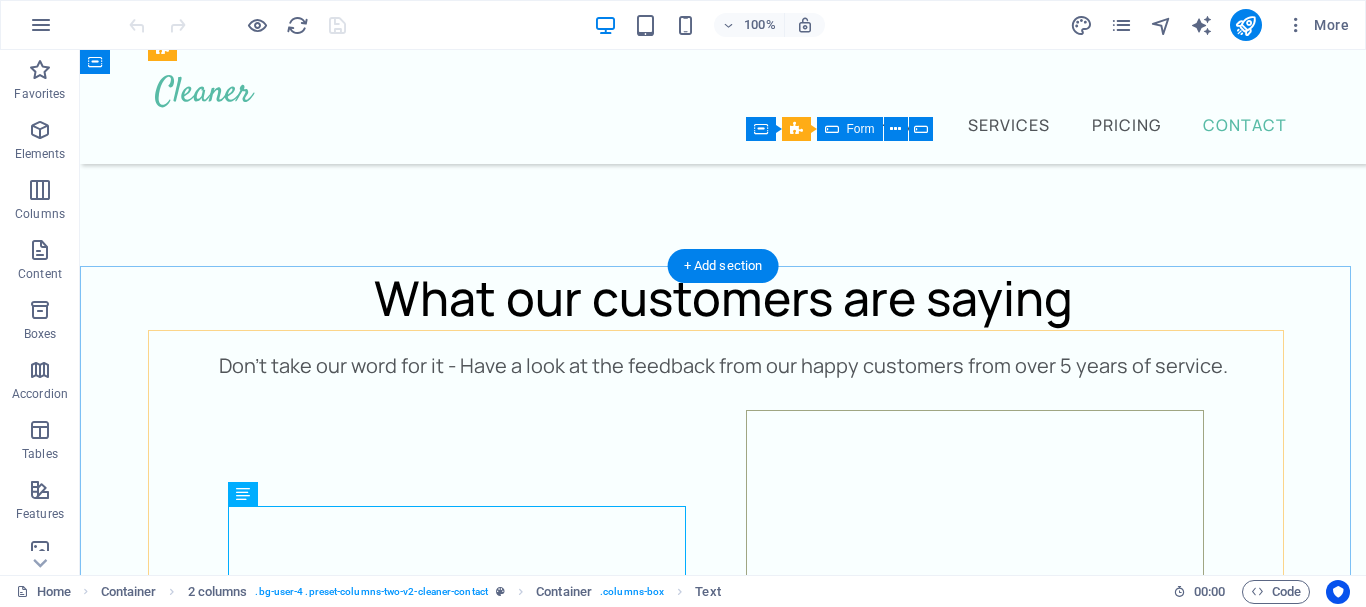 scroll, scrollTop: 2700, scrollLeft: 0, axis: vertical 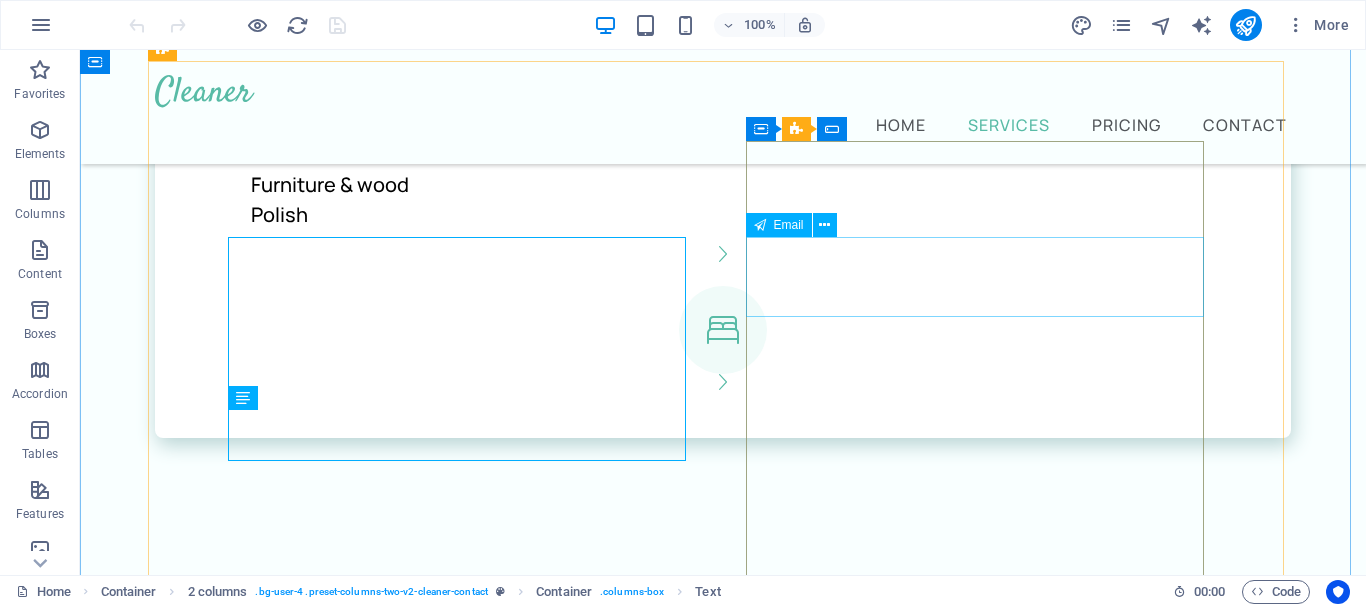 click on "Email" at bounding box center (464, 12694) 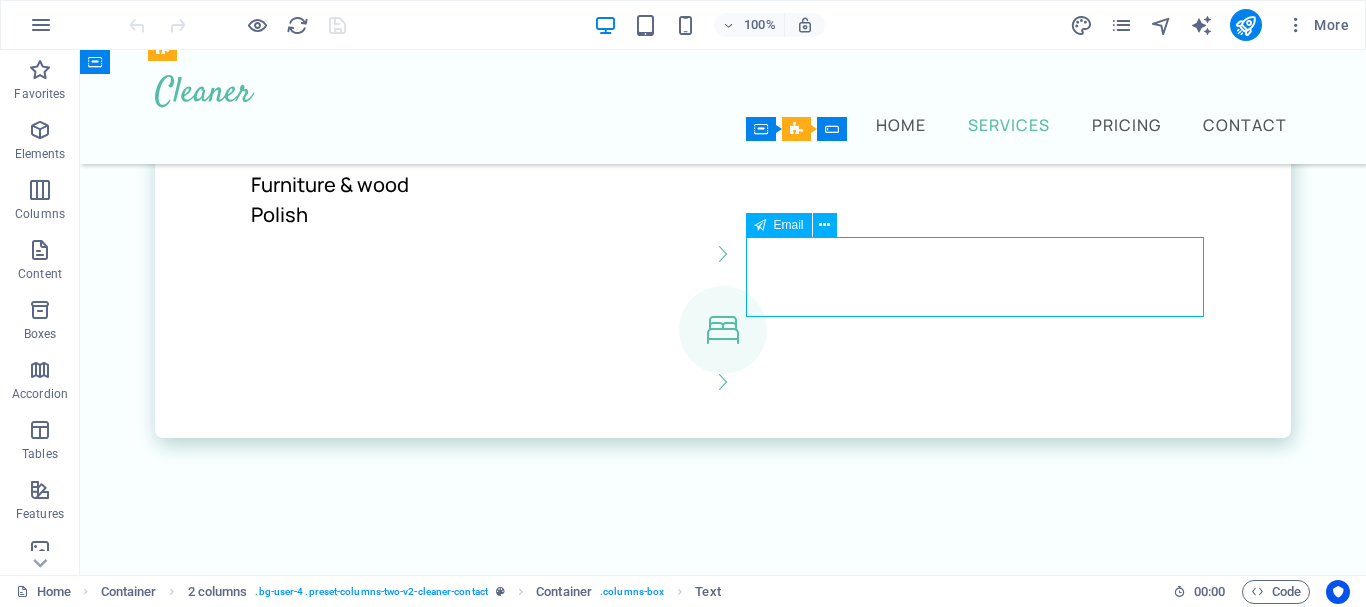 click on "Email" at bounding box center [464, 12694] 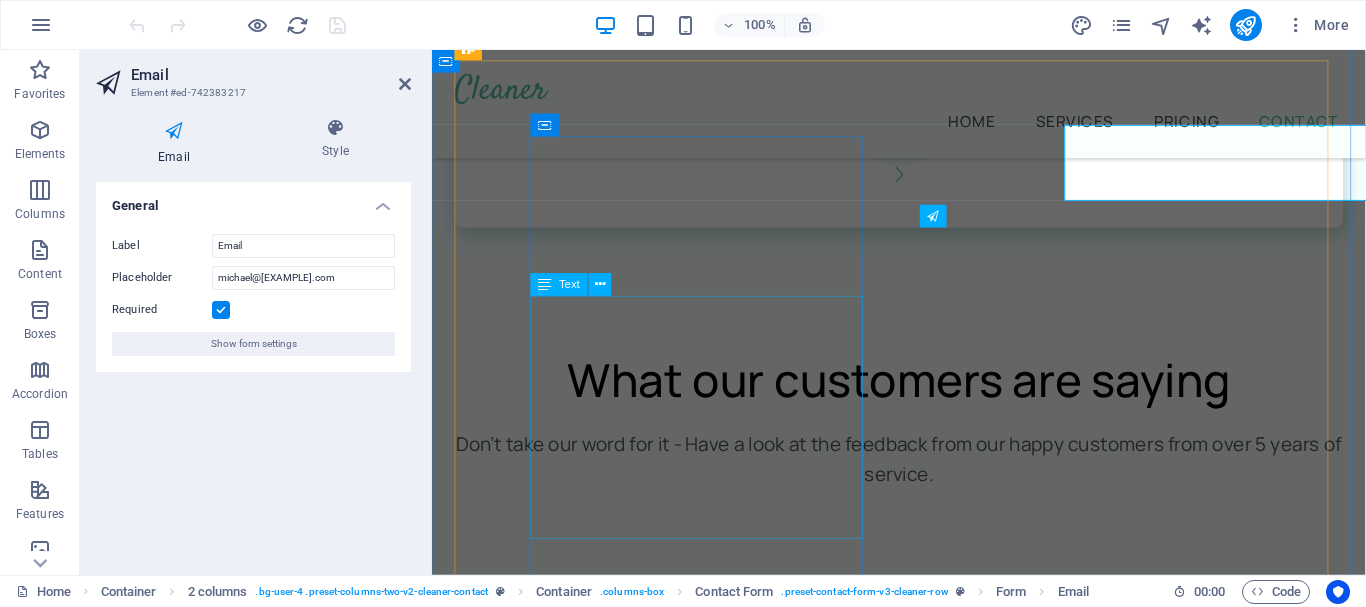scroll, scrollTop: 3000, scrollLeft: 0, axis: vertical 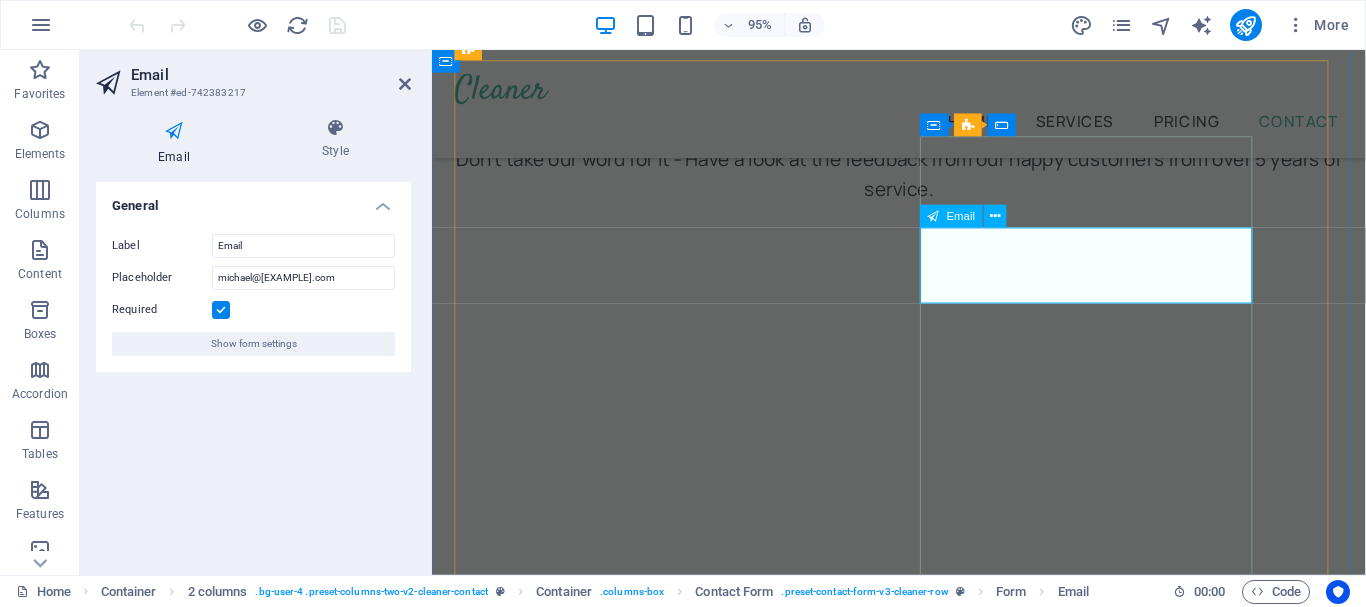 click on "Email" at bounding box center (723, 12882) 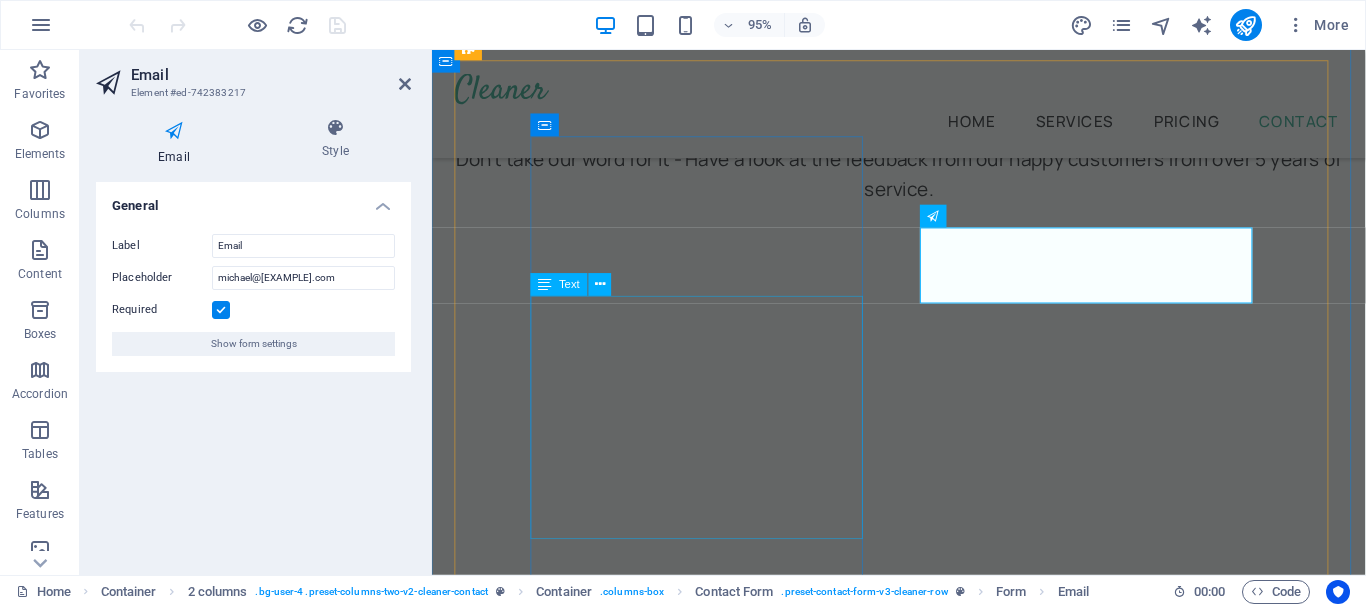 click on "Lorem ipsum dolor sit amet consectetur. Adipiscing nulla orci sit tristique a tristique in turpis. Integer varius mattis lectus tellus eleifend tristique risus sollicitudin sagittis pharetra ut massa mauris. Viverra diam lorem aliquet." at bounding box center [715, 12215] 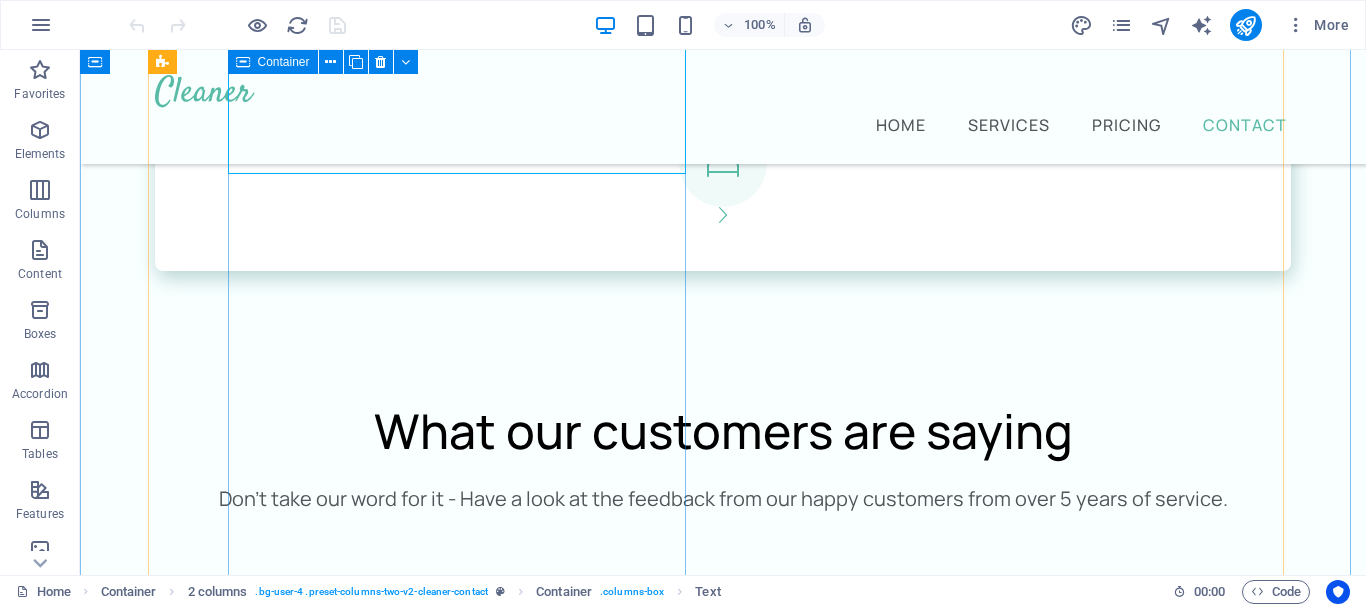 scroll, scrollTop: 2800, scrollLeft: 0, axis: vertical 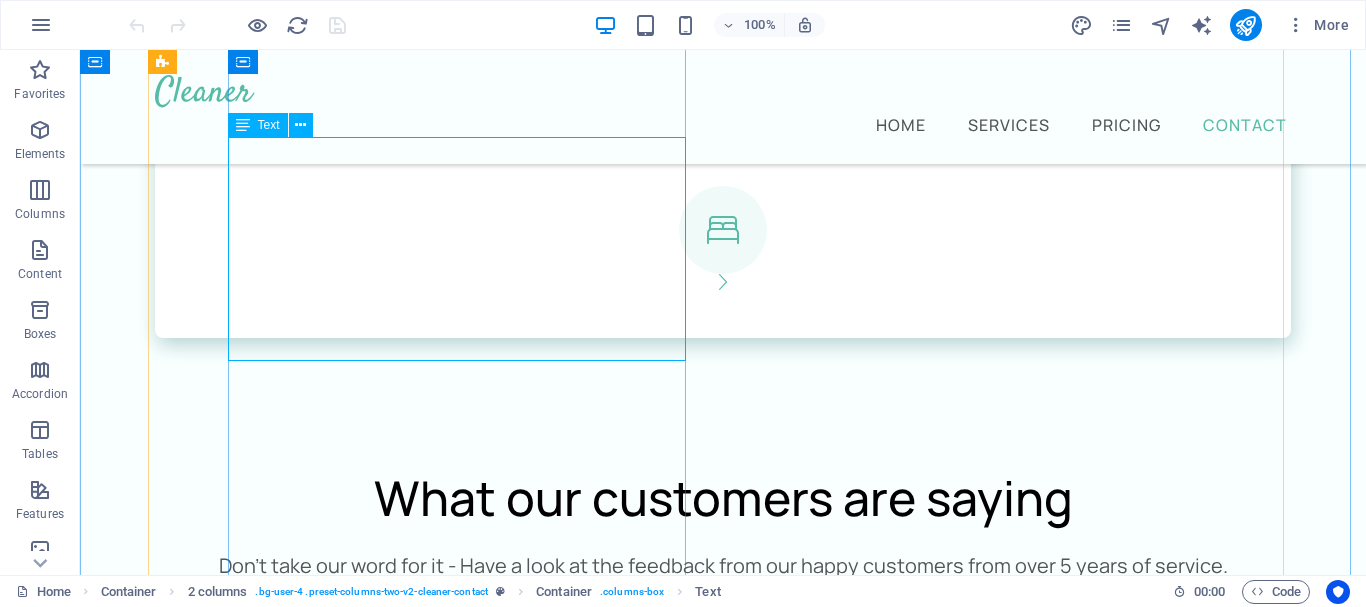 click on "Lorem ipsum dolor sit amet consectetur. Adipiscing nulla orci sit tristique a tristique in turpis. Integer varius mattis lectus tellus eleifend tristique risus sollicitudin sagittis pharetra ut massa mauris. Viverra diam lorem aliquet." at bounding box center [464, 11882] 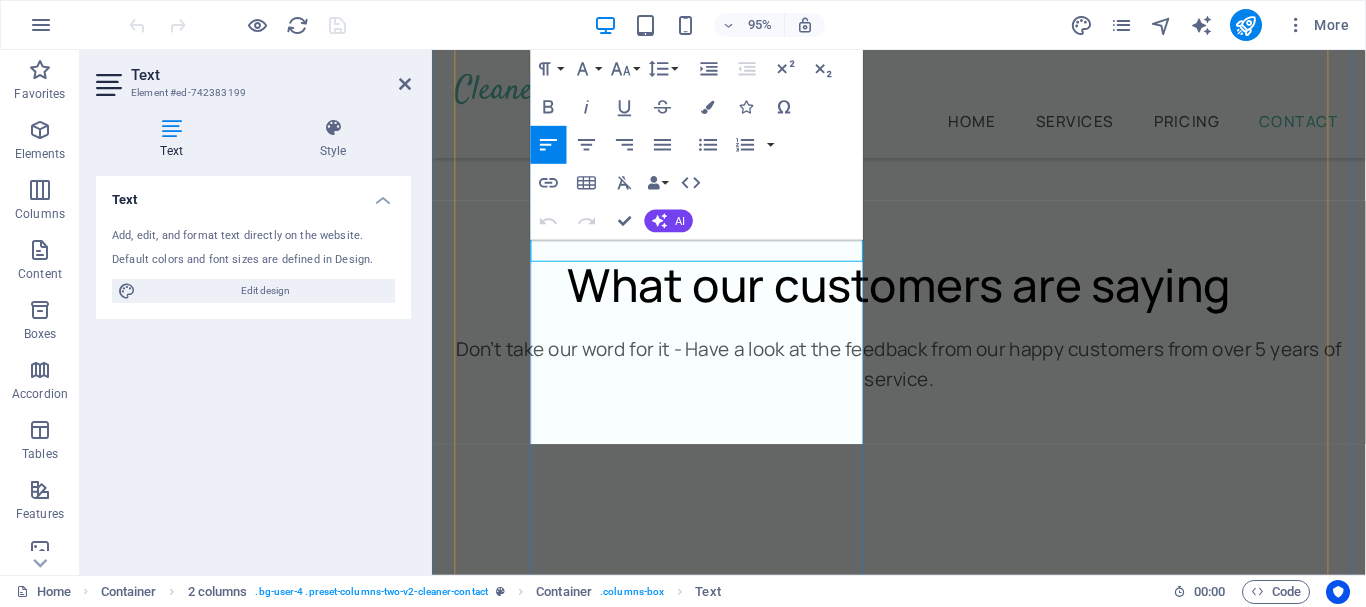 scroll, scrollTop: 3100, scrollLeft: 0, axis: vertical 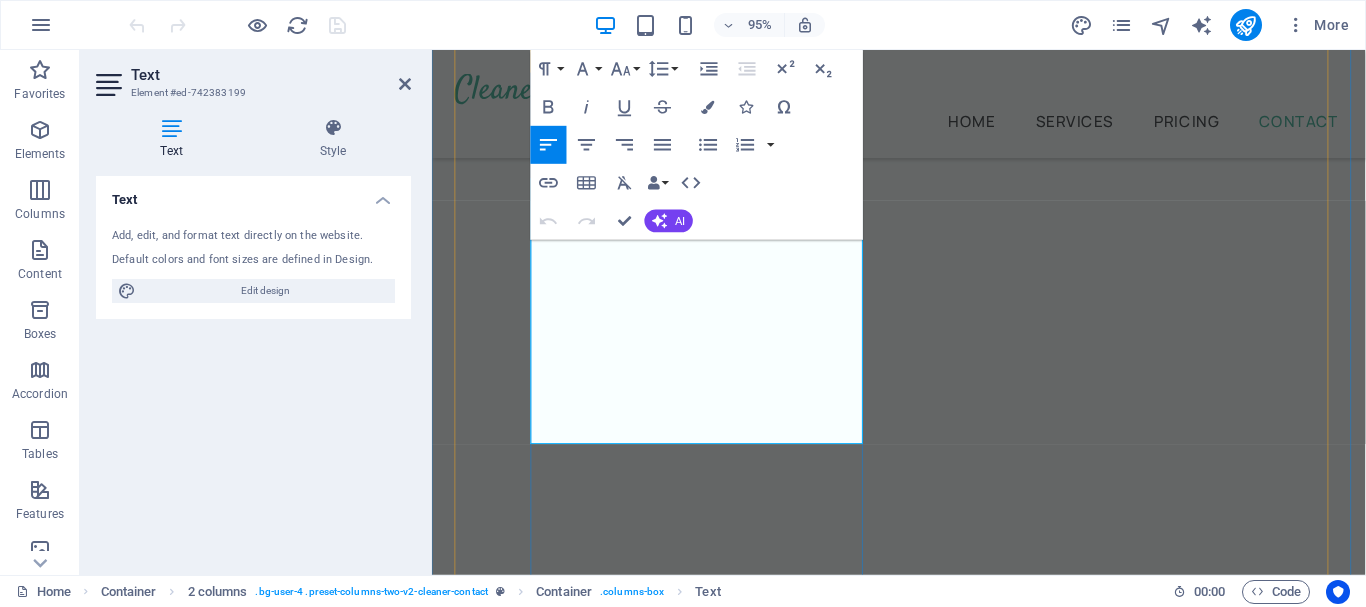click on "Lorem ipsum dolor sit amet consectetur. Adipiscing nulla orci sit tristique a tristique in turpis." at bounding box center [715, 12035] 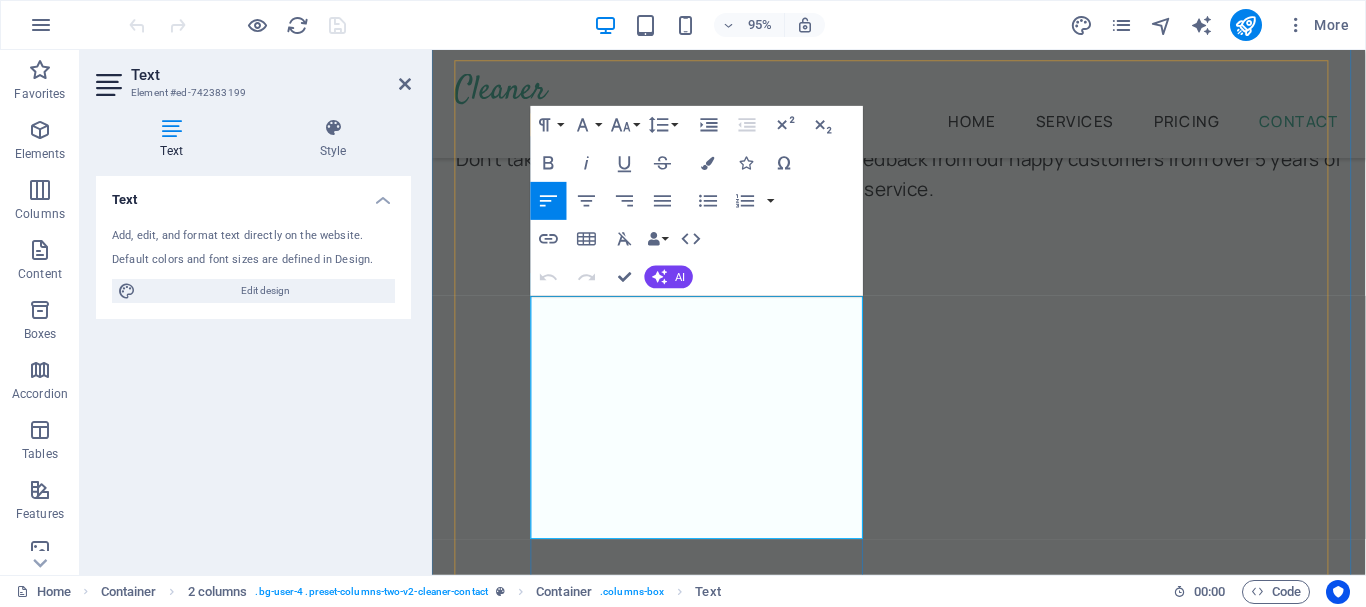 drag, startPoint x: 786, startPoint y: 552, endPoint x: 539, endPoint y: 328, distance: 333.44415 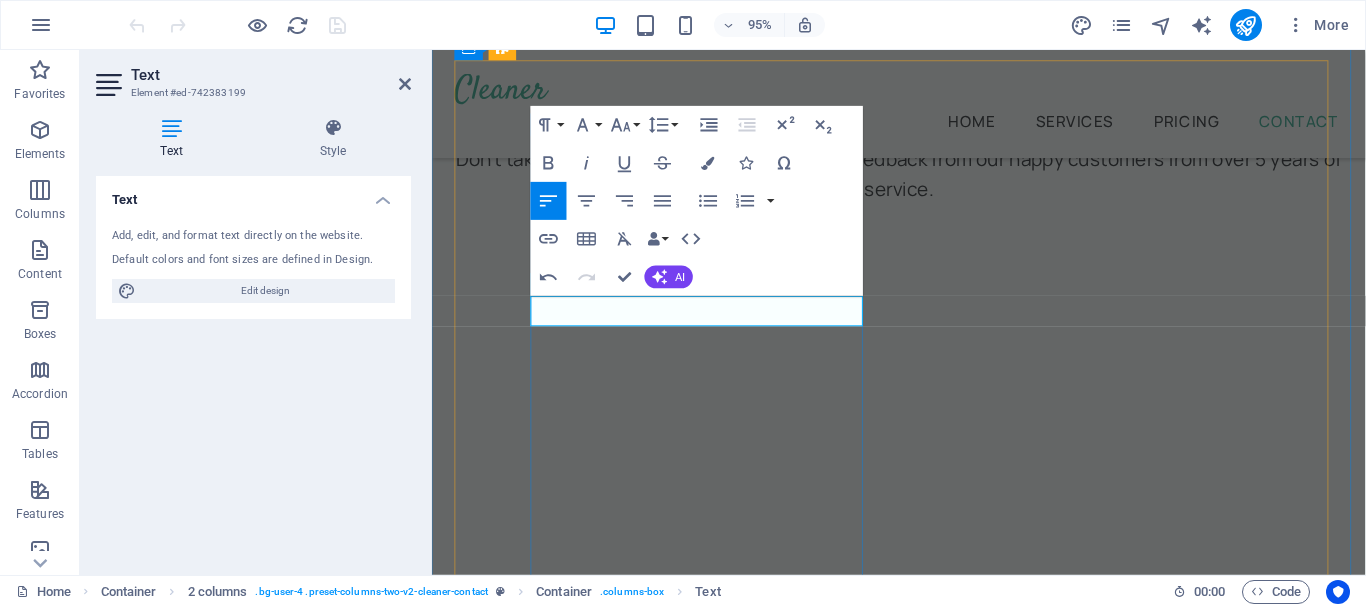 type 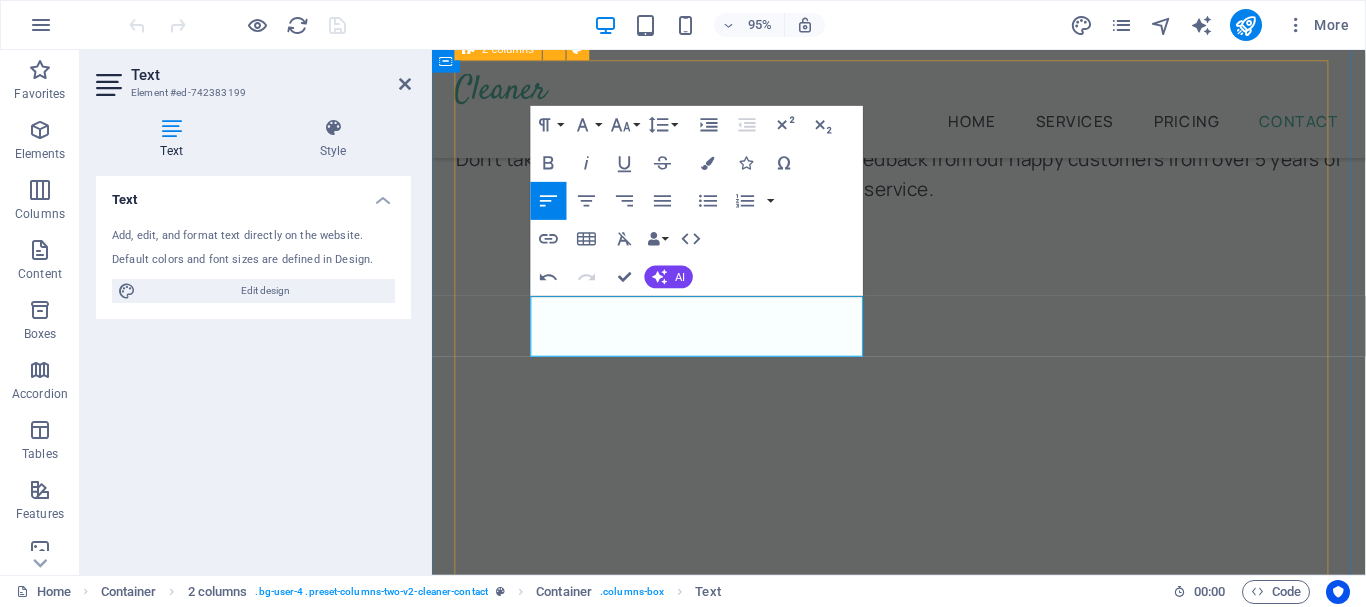 click on "Get in touch today! Drop us a short message we will get back to you Full name [FIRST] [LAST] Email [EMAIL] Message   I have read and understand the privacy policy. Unreadable? Load new Submit" at bounding box center (923, 12732) 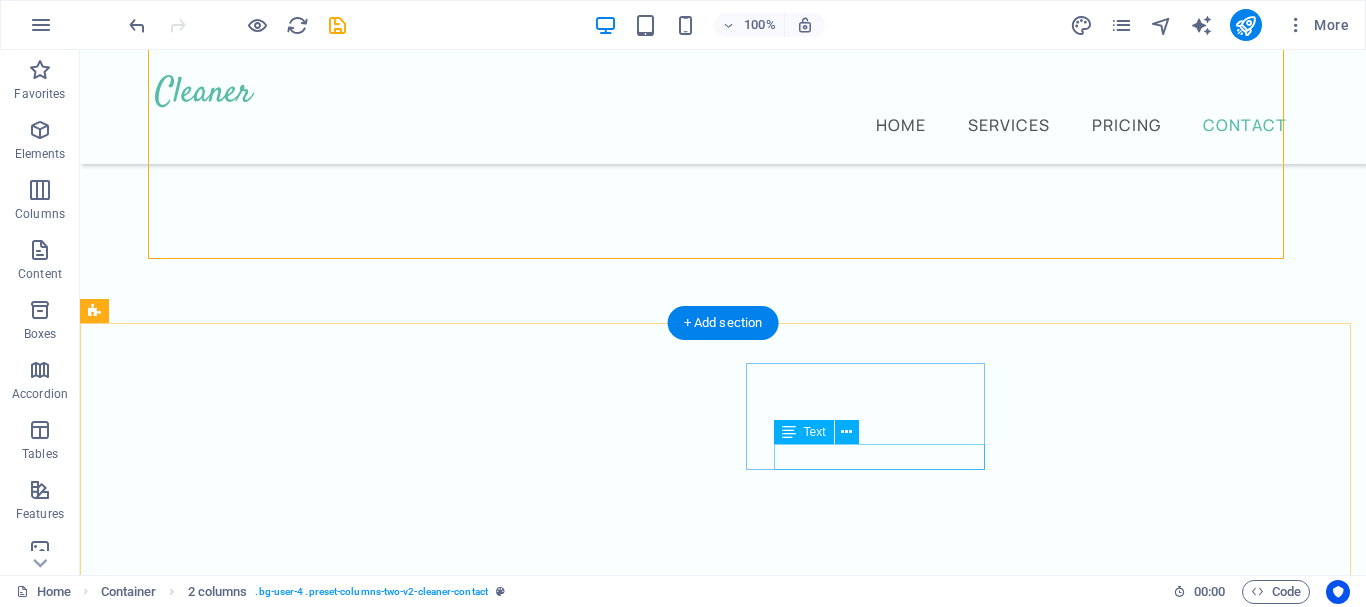 scroll, scrollTop: 3558, scrollLeft: 0, axis: vertical 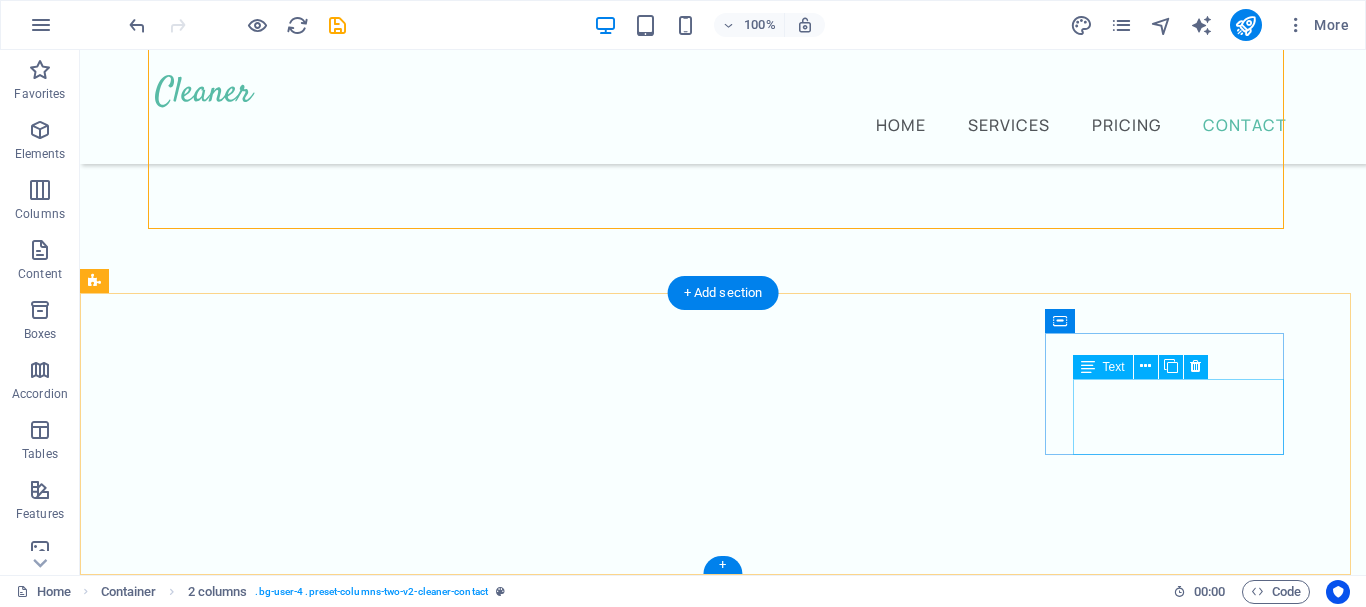 click on "Street" at bounding box center [127, 13385] 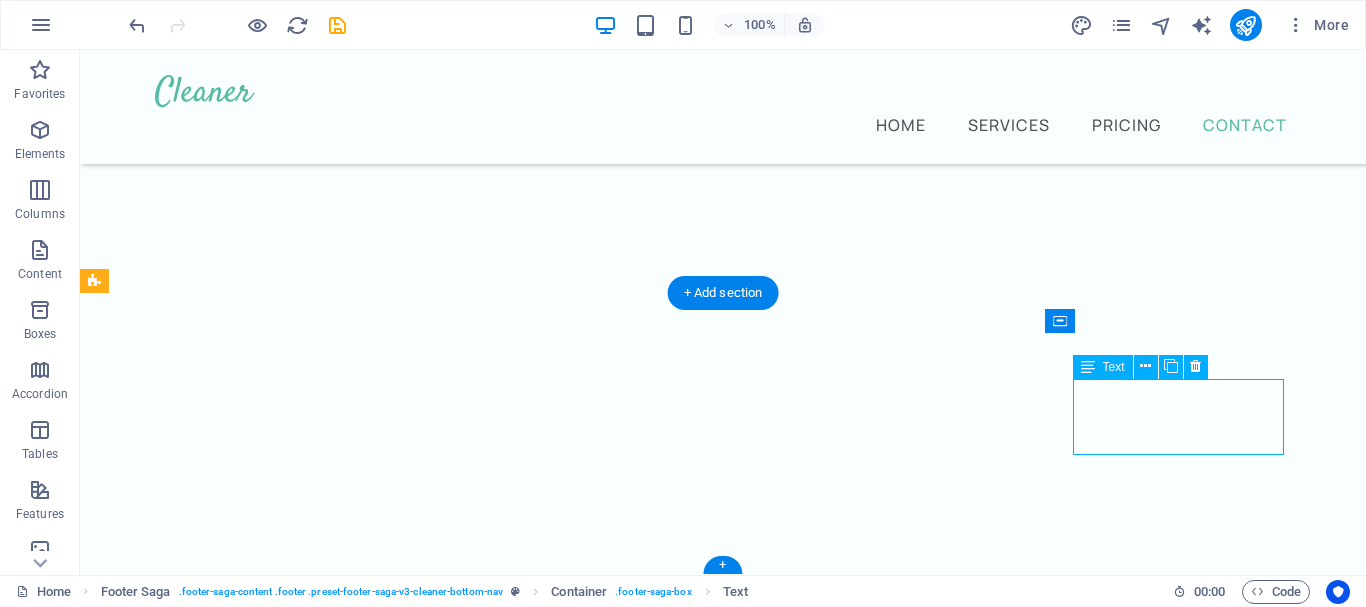 click on "Street" at bounding box center (127, 13385) 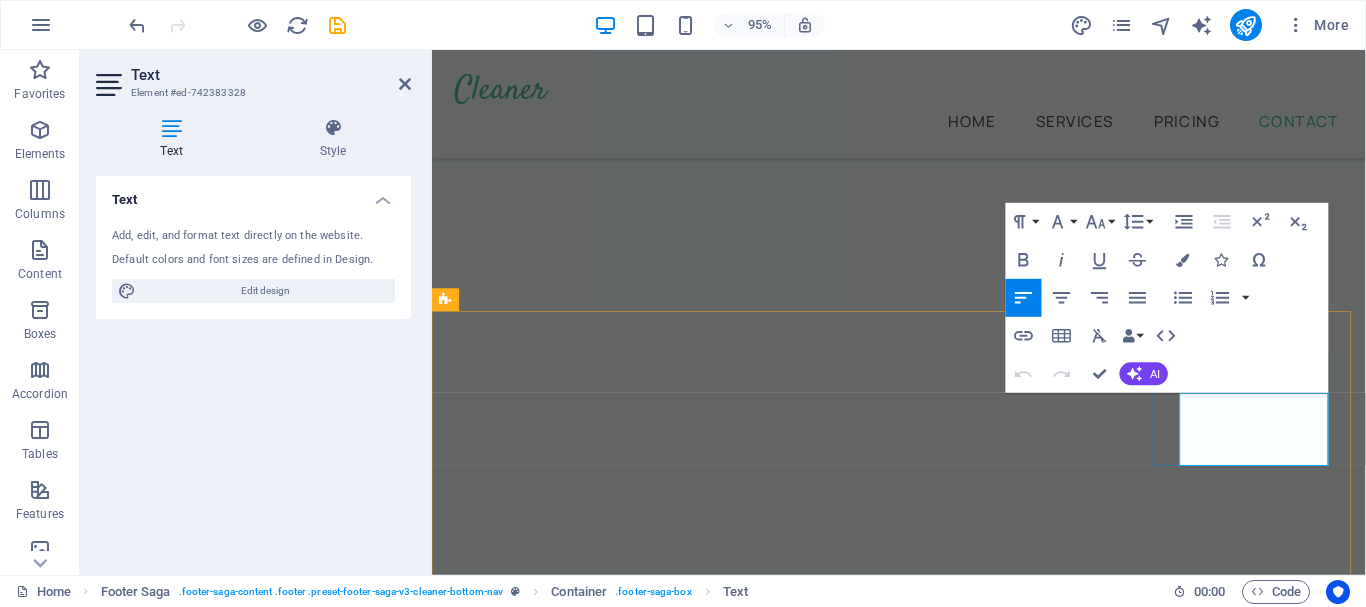 click on "Berlin" at bounding box center (550, 13526) 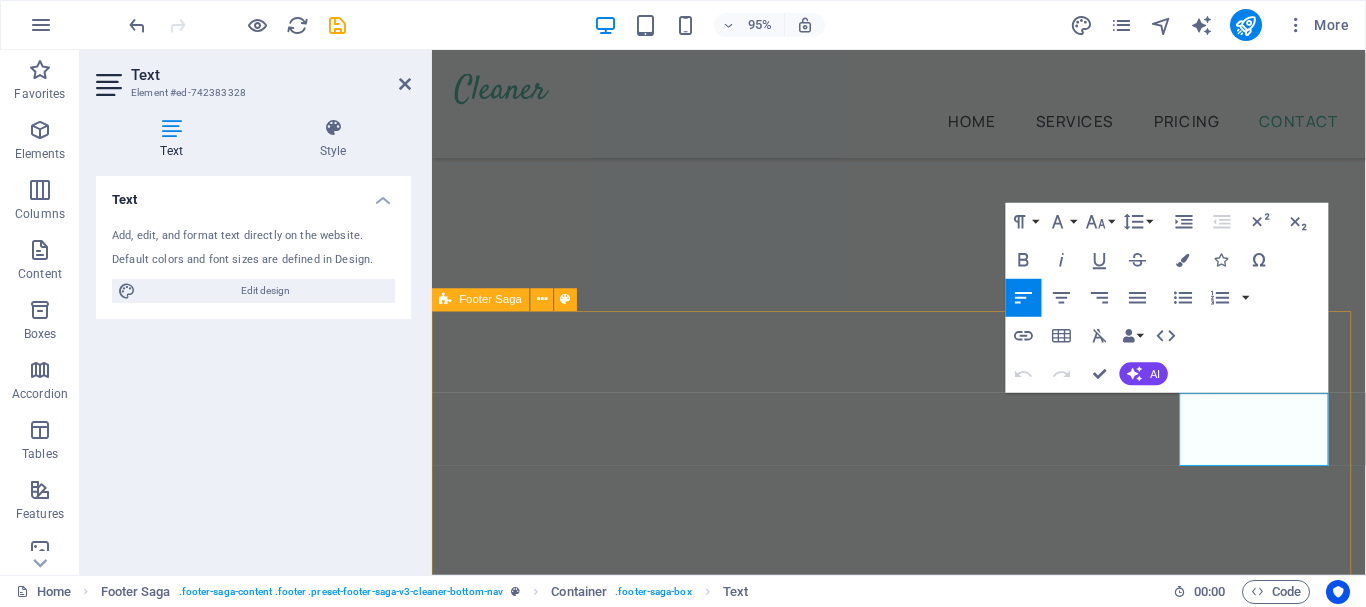 click on "Providing home cleaning  services for over five years Contact us +27 [PHONE] [EMAIL] Office Street
[CITY]
12345 Privacy Policy   Legal Notice All Rights Reserved" at bounding box center [923, 13238] 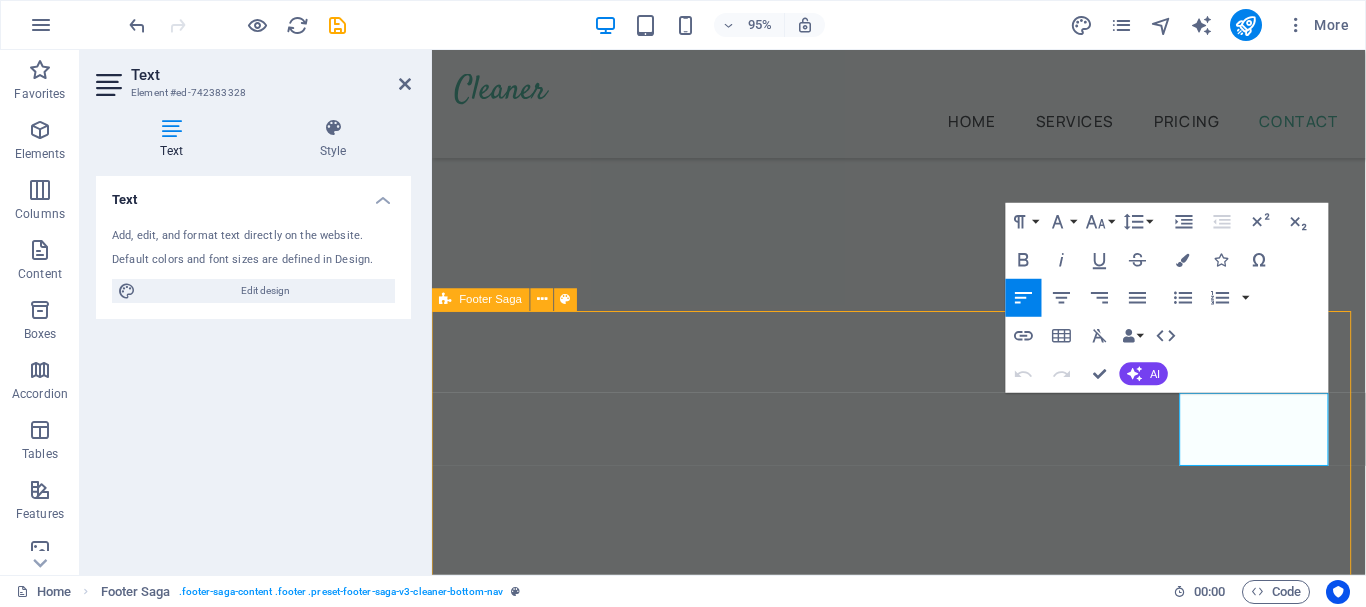 scroll, scrollTop: 3525, scrollLeft: 0, axis: vertical 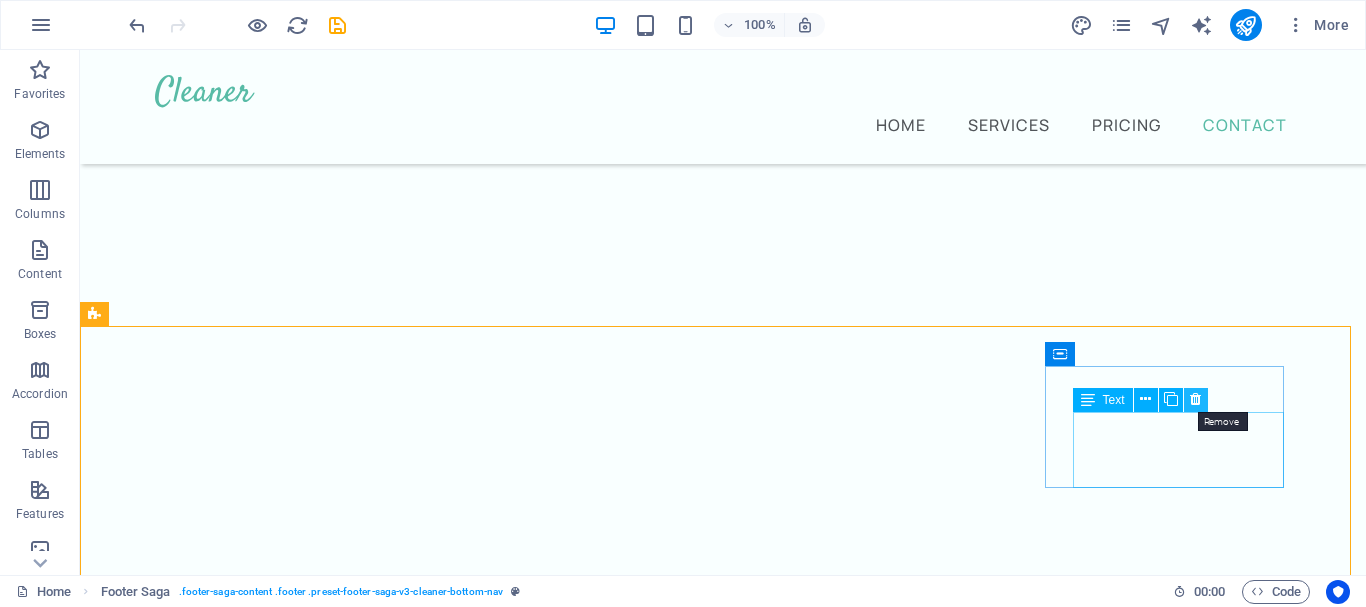 click at bounding box center [1195, 399] 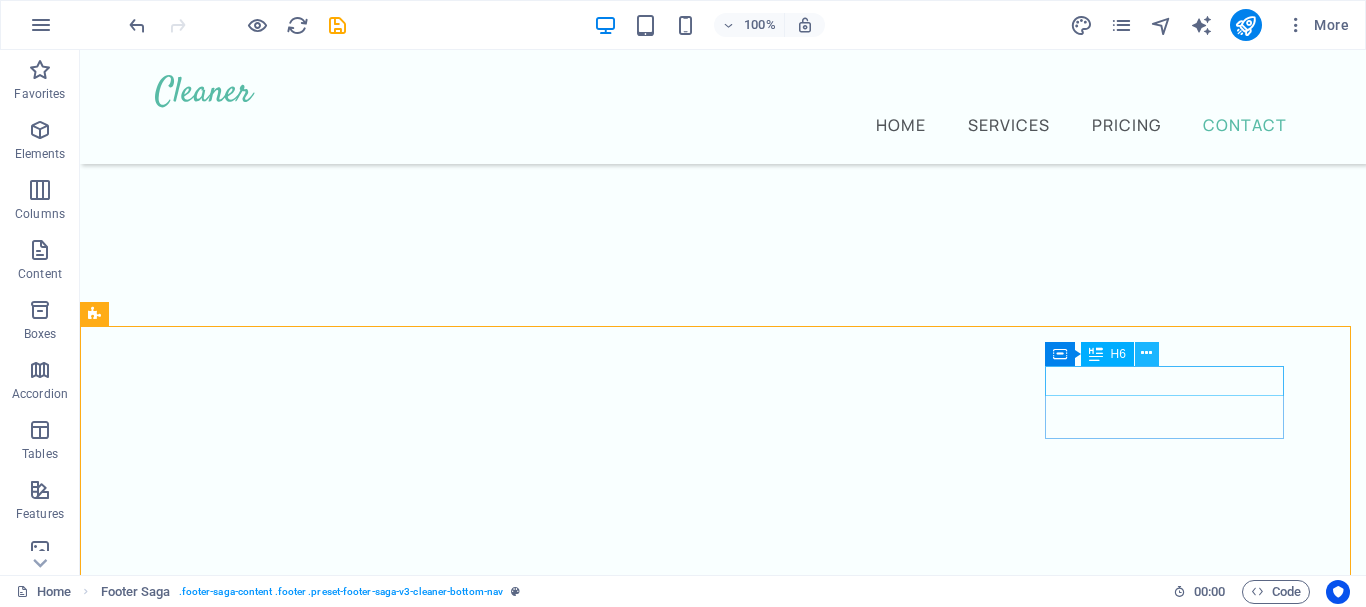 click at bounding box center (1147, 354) 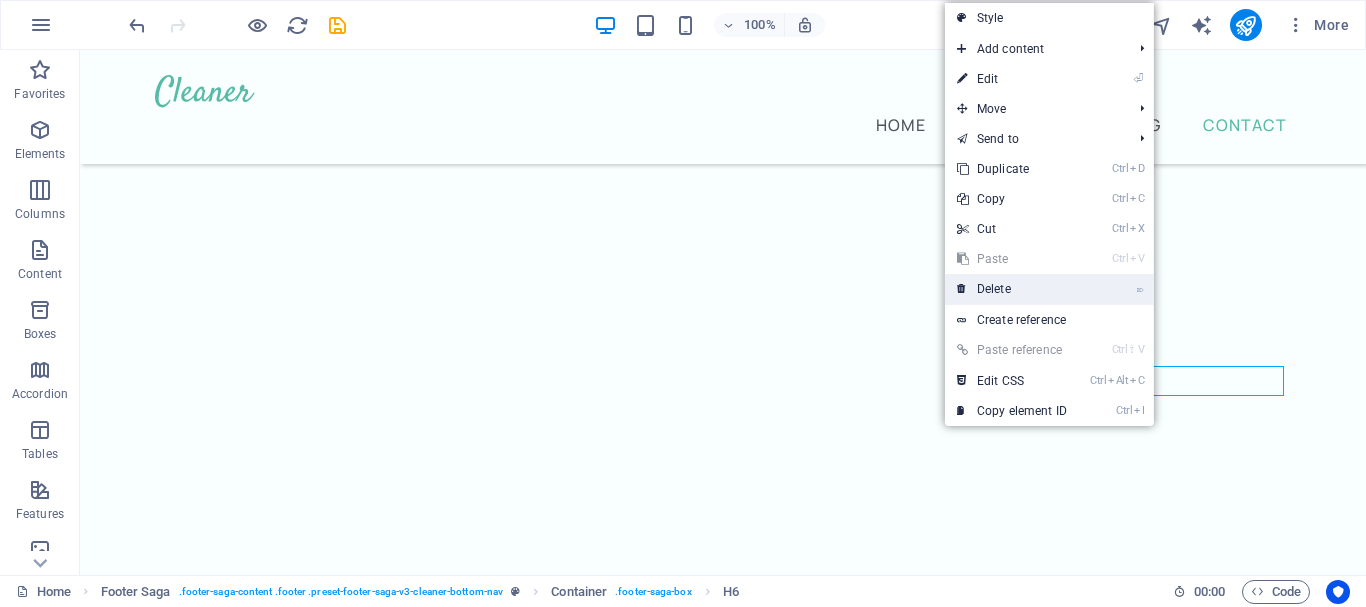 click on "⌦  Delete" at bounding box center [1012, 289] 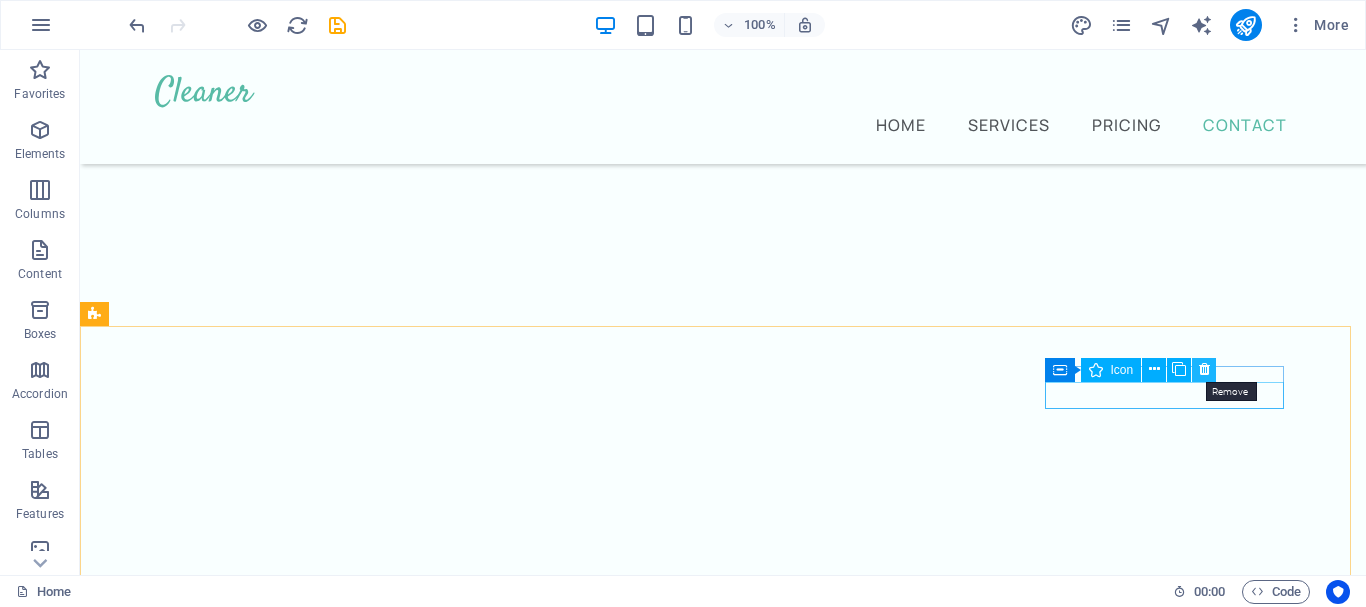 click at bounding box center (1204, 369) 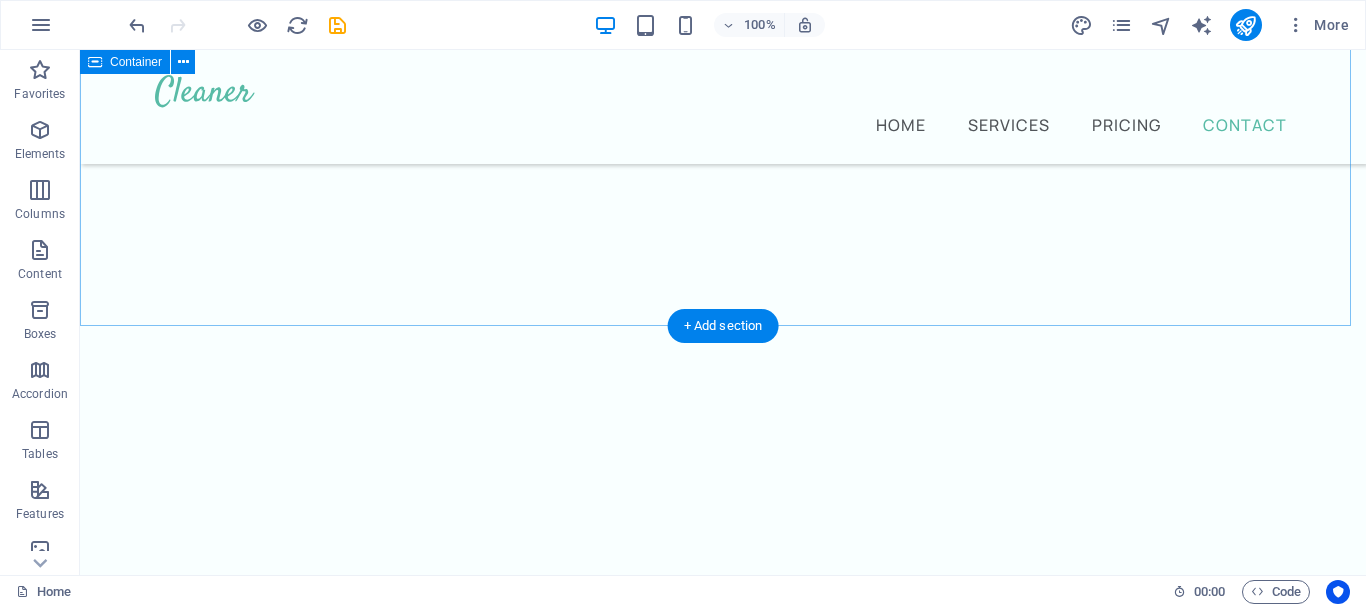 click on "Get in touch today! Drop us a short message we will get back to you Full name Siya Khumalo Email siya@example.com Message   I have read and understand the privacy policy. Unreadable? Load new Submit" at bounding box center [723, 11791] 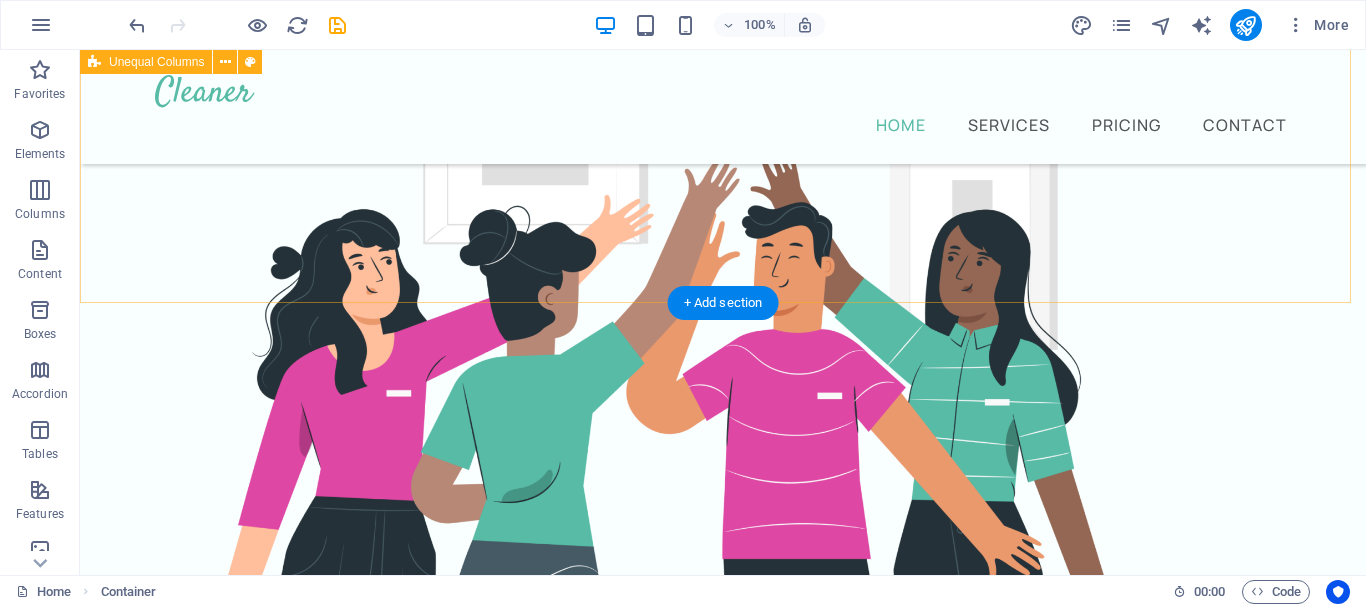 scroll, scrollTop: 0, scrollLeft: 0, axis: both 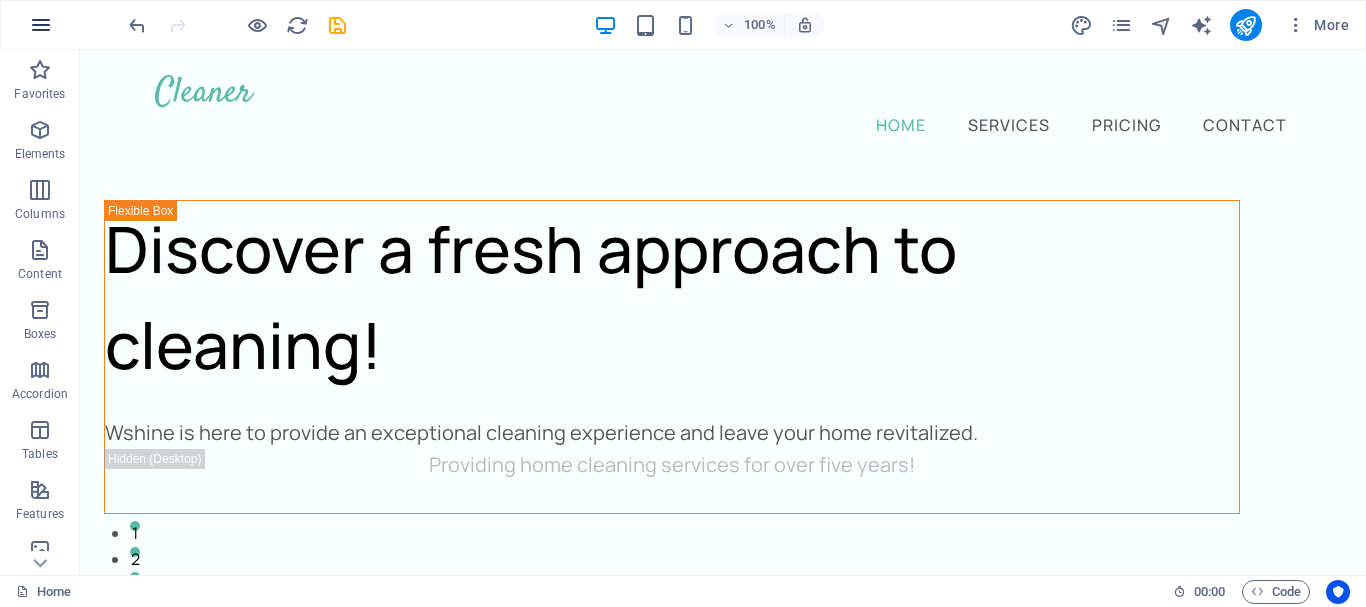 click at bounding box center [41, 25] 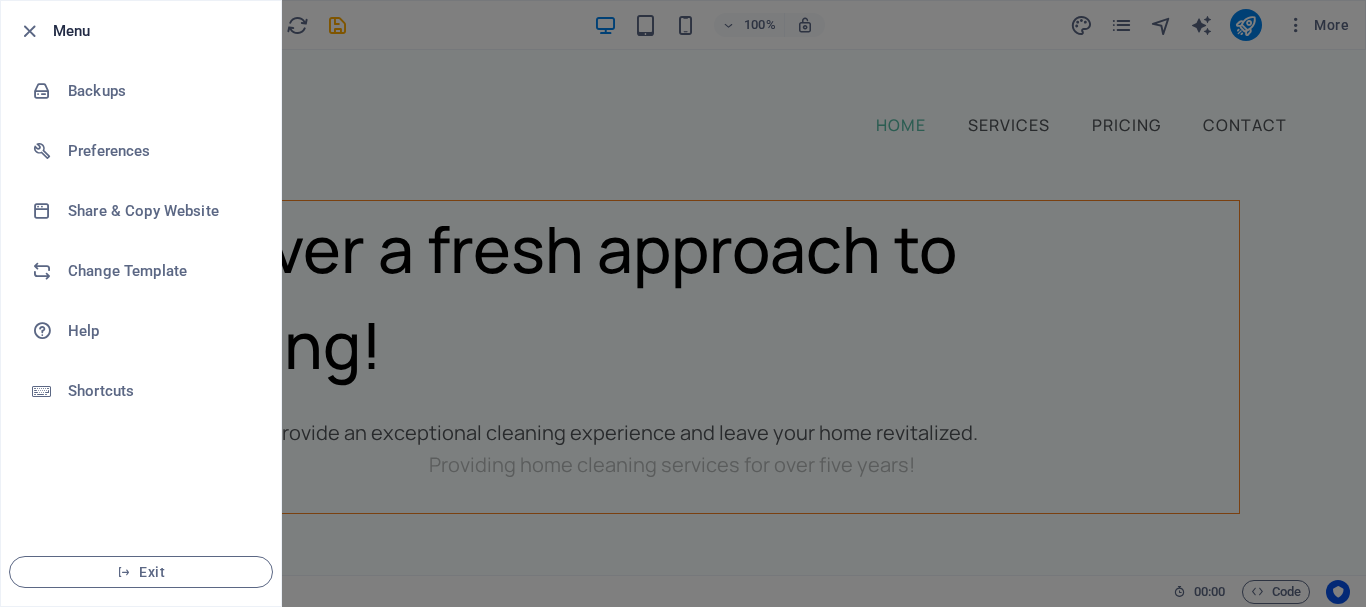 click at bounding box center (683, 303) 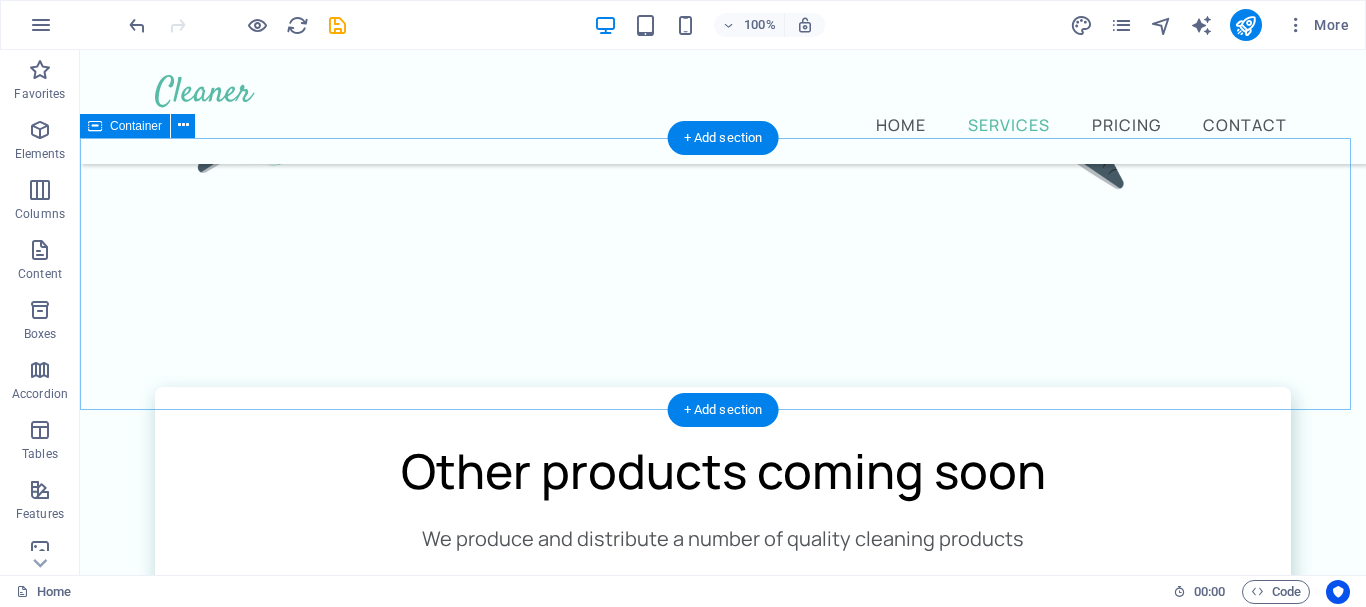 scroll, scrollTop: 1400, scrollLeft: 0, axis: vertical 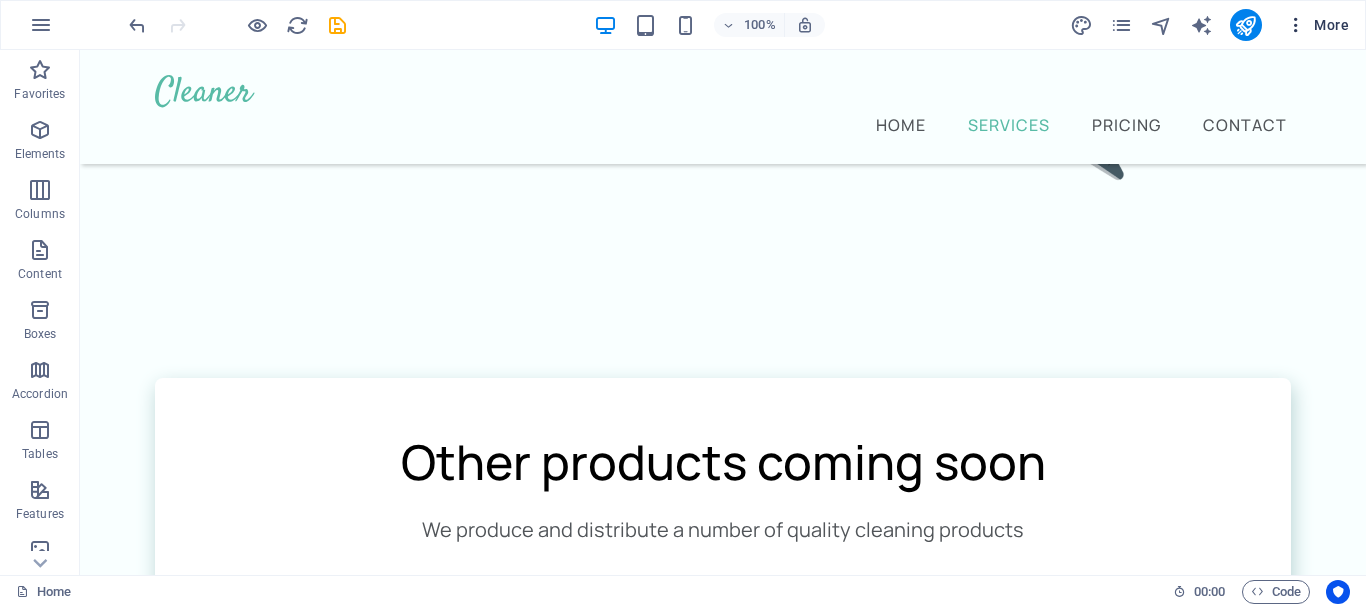 click on "More" at bounding box center (1317, 25) 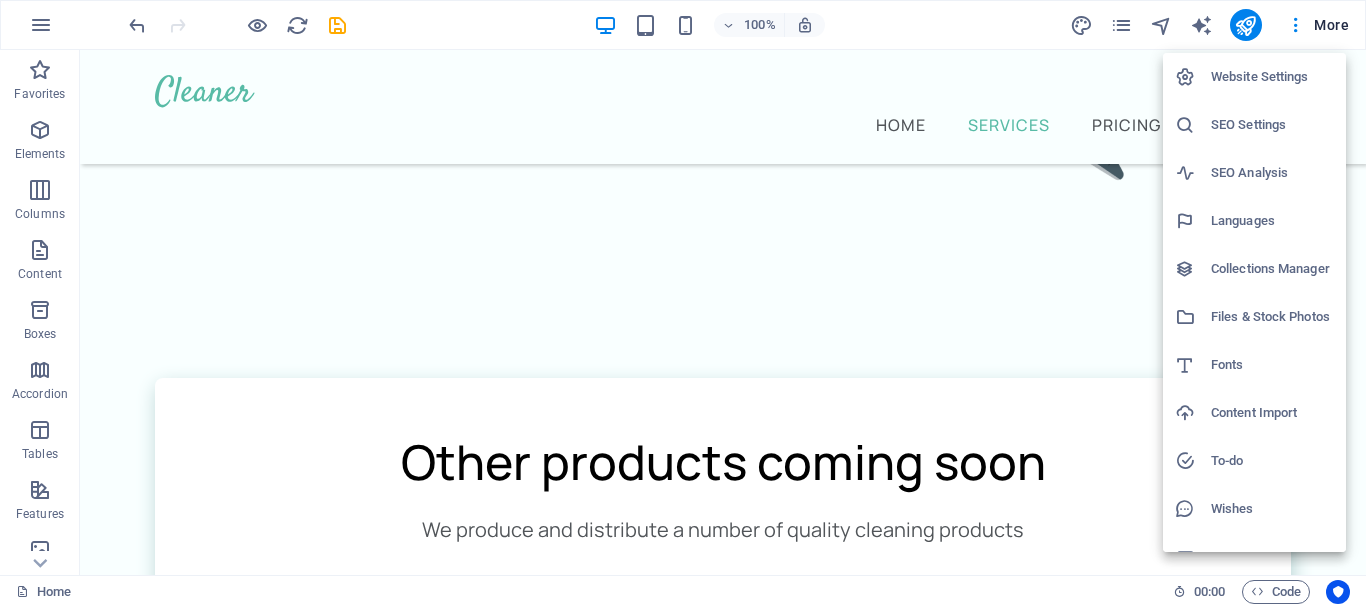 click at bounding box center [683, 303] 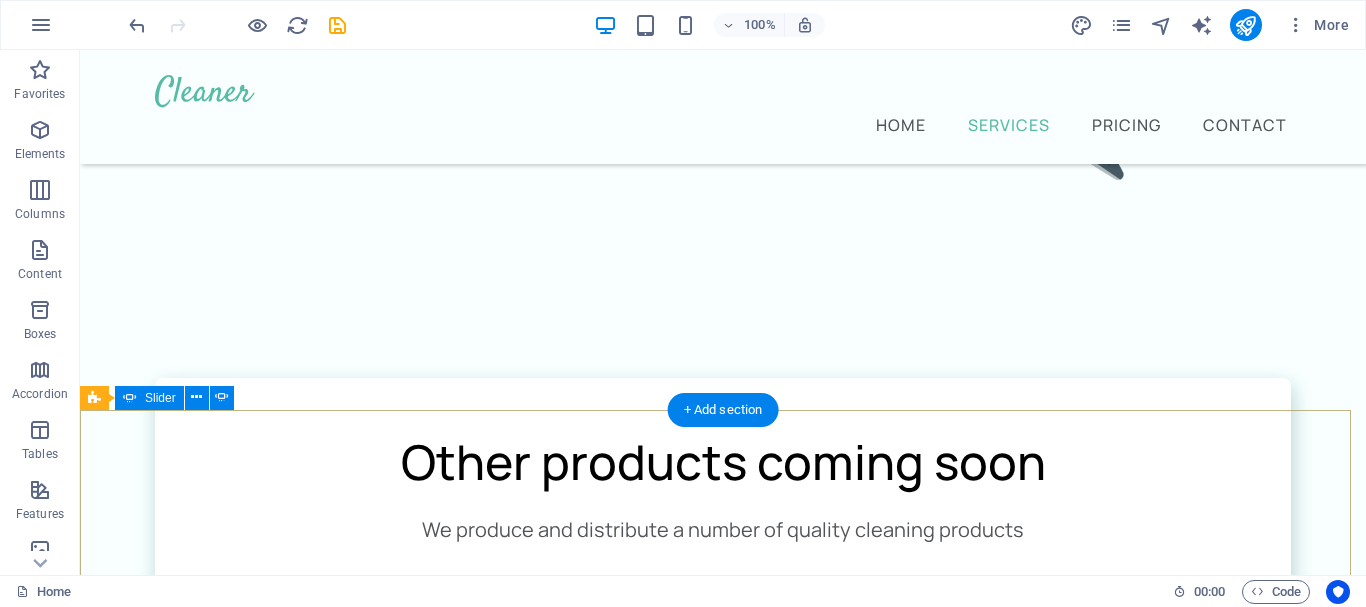 click on "Jane Smith 1 day ago “...amazing service...” Nec dolor in molestie lacus. Orci cursus a in elementum aliquet. Platea risus volutpat scelerisque feugiat quis massa sollicitudin egestas. Vitae eros suspendisse nunc aliquam curabitur faucibus odio lobortis metus. Duis rhoncus scelerisque vulputate tortor. Jane Smith 1 day ago “...amazing service...” Nec dolor in molestie lacus. Orci cursus a in elementum aliquet. Platea risus volutpat scelerisque feugiat quis massa sollicitudin egestas. Vitae eros suspendisse nunc aliquam curabitur faucibus odio lobortis metus. Duis rhoncus scelerisque vulputate tortor. Jane Smith 1 day ago “...amazing service...” Nec dolor in molestie lacus. Orci cursus a in elementum aliquet. Platea risus volutpat scelerisque feugiat quis massa sollicitudin egestas. Vitae eros suspendisse nunc aliquam curabitur faucibus odio lobortis metus. Duis rhoncus scelerisque vulputate tortor. Jane Smith 1 day ago “...amazing service...” Jane Smith 1 day ago “...amazing service...” 1" at bounding box center [723, 7282] 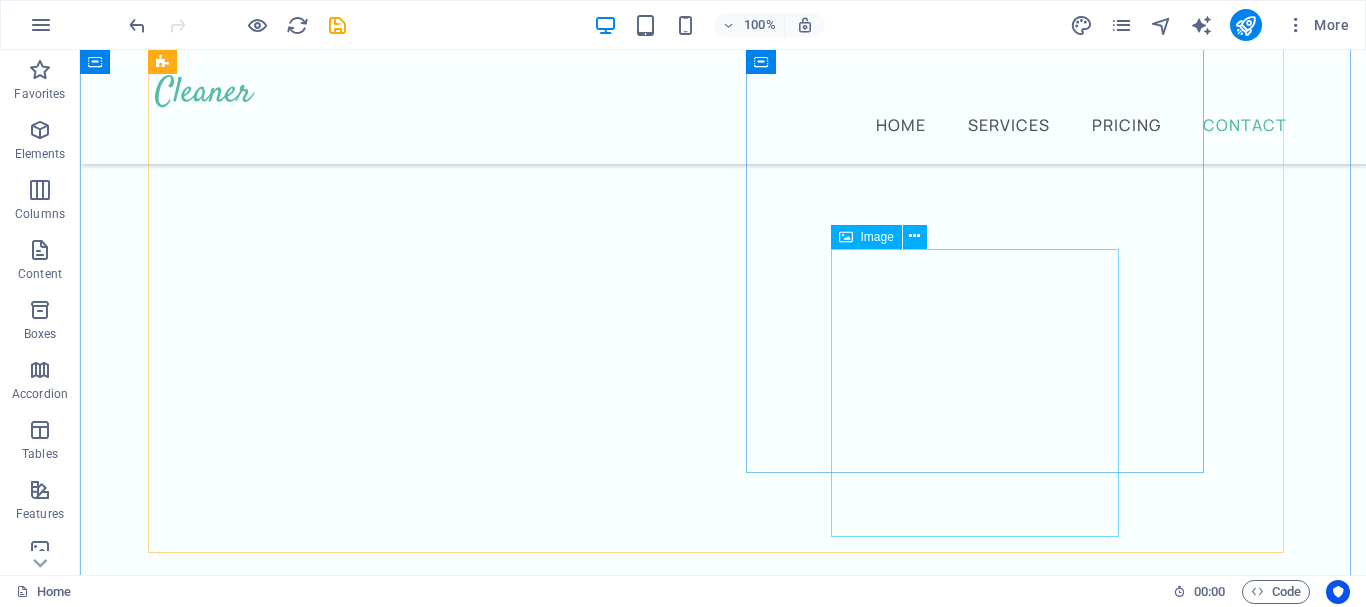 scroll, scrollTop: 3558, scrollLeft: 0, axis: vertical 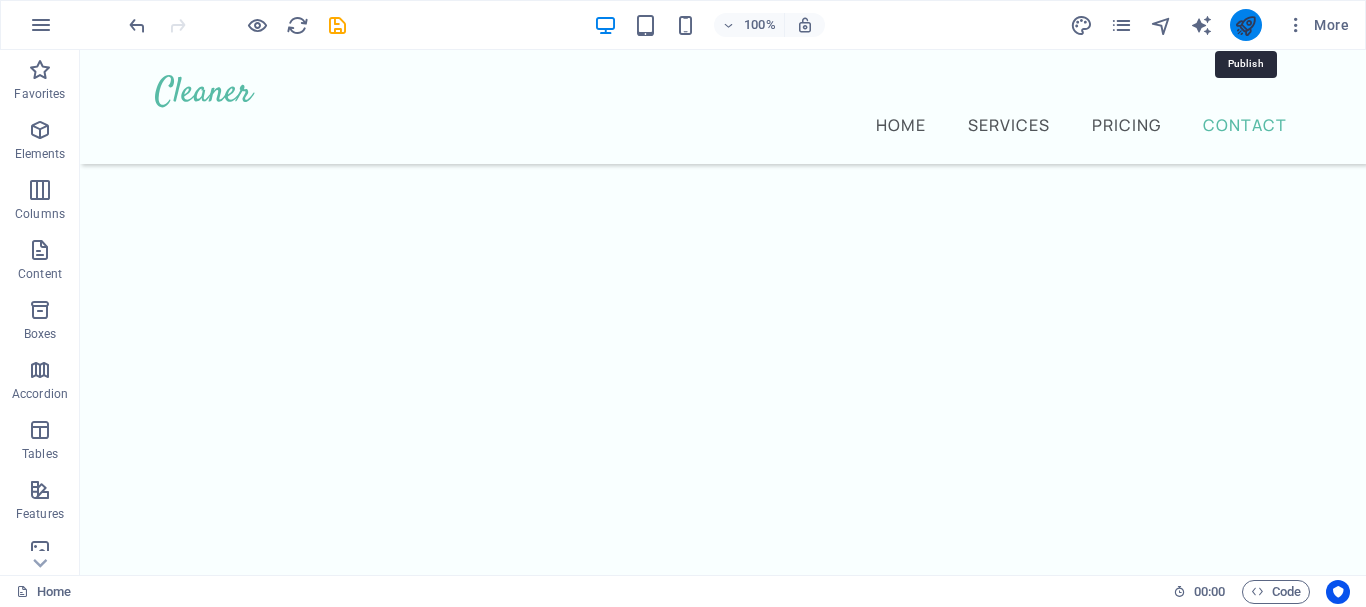 click at bounding box center [1245, 25] 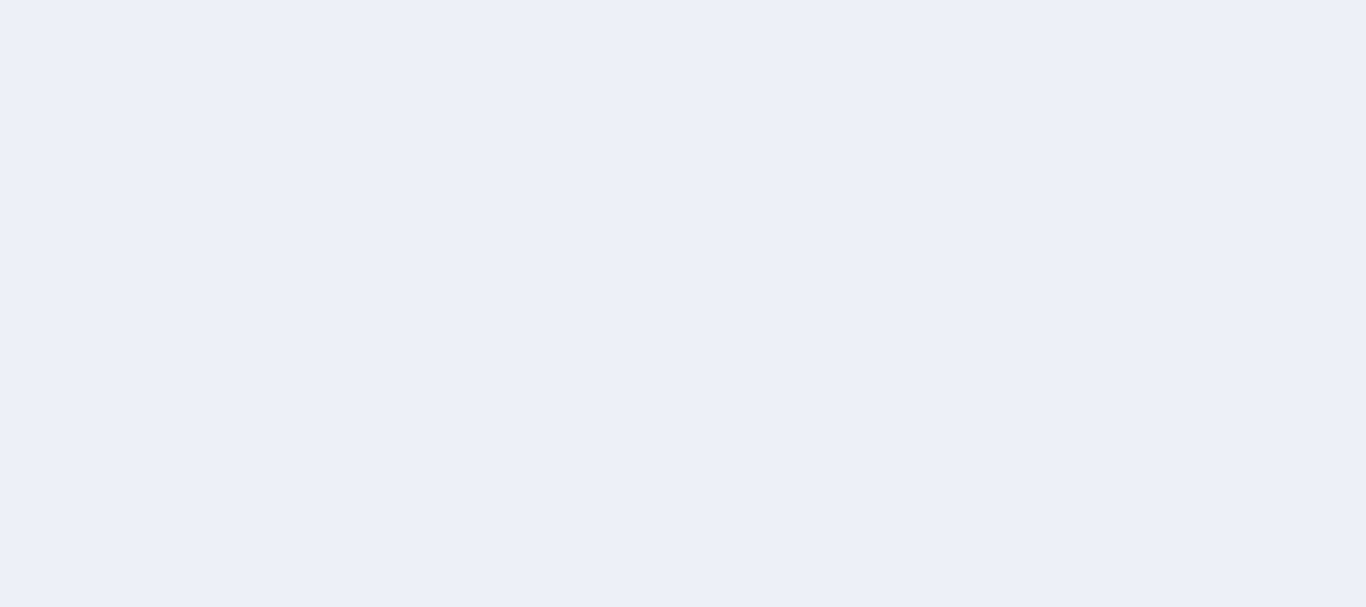 scroll, scrollTop: 0, scrollLeft: 0, axis: both 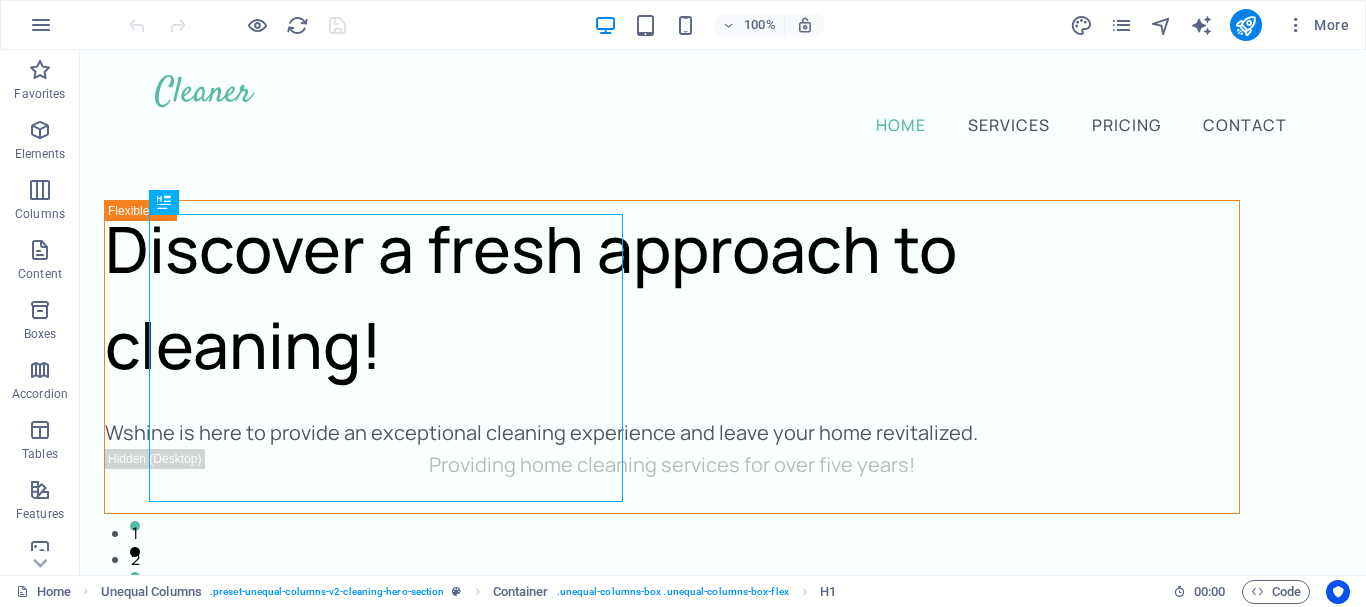 click on "100% More" at bounding box center [683, 25] 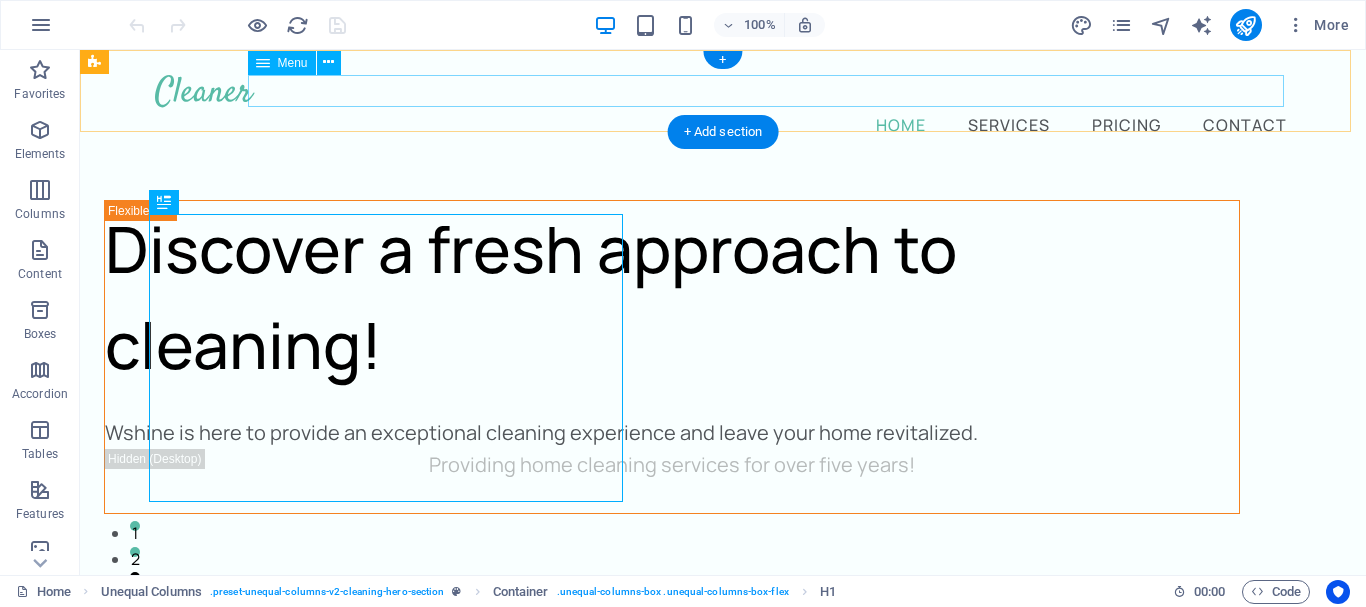 click on "Home Services Pricing Contact" at bounding box center [723, 124] 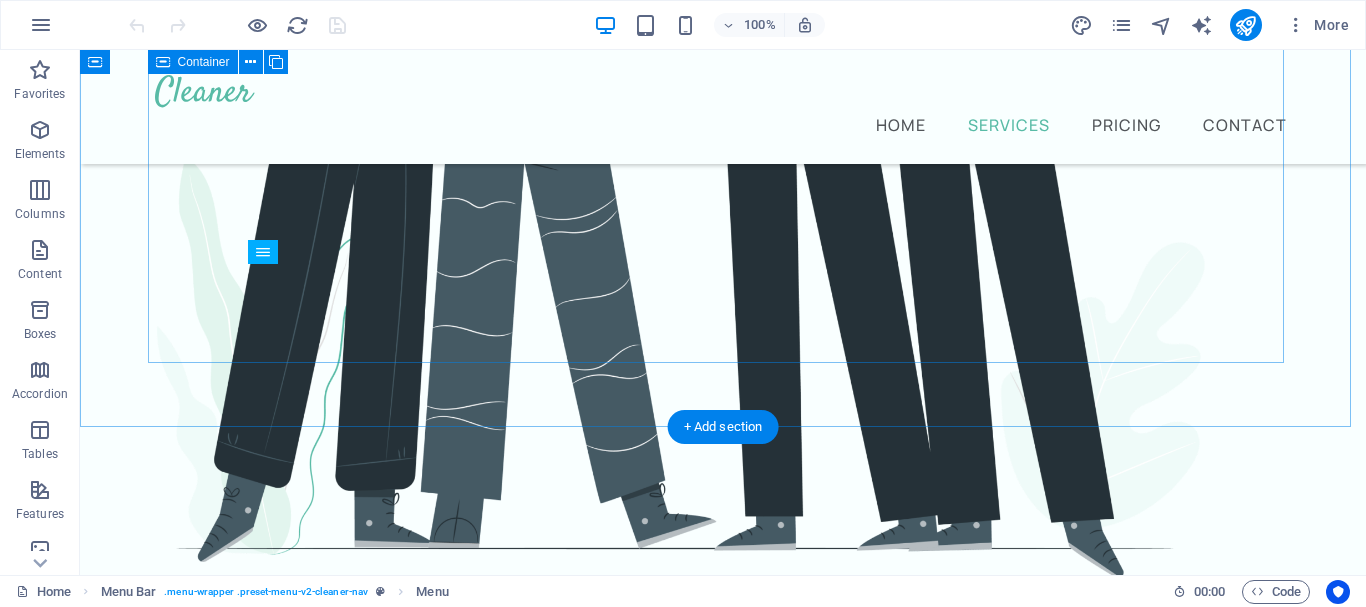 scroll, scrollTop: 1000, scrollLeft: 0, axis: vertical 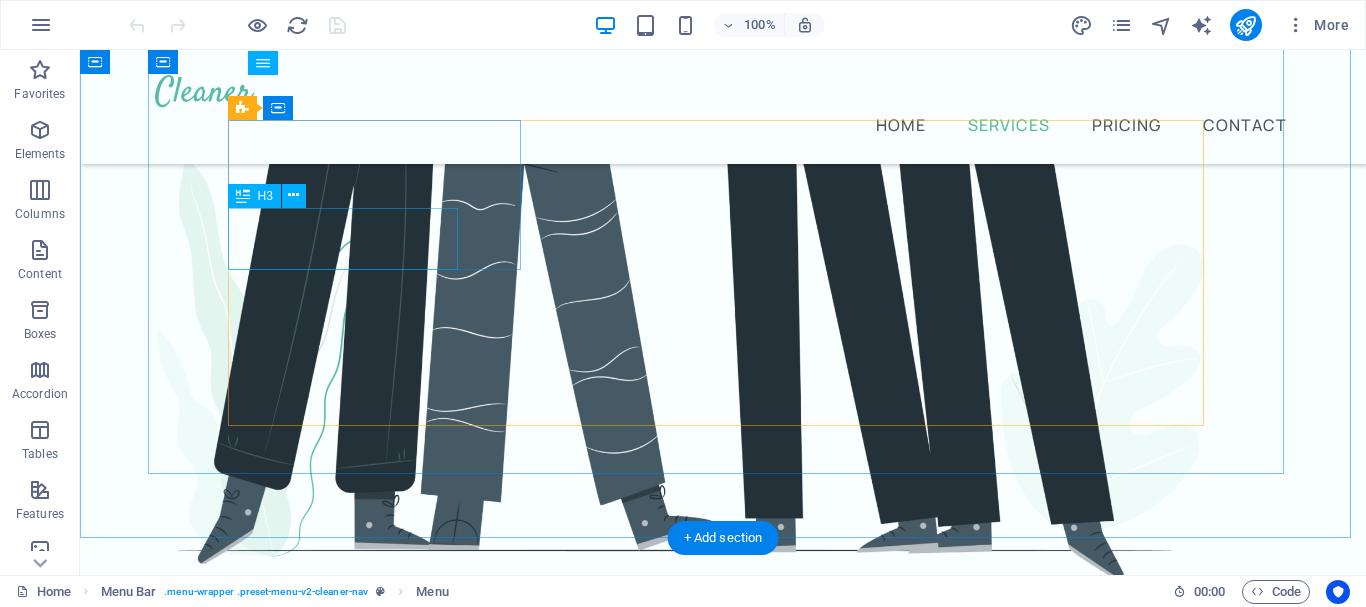click on "Multipurpose cleaner" at bounding box center (714, 1125) 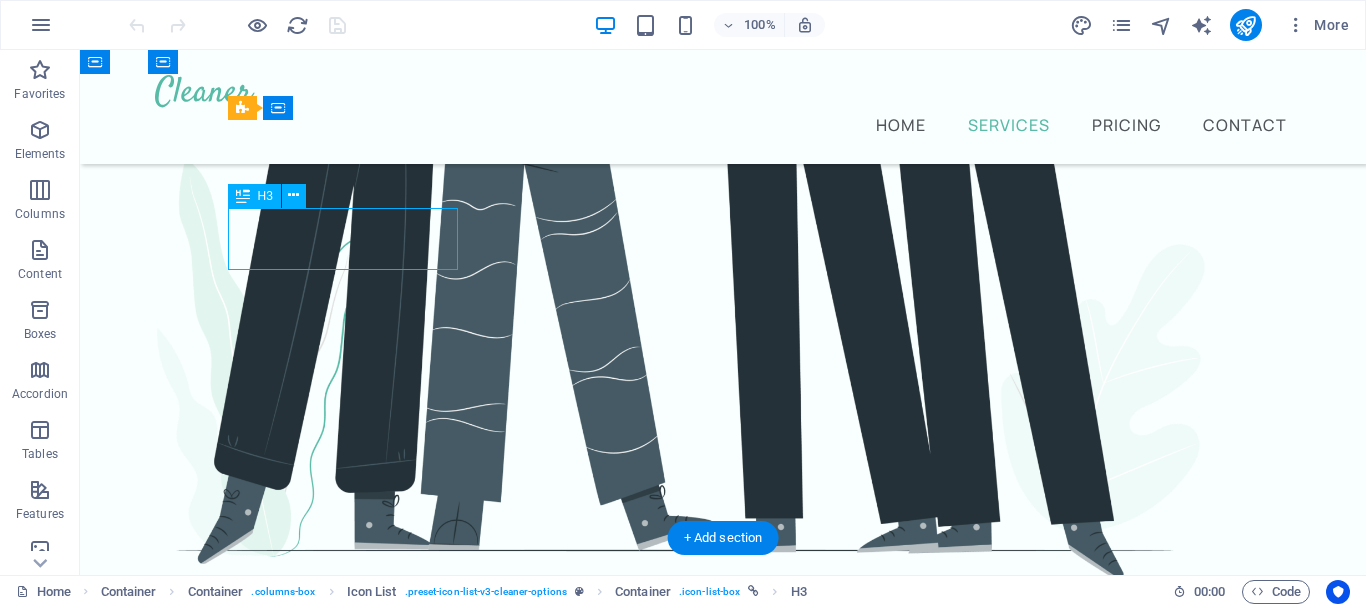 click on "Multipurpose cleaner" at bounding box center [714, 1125] 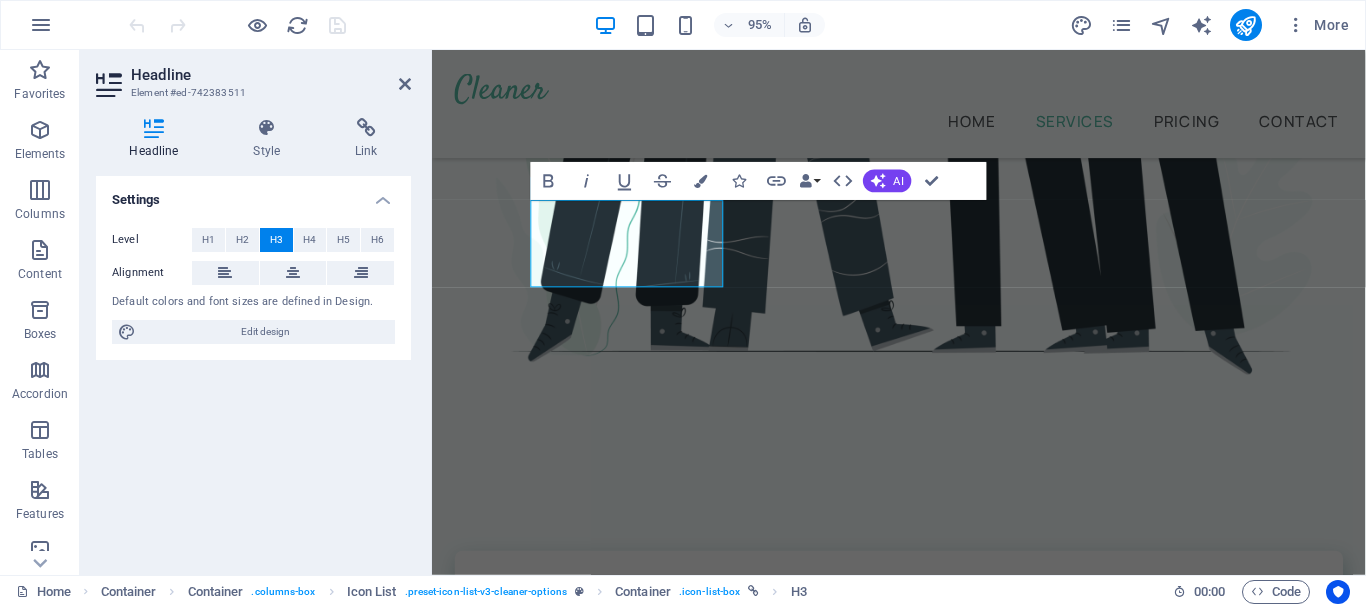 scroll, scrollTop: 1006, scrollLeft: 0, axis: vertical 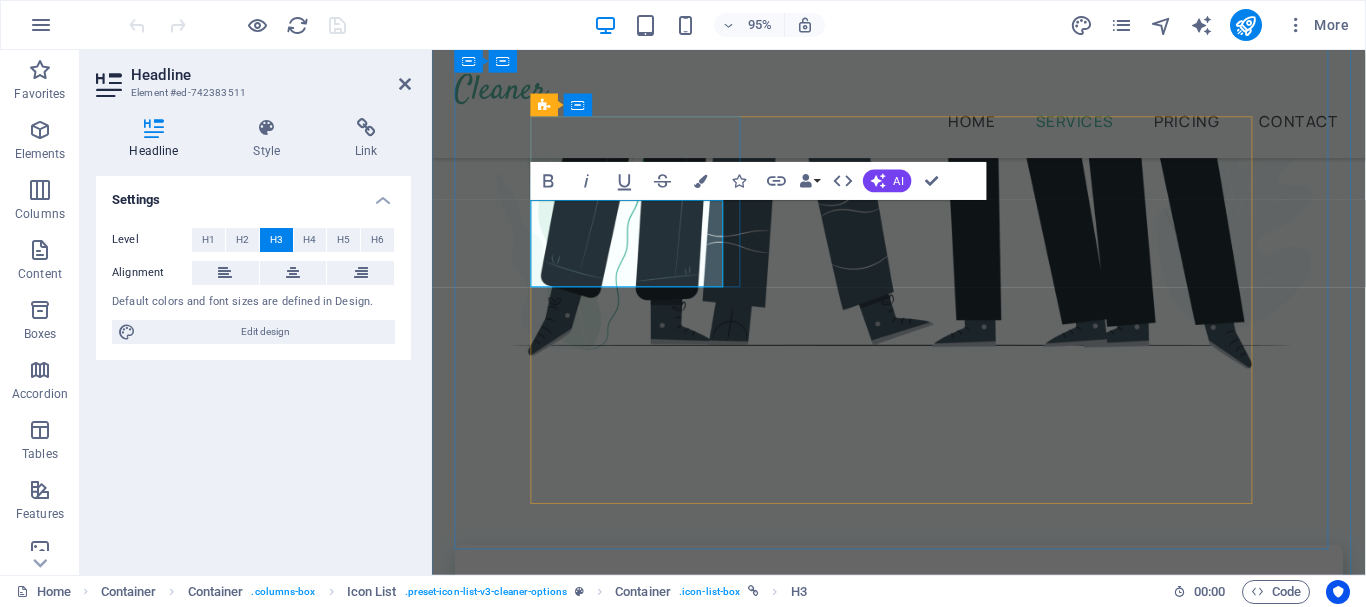 click on "Multipurpose cleaner" at bounding box center (651, 918) 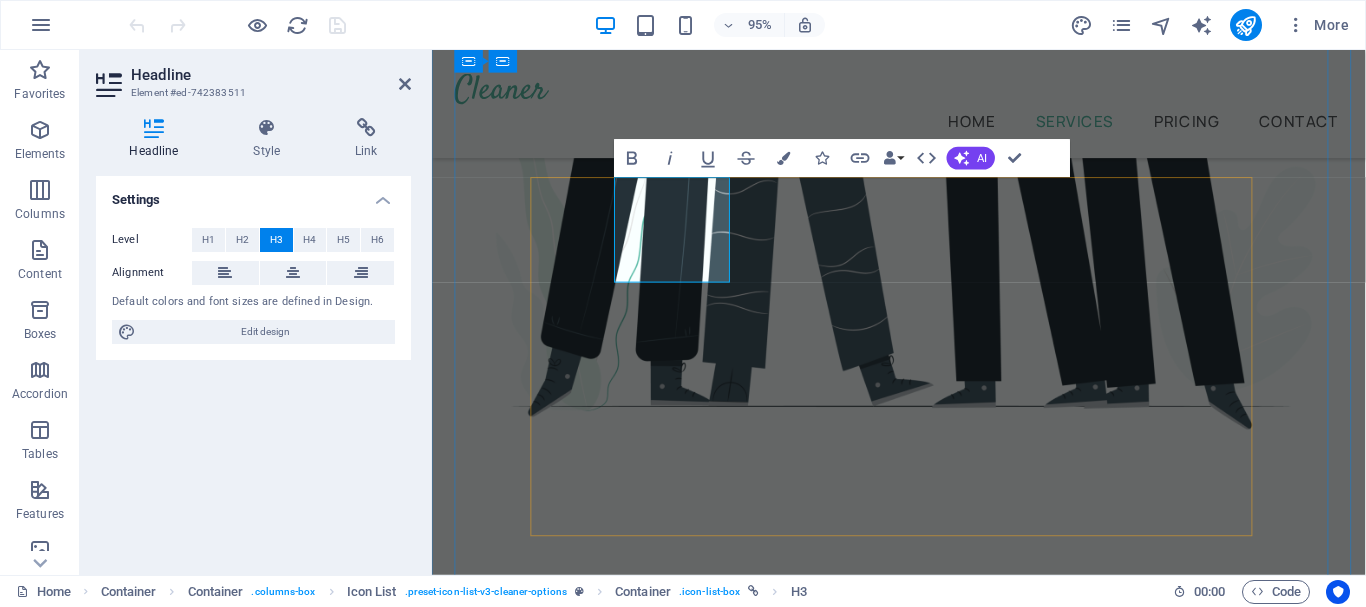 scroll, scrollTop: 962, scrollLeft: 0, axis: vertical 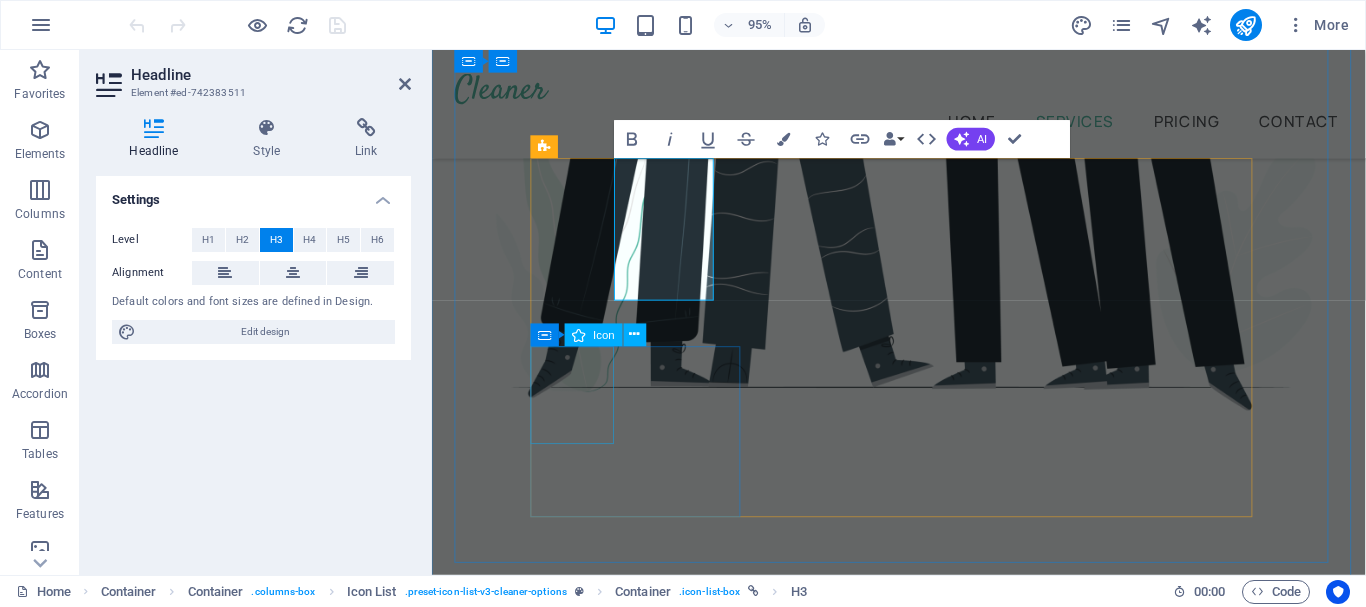 type 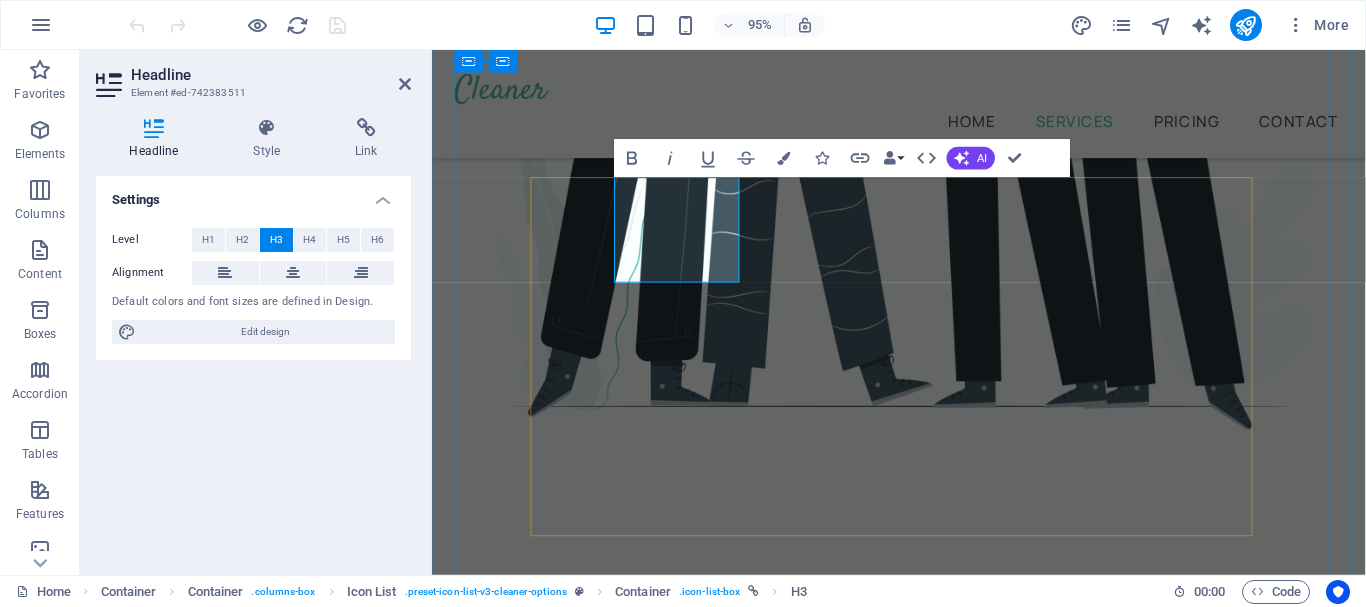 scroll, scrollTop: 1006, scrollLeft: 0, axis: vertical 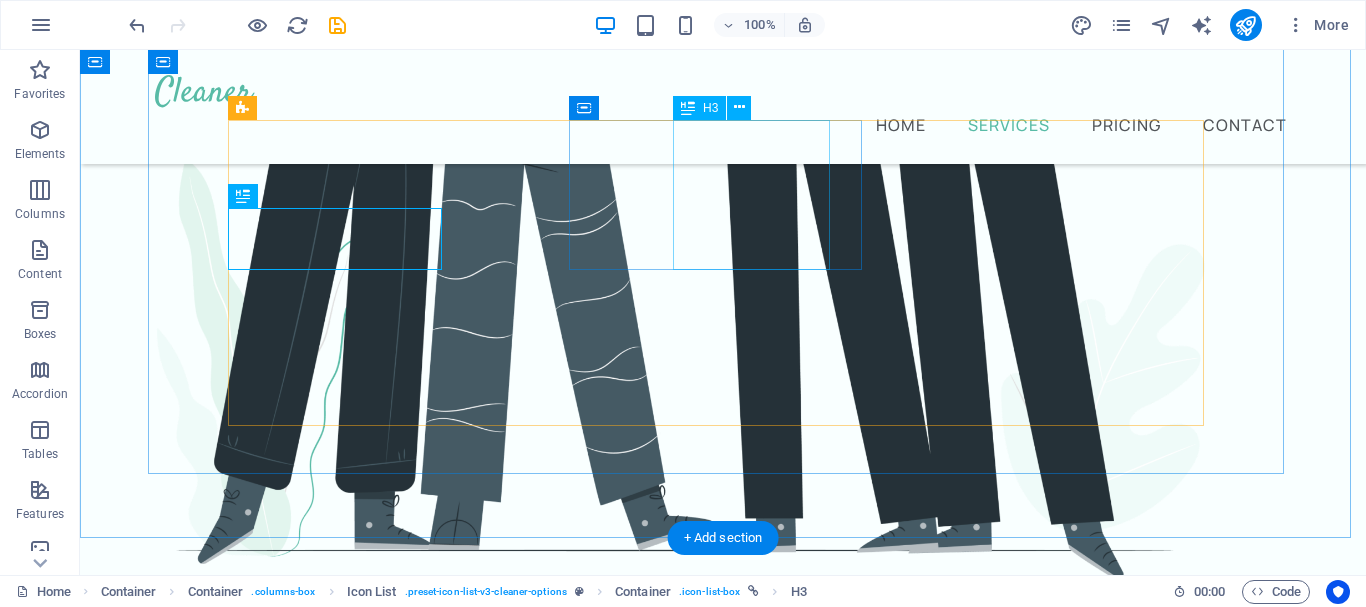 click on "Oven Cleaner" at bounding box center (714, 1315) 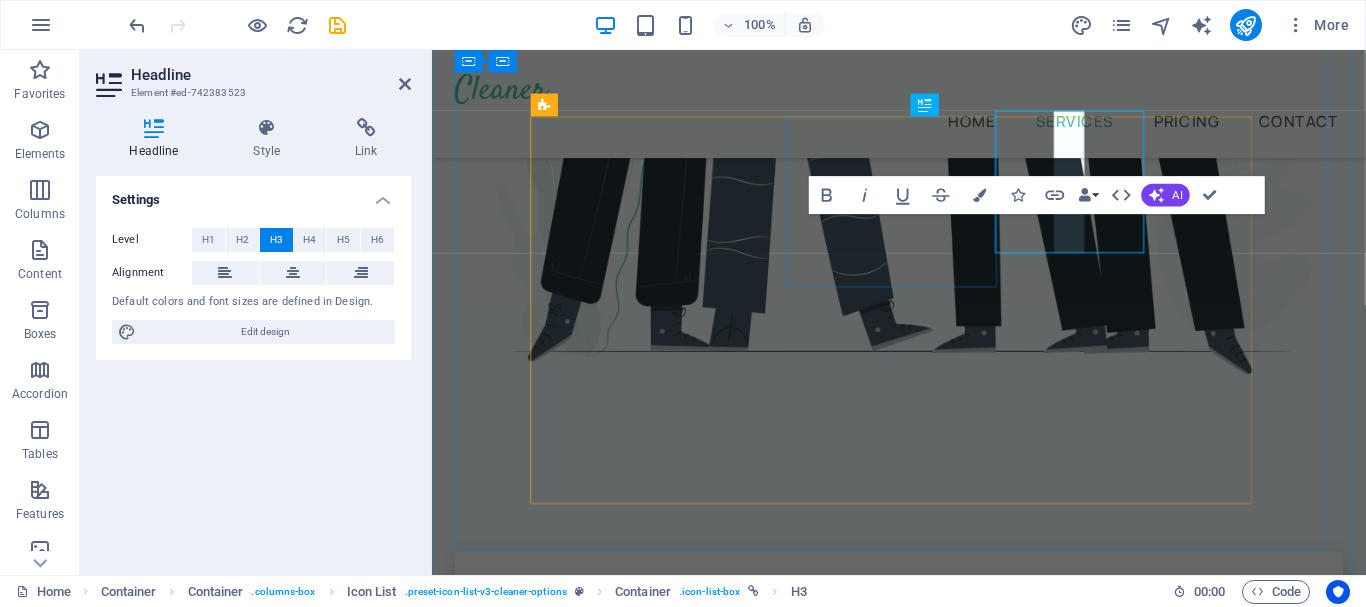 scroll, scrollTop: 1006, scrollLeft: 0, axis: vertical 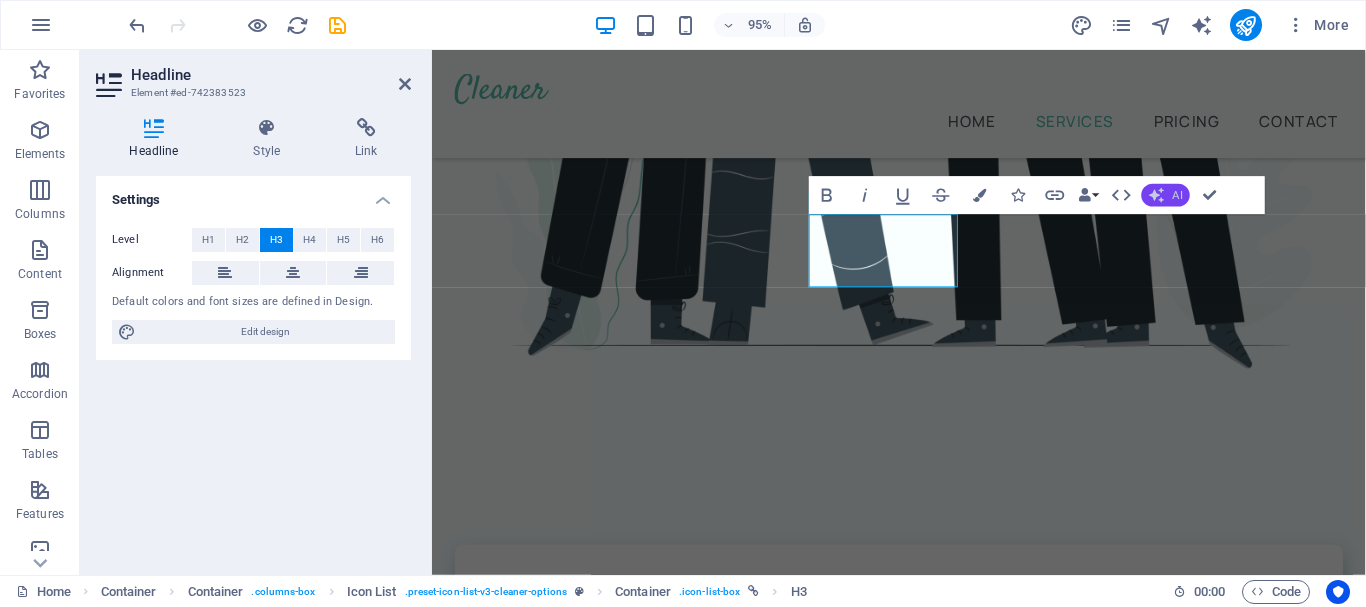 click 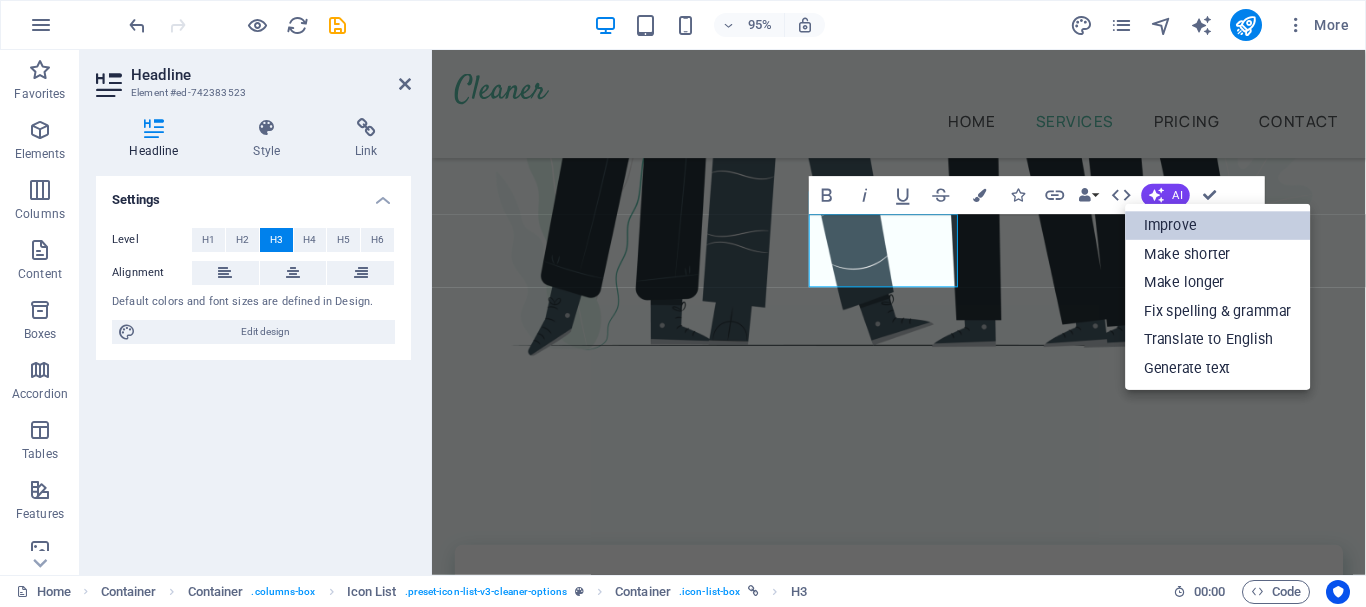 click on "Improve" at bounding box center [1217, 226] 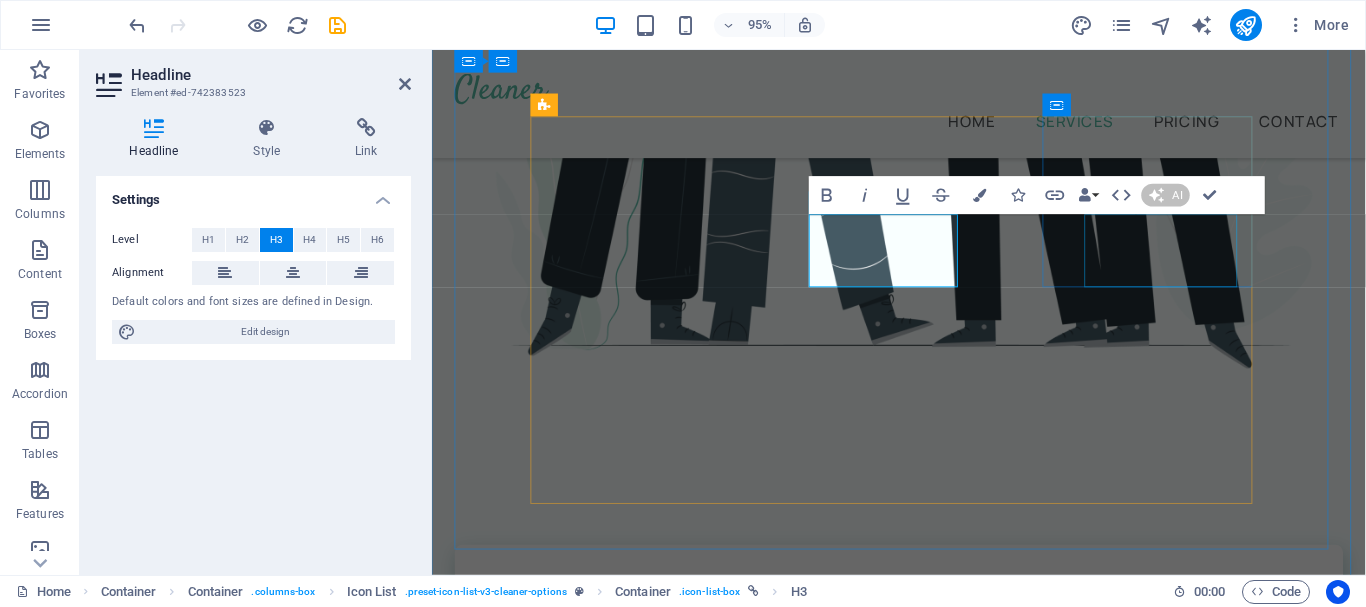 type 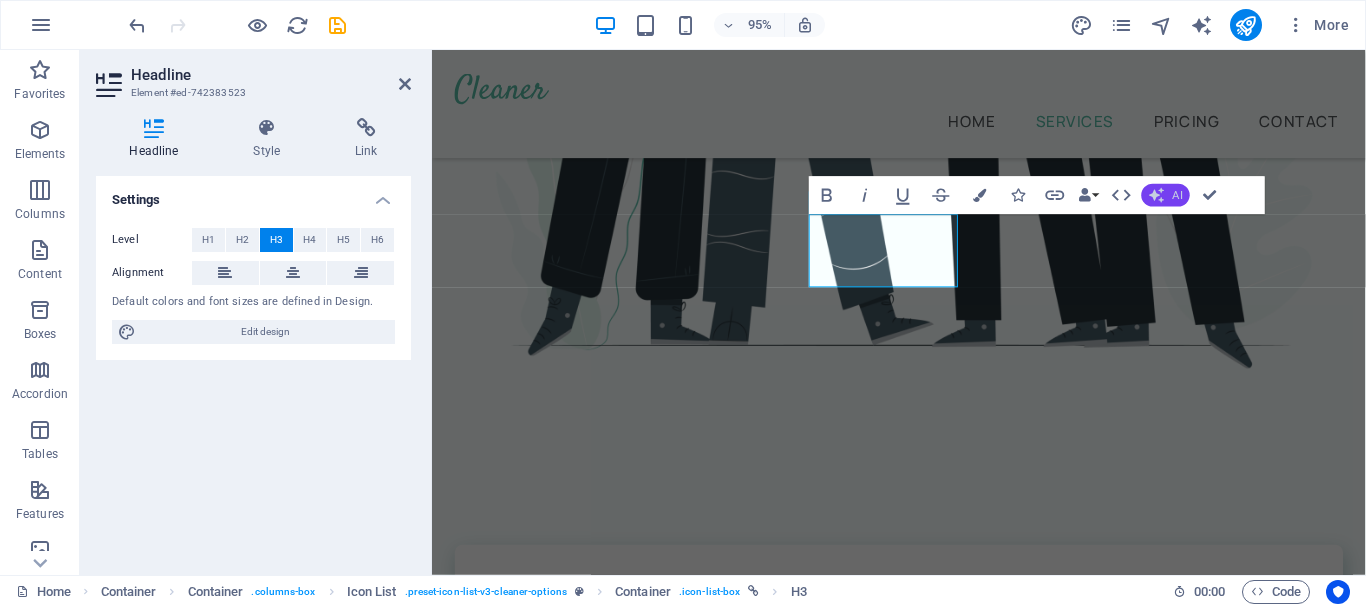 click on "AI" at bounding box center [1166, 195] 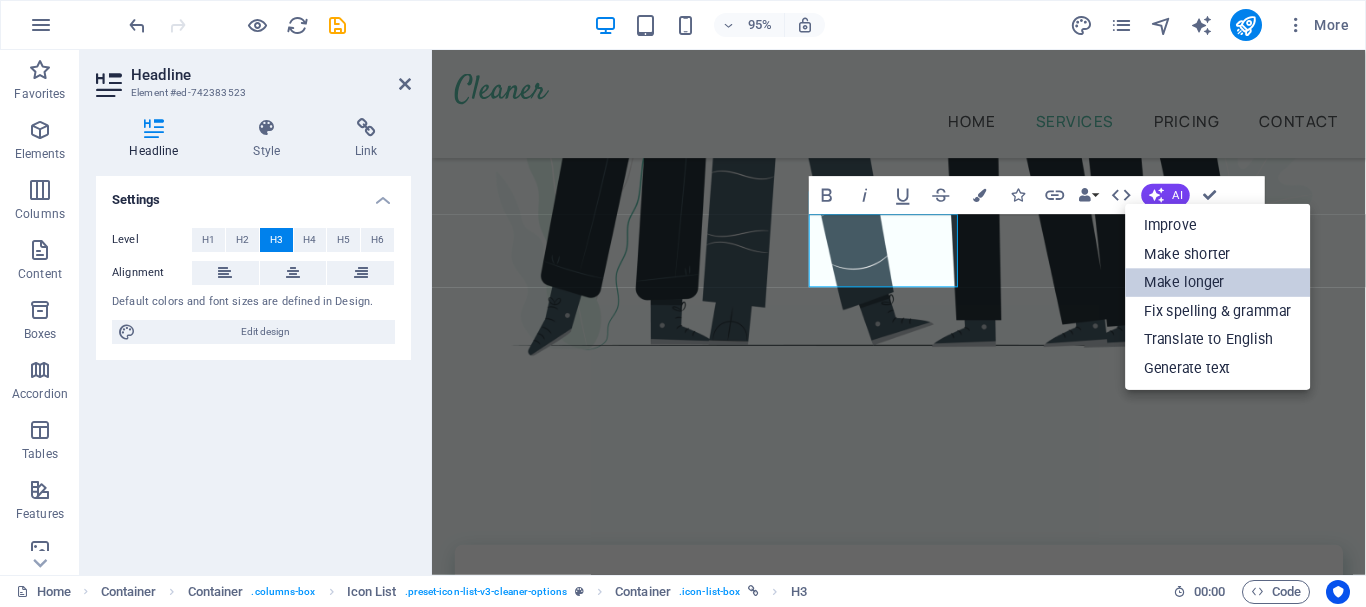 click on "Make longer" at bounding box center (1217, 283) 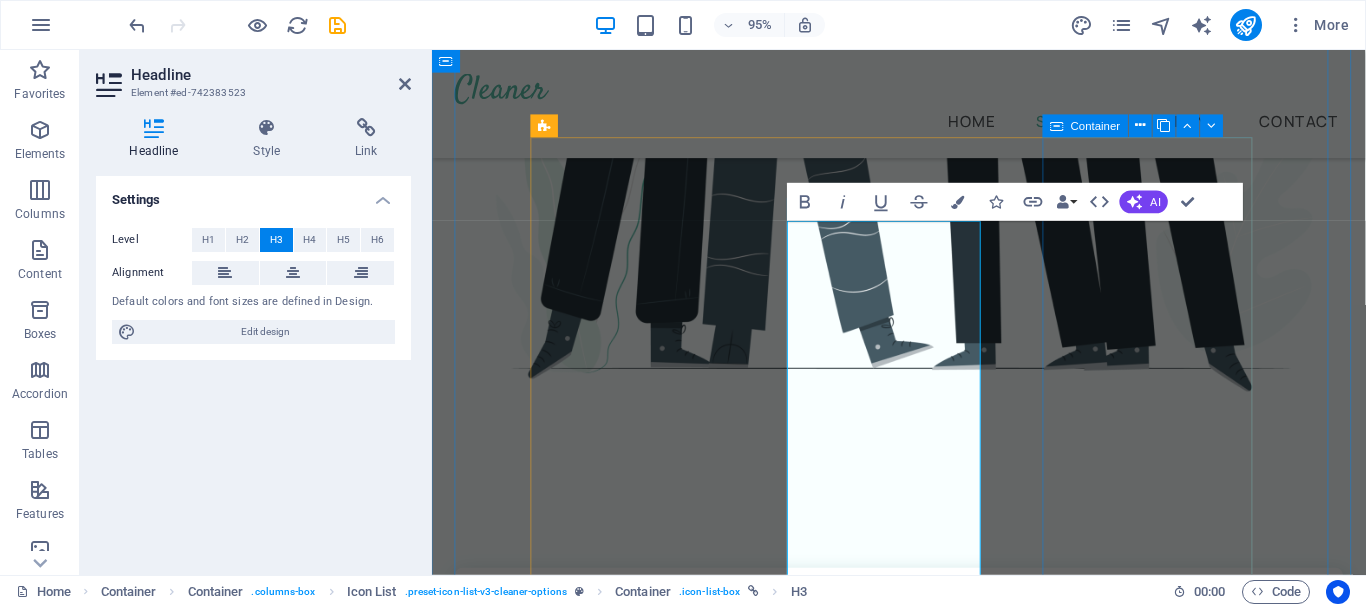 scroll, scrollTop: 984, scrollLeft: 0, axis: vertical 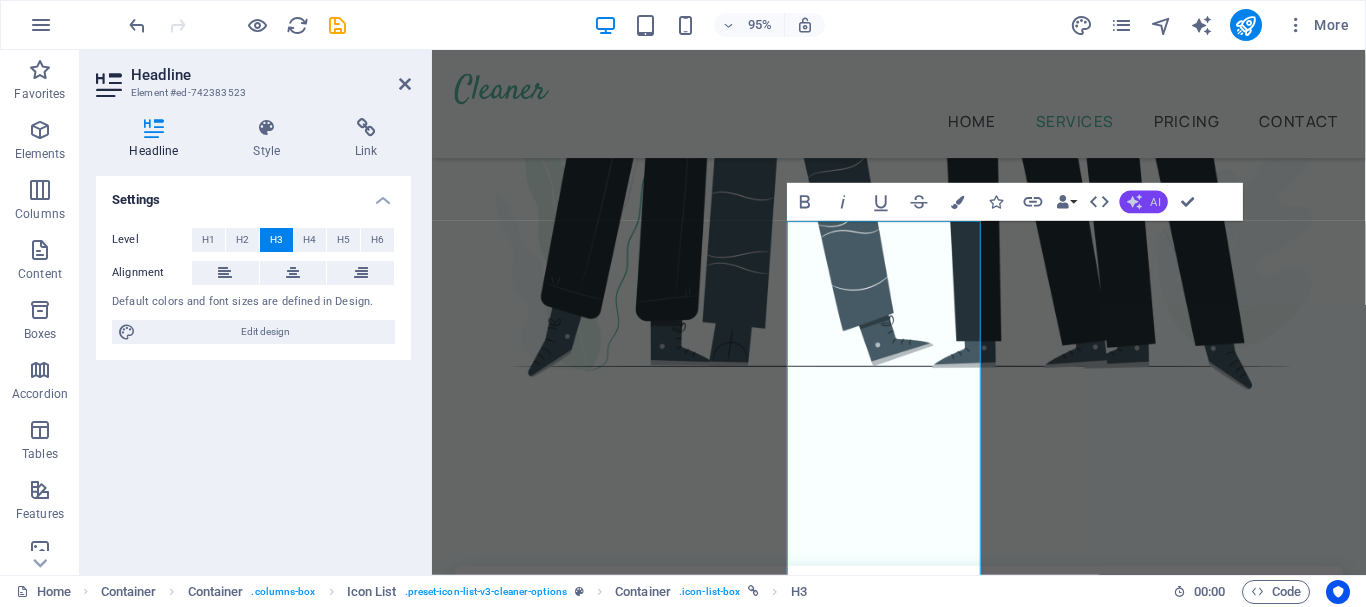 click on "AI" at bounding box center (1144, 201) 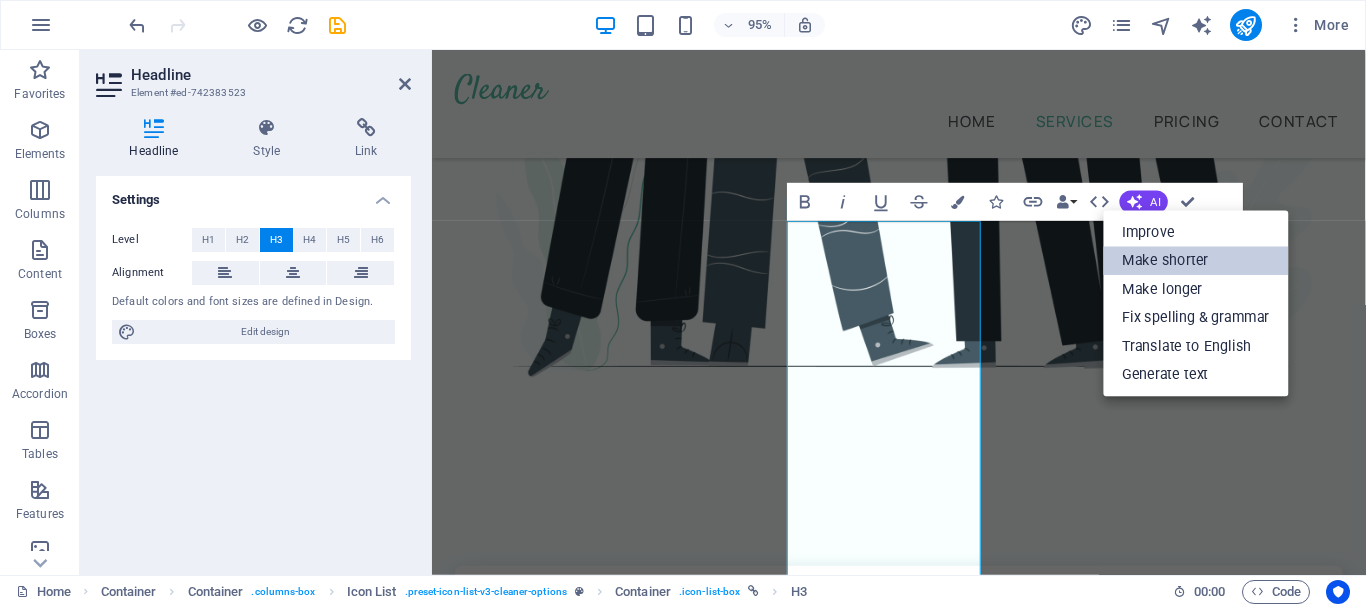 click on "Make shorter" at bounding box center (1195, 261) 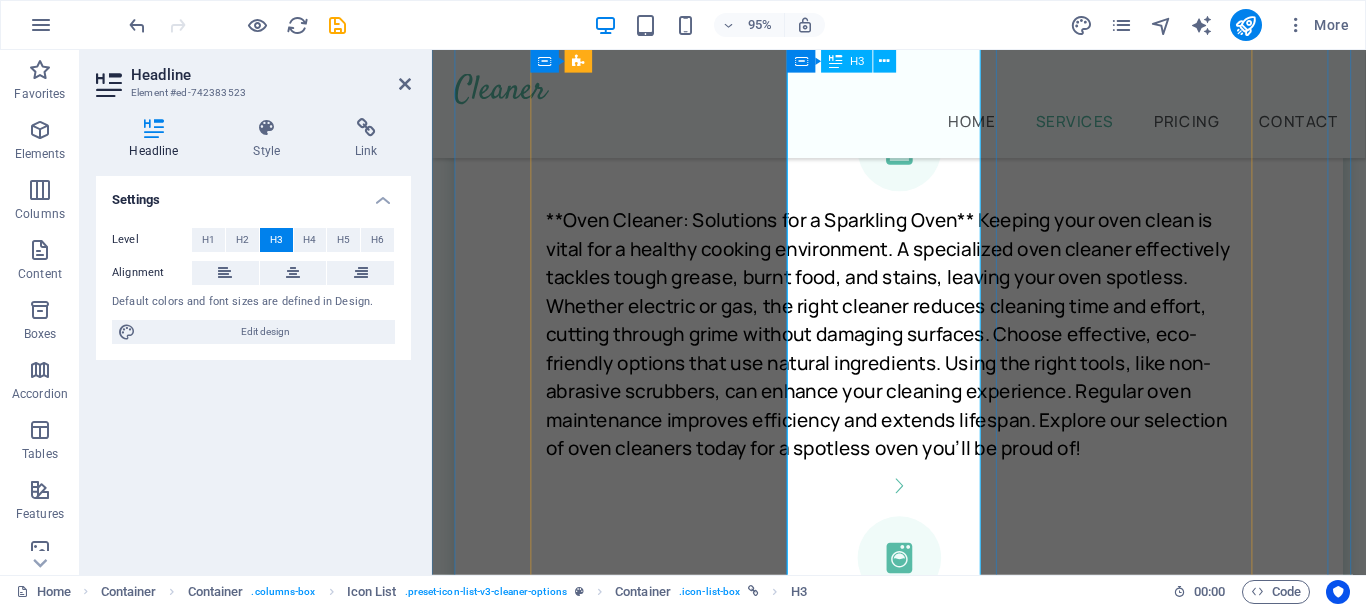 scroll, scrollTop: 1984, scrollLeft: 0, axis: vertical 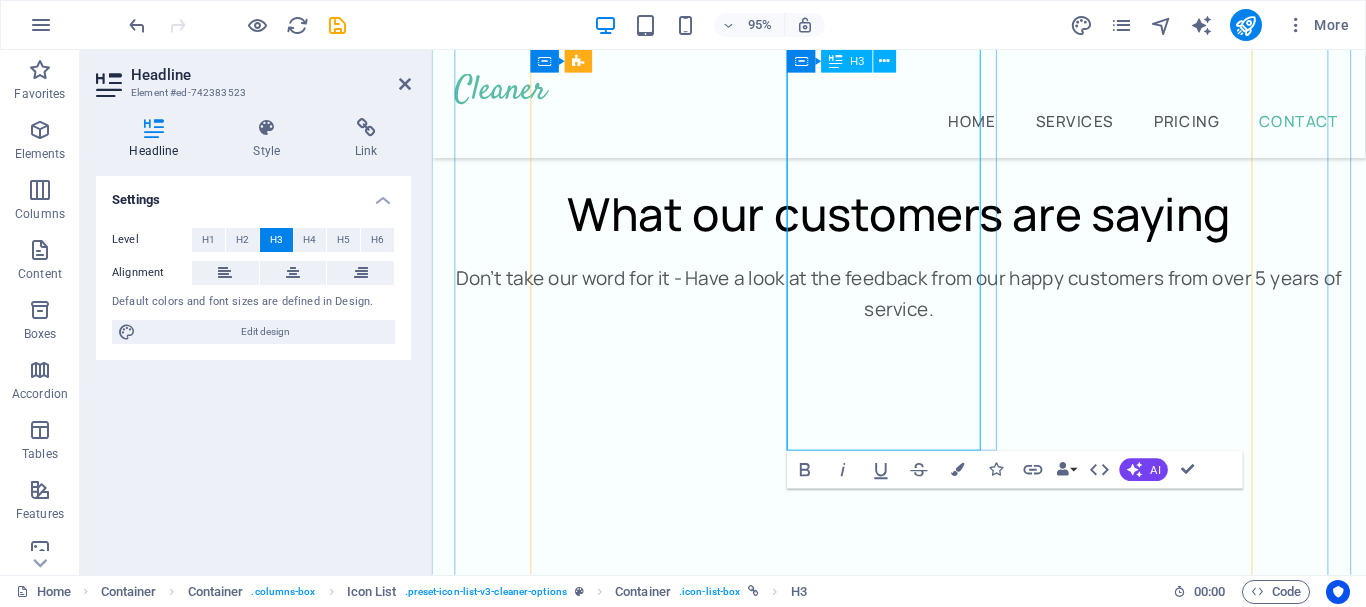 click at bounding box center (914, -1015) 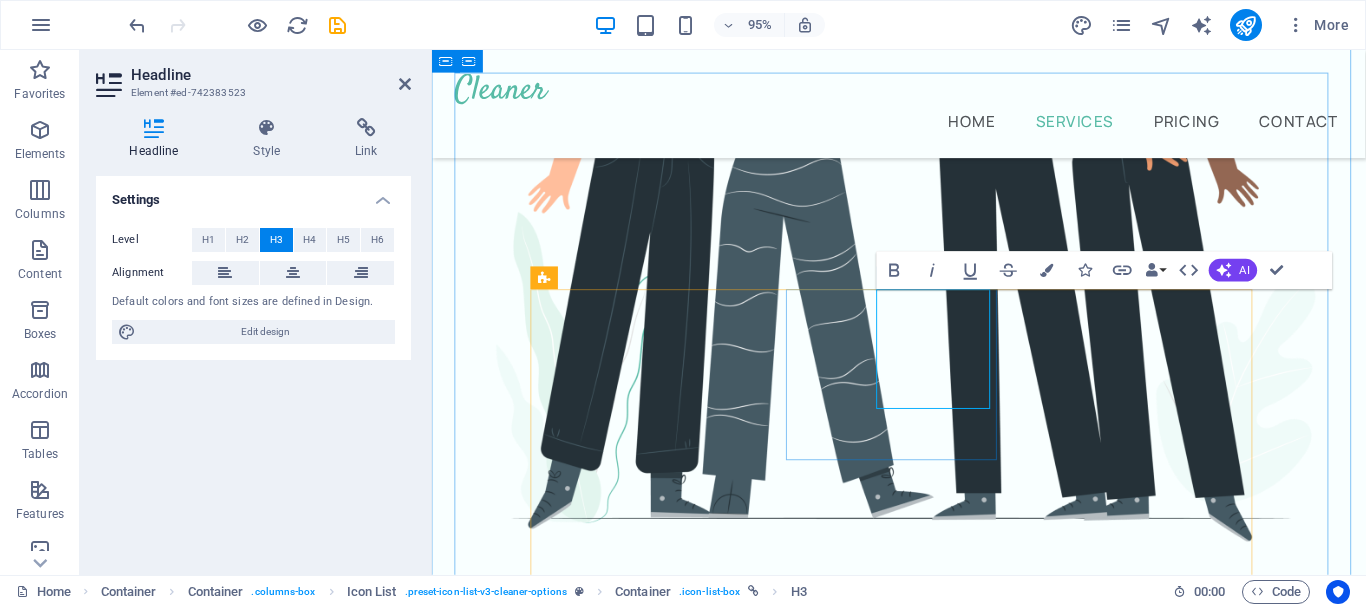 scroll, scrollTop: 902, scrollLeft: 0, axis: vertical 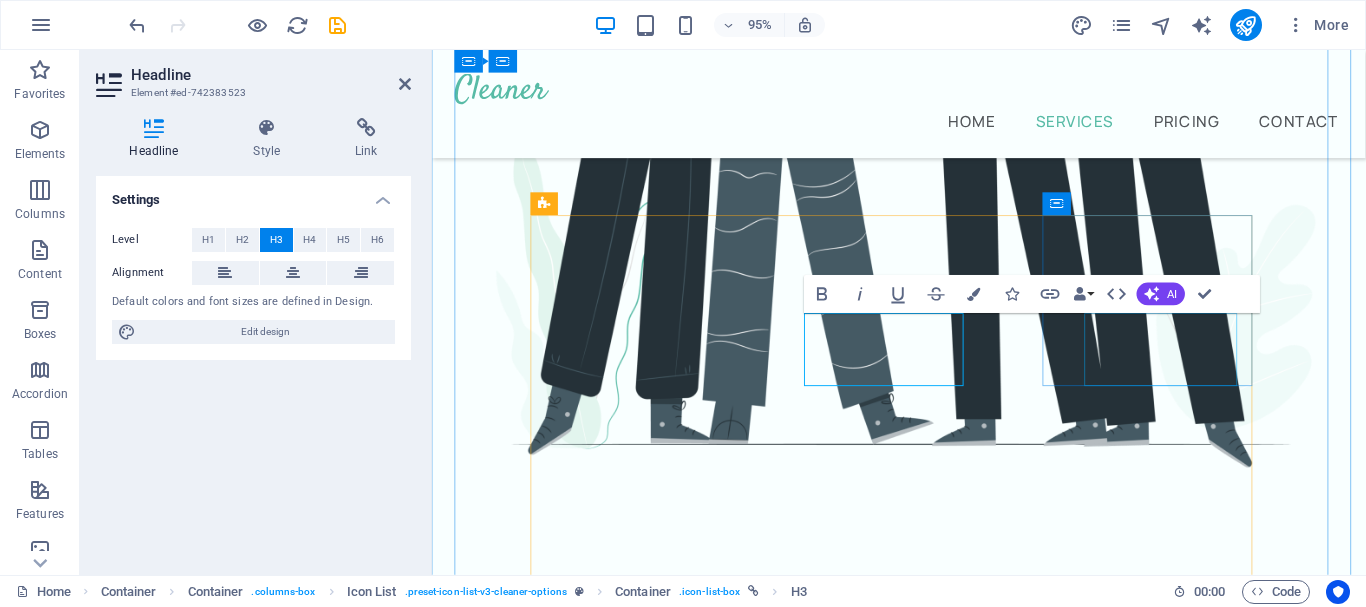 click on "Stain remover" at bounding box center [914, 1402] 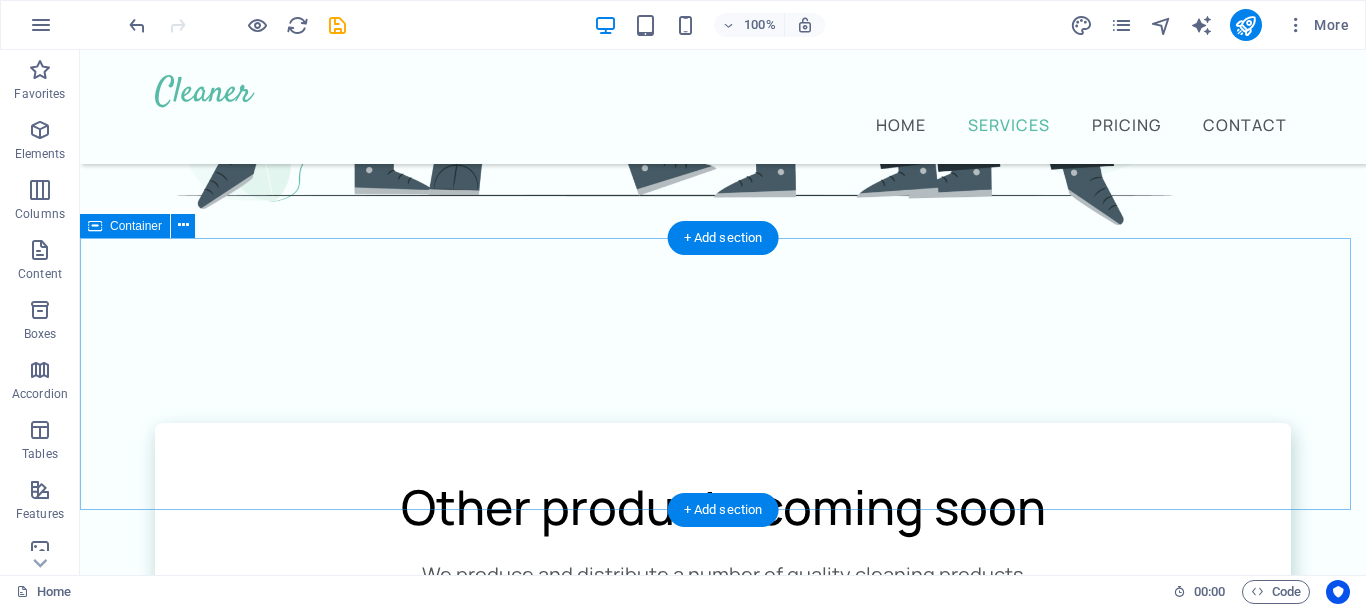 scroll, scrollTop: 1396, scrollLeft: 0, axis: vertical 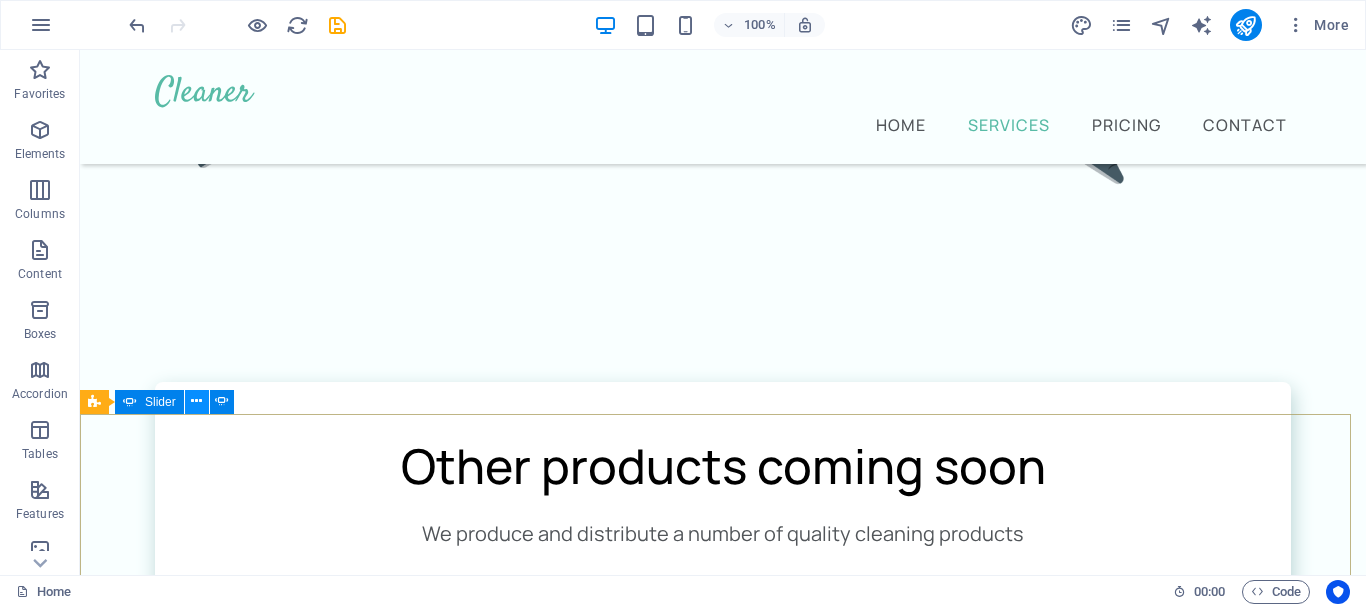 click at bounding box center (196, 401) 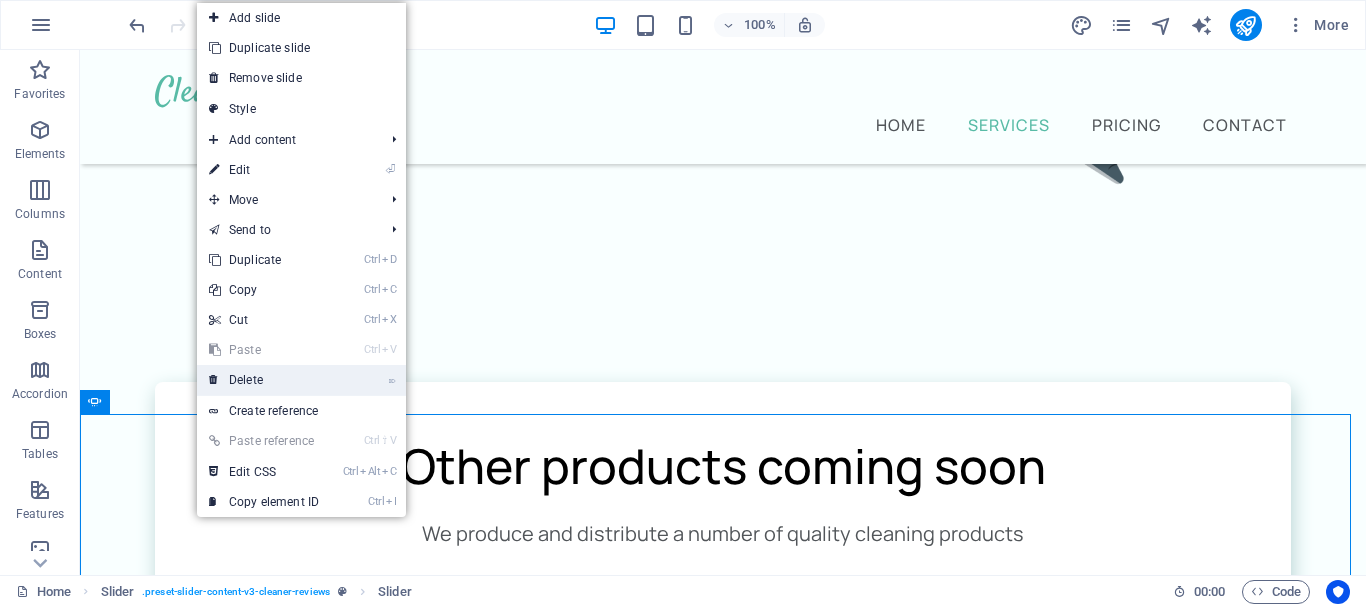 click on "⌦  Delete" at bounding box center (264, 380) 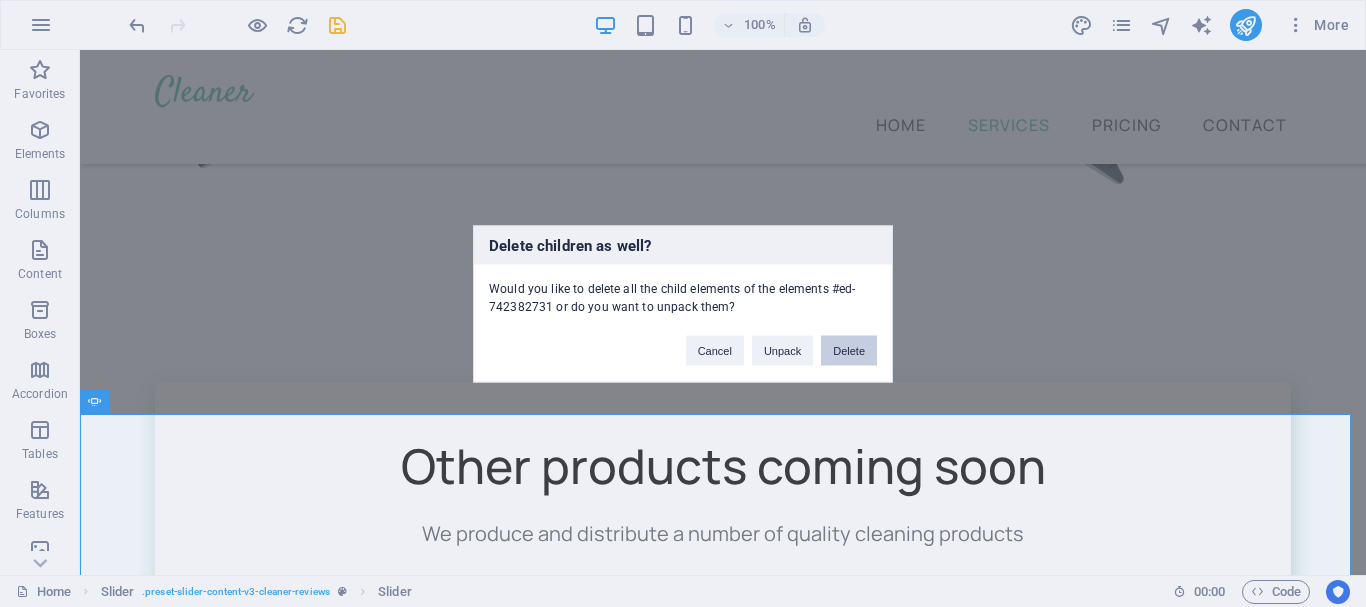 click on "Delete" at bounding box center (849, 350) 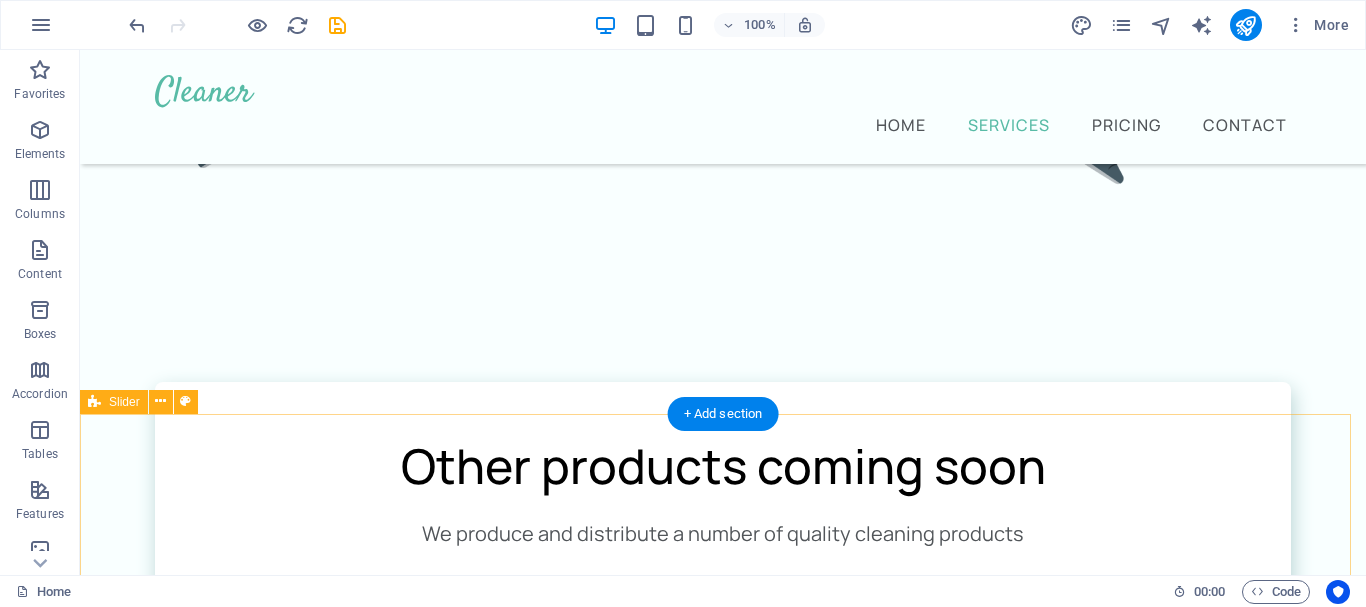 click on "Add elements" at bounding box center [664, 2147] 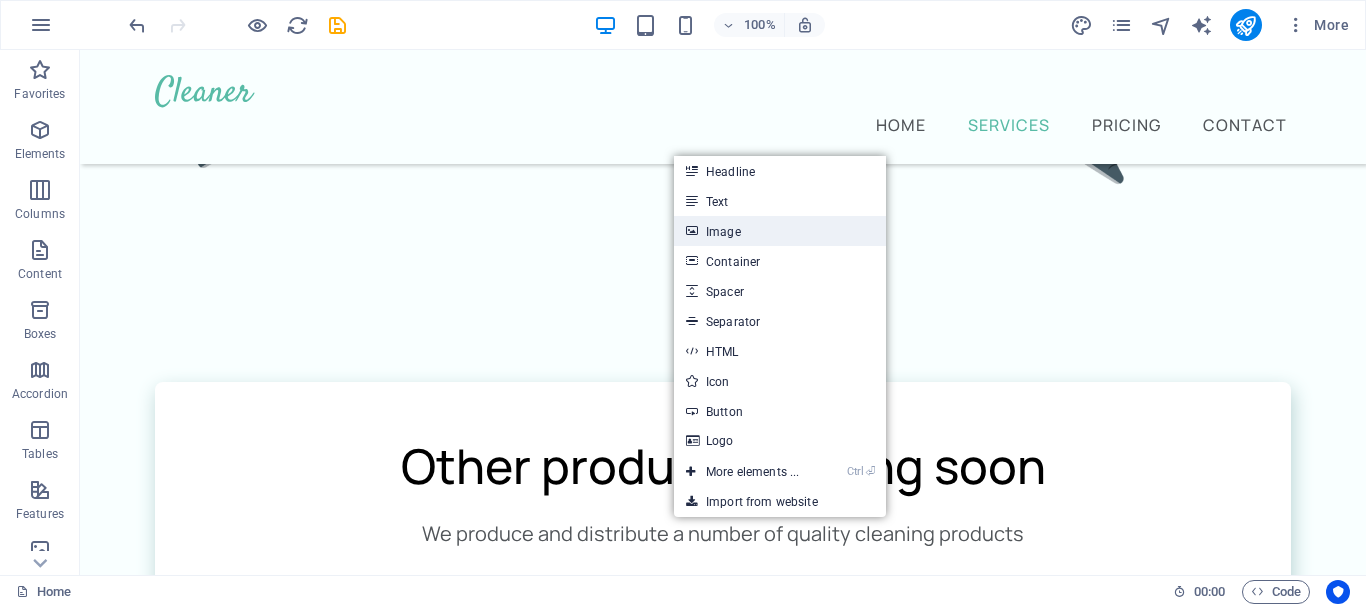 drag, startPoint x: 766, startPoint y: 232, endPoint x: 283, endPoint y: 345, distance: 496.04233 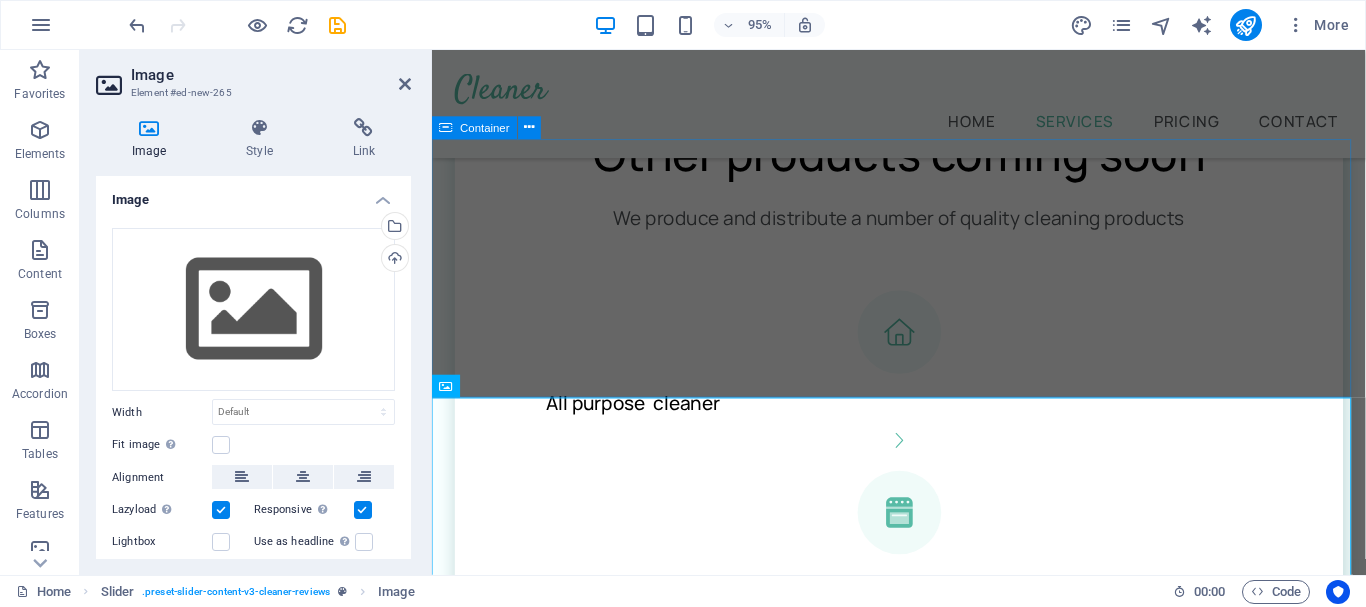 scroll, scrollTop: 1602, scrollLeft: 0, axis: vertical 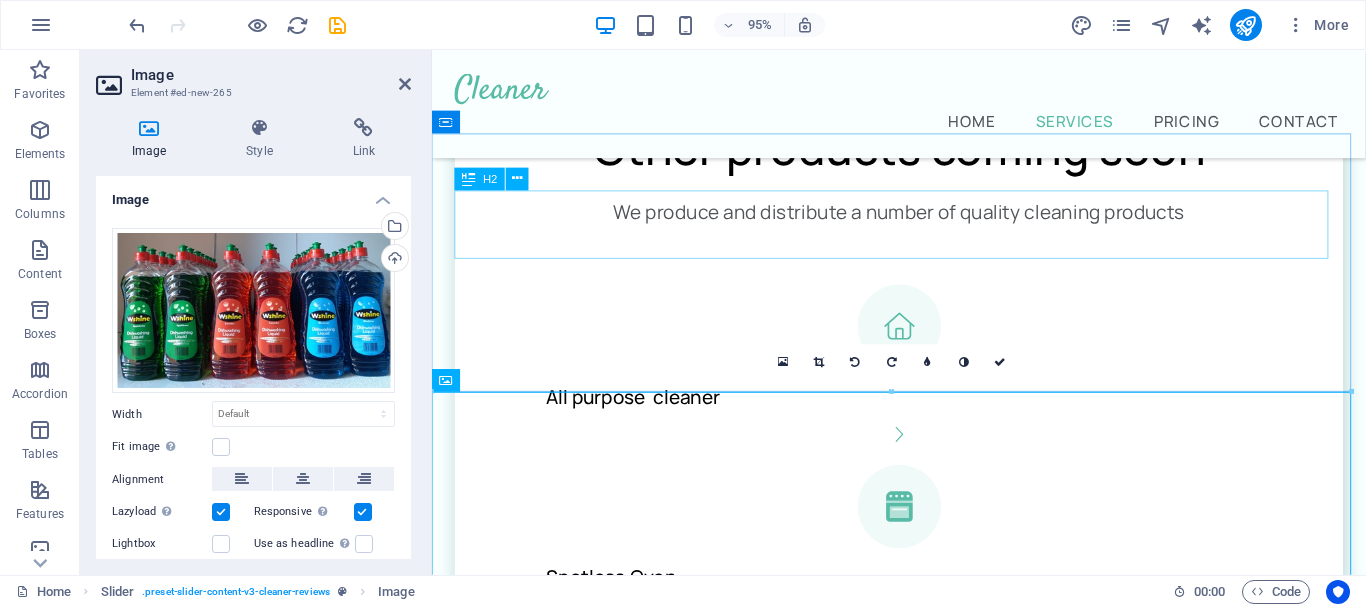 click on "What our customers are saying" at bounding box center (923, 1589) 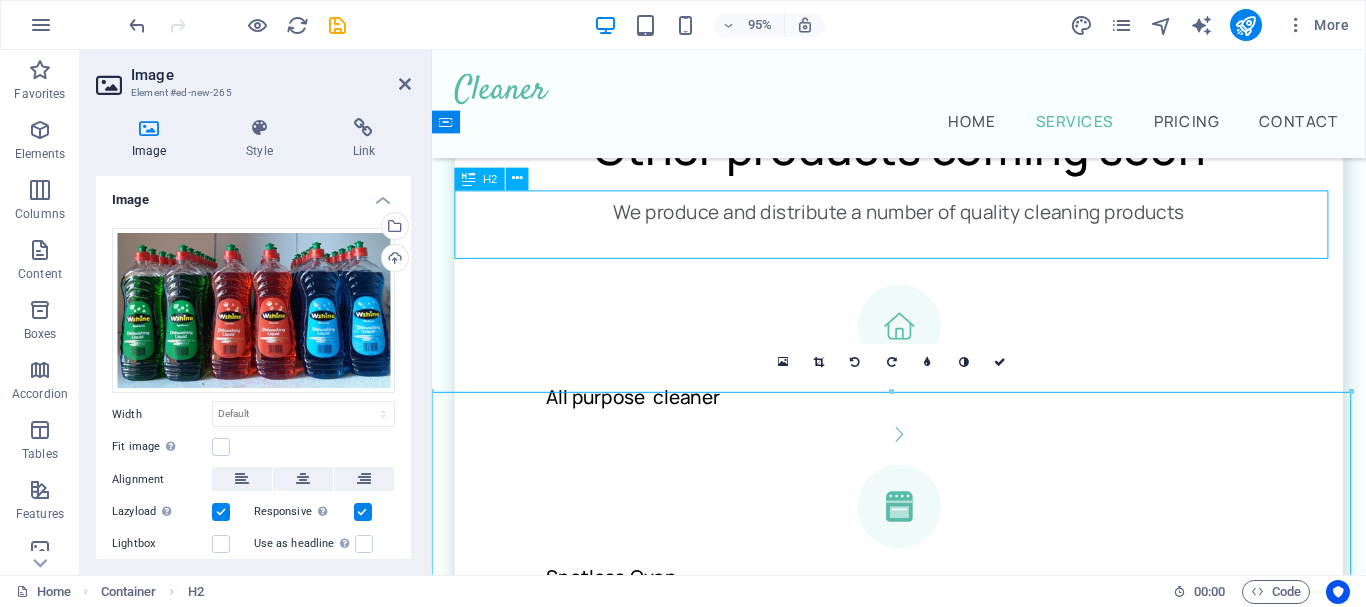 click on "What our customers are saying" at bounding box center [923, 1589] 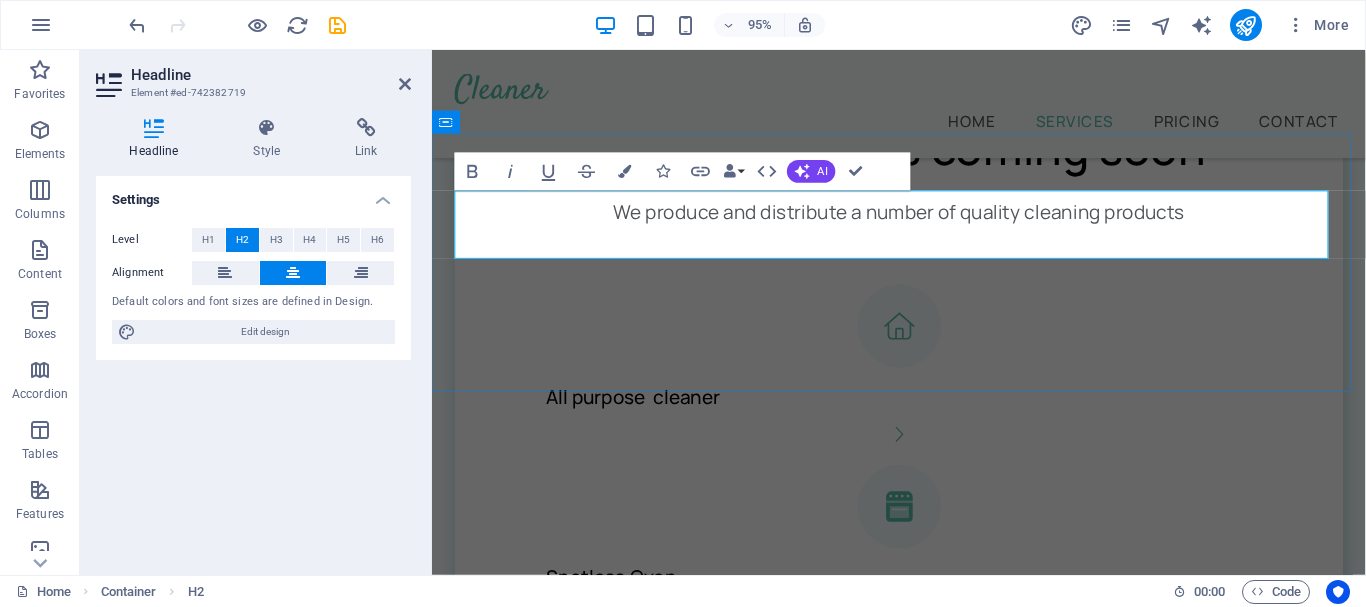 type 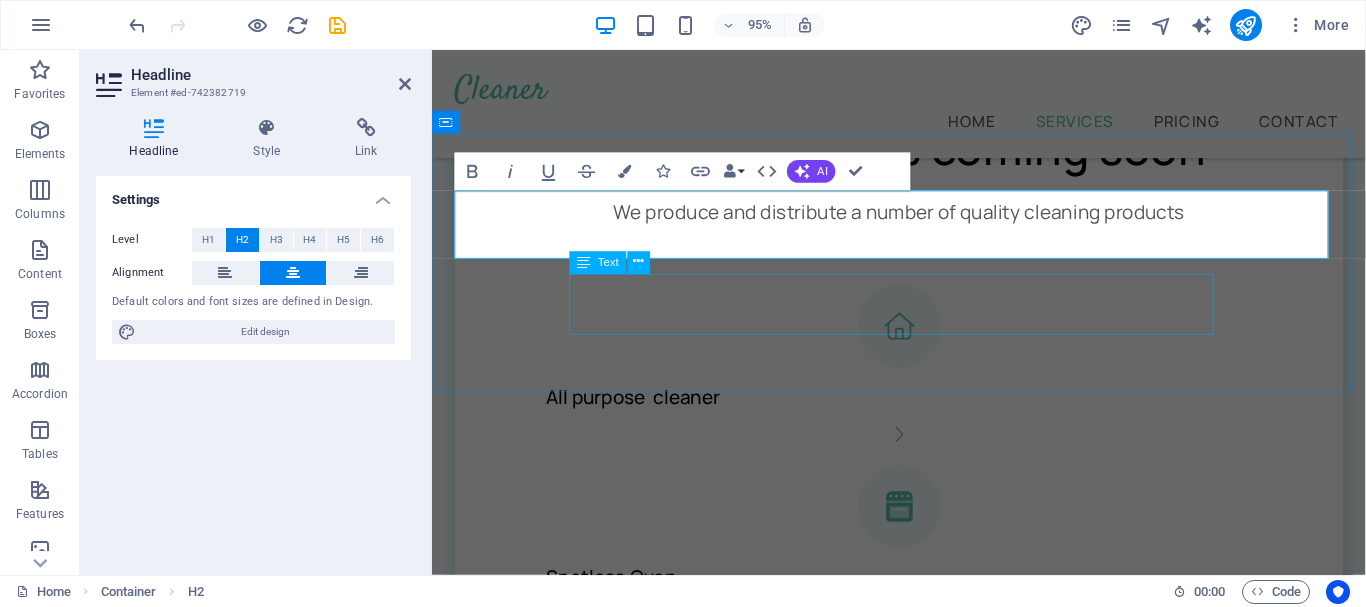 click on "Don’t take our word for it - Have a look at the feedback from our happy customers from over 5 years of service." at bounding box center [923, 1673] 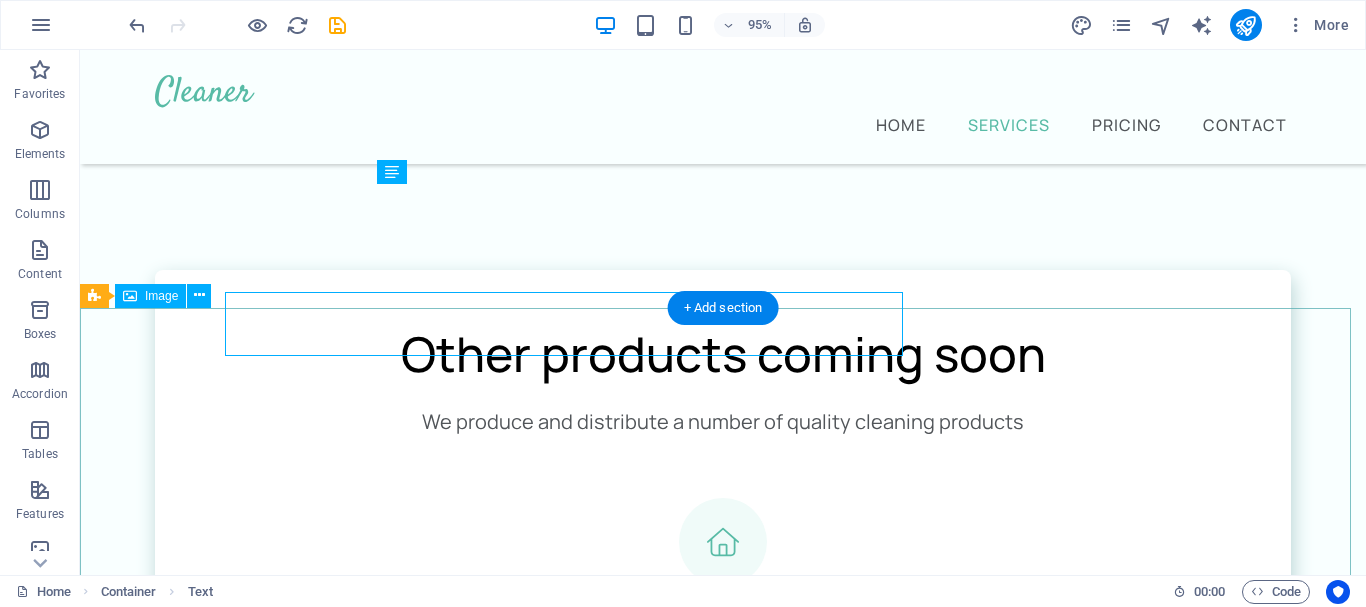 scroll, scrollTop: 1502, scrollLeft: 0, axis: vertical 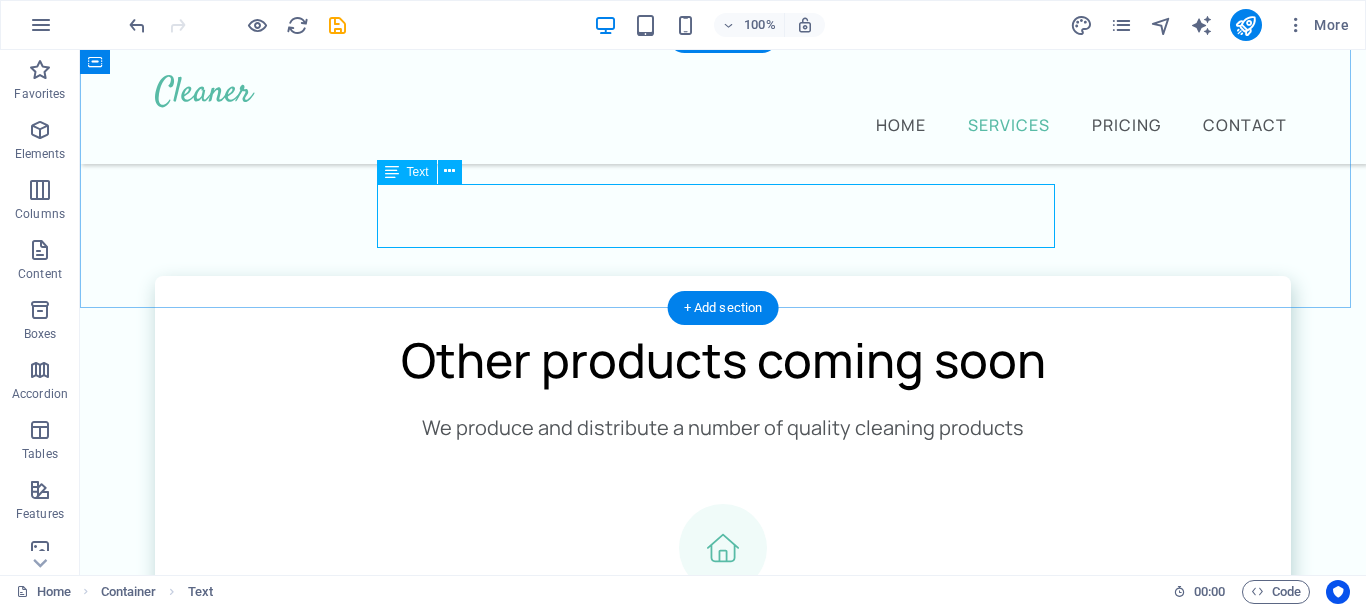 click on "Don’t take our word for it - Have a look at the feedback from our happy customers from over 5 years of service." at bounding box center [723, 1864] 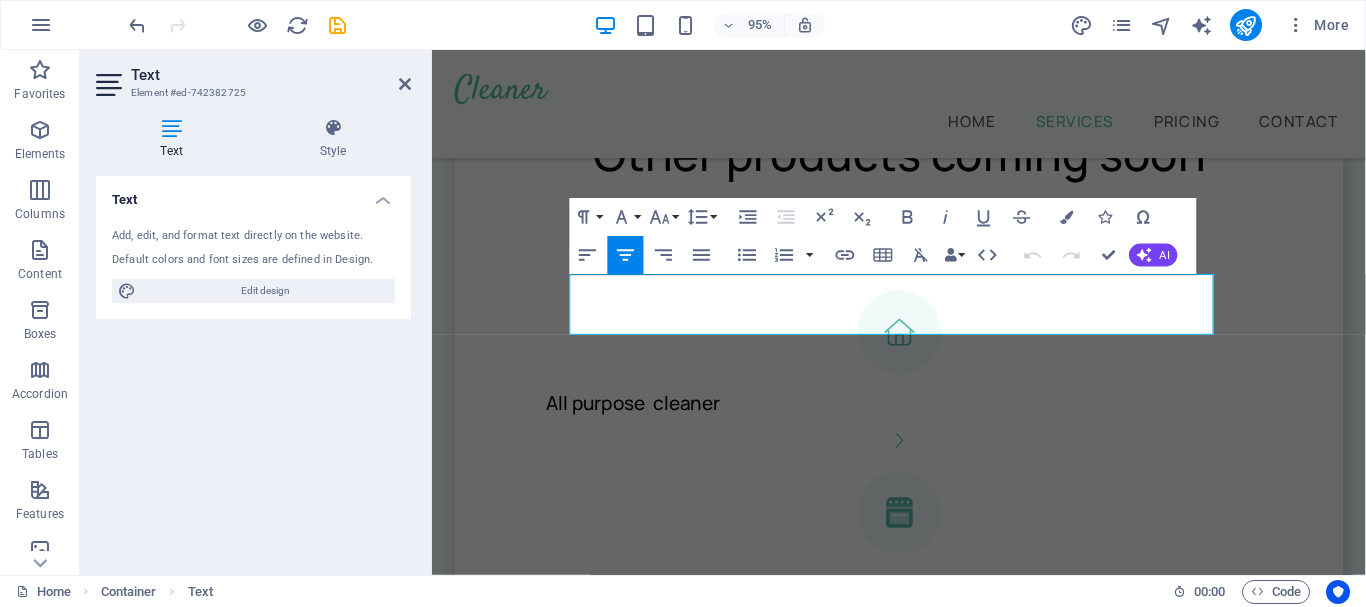 scroll, scrollTop: 1508, scrollLeft: 0, axis: vertical 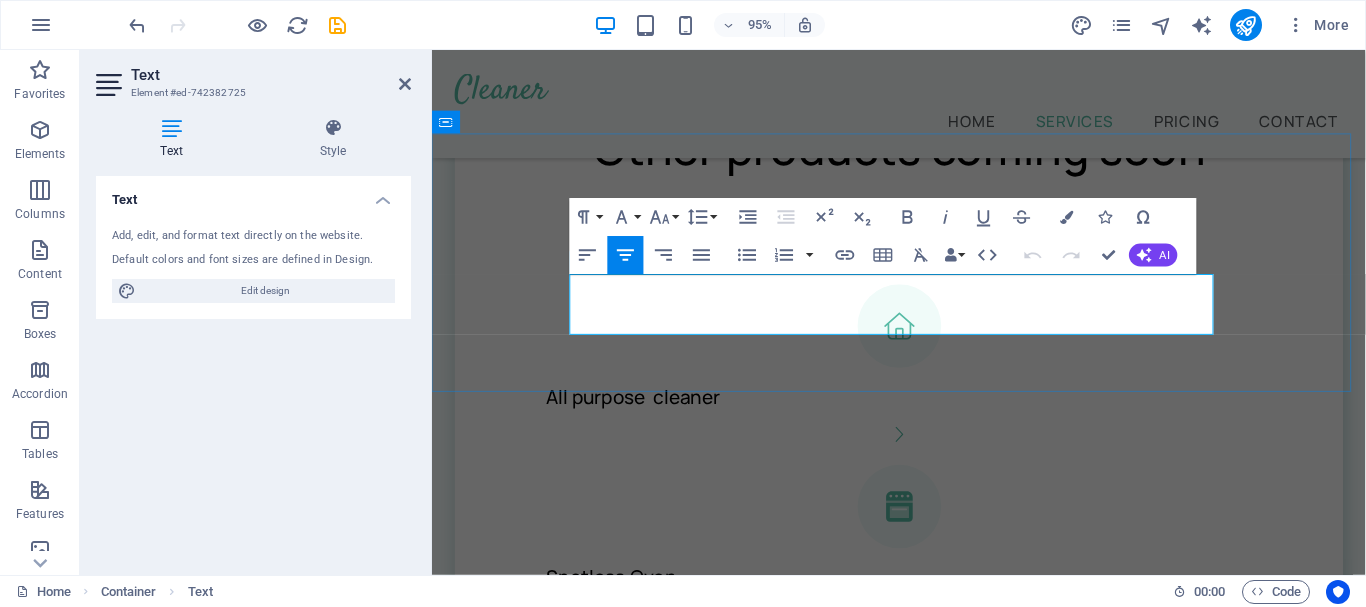 drag, startPoint x: 1085, startPoint y: 337, endPoint x: 581, endPoint y: 313, distance: 504.5711 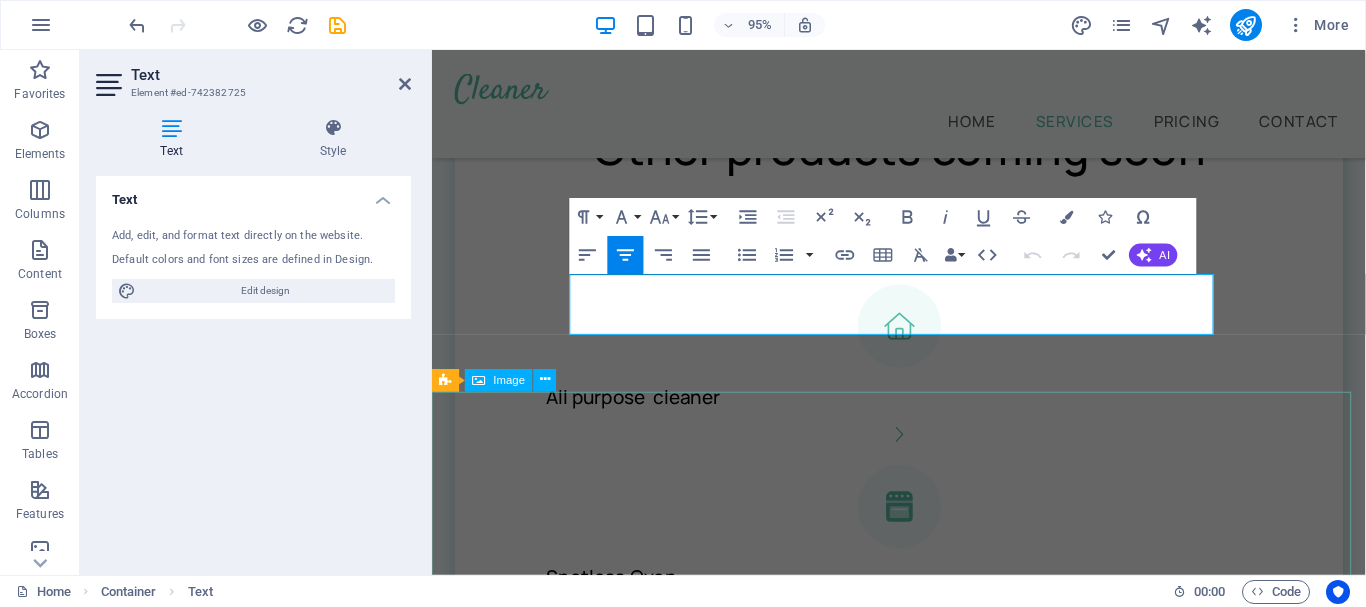 type 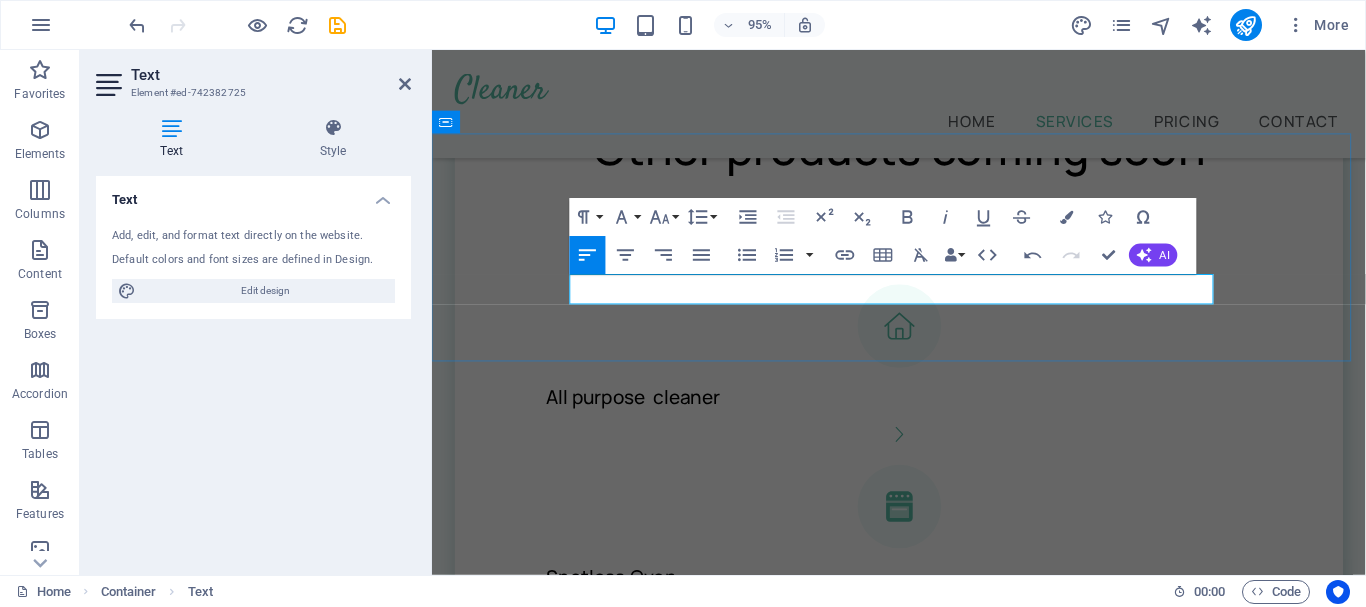 click on "Tough on grease and germs" at bounding box center [923, 1657] 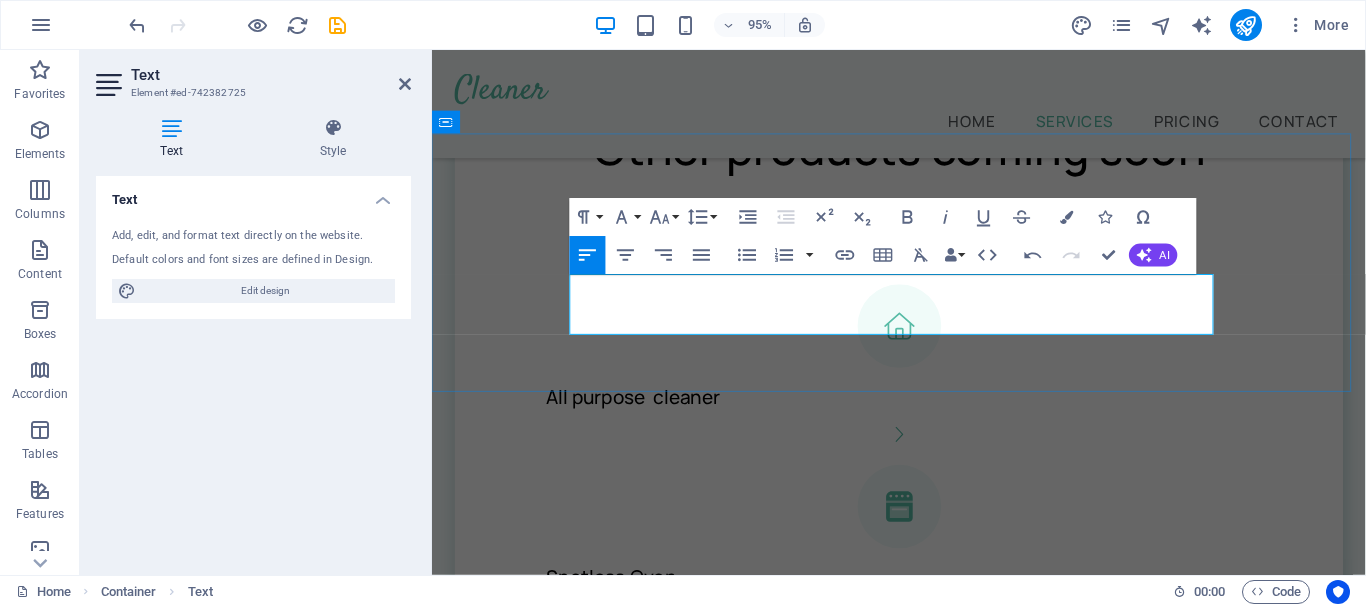 click on "Premium Dishwashing Liquid Our dishwashing liqud is formulated to be tough on grease and germs yet gentle on germs and the enviroment" at bounding box center (923, 1629) 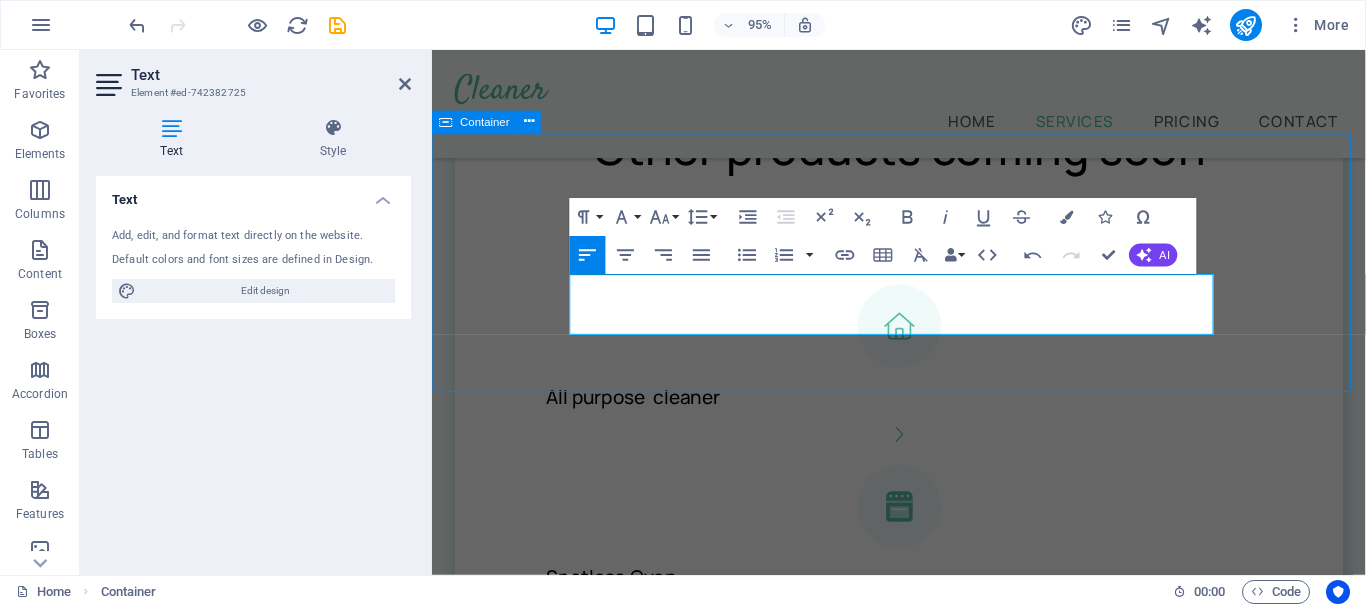 scroll, scrollTop: 1400, scrollLeft: 0, axis: vertical 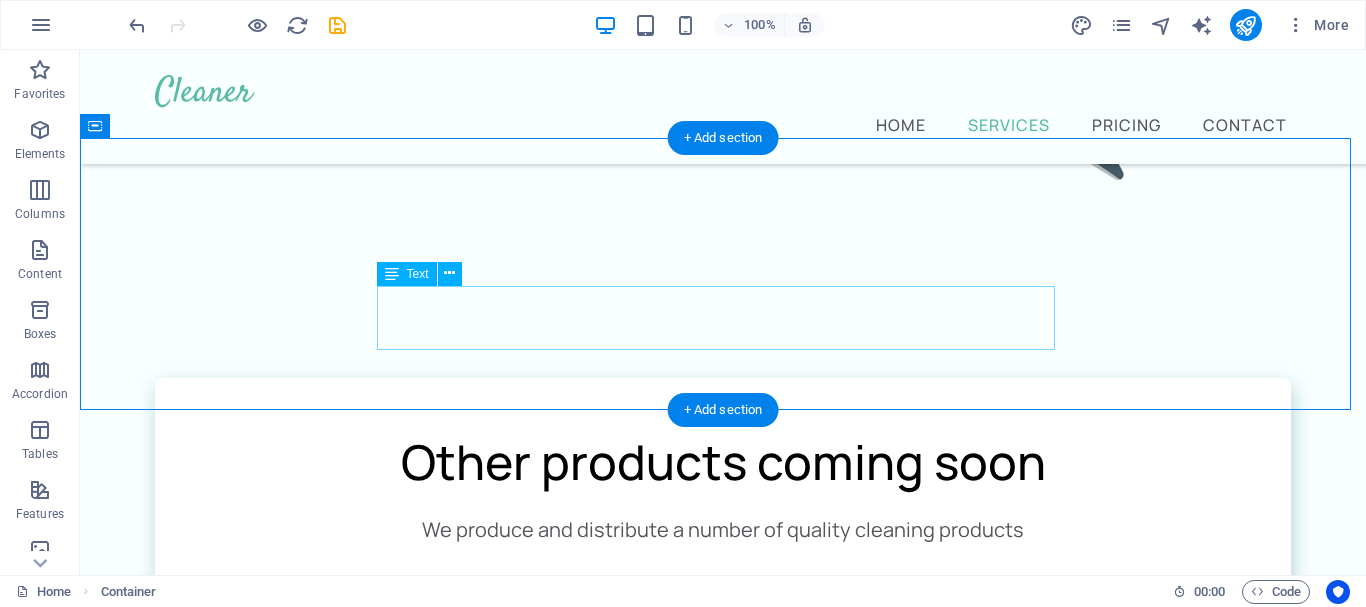 click on "Our dishwashing liqud is formulated to be tough on grease and germs yet gentle on germs and the enviroment" at bounding box center (723, 1966) 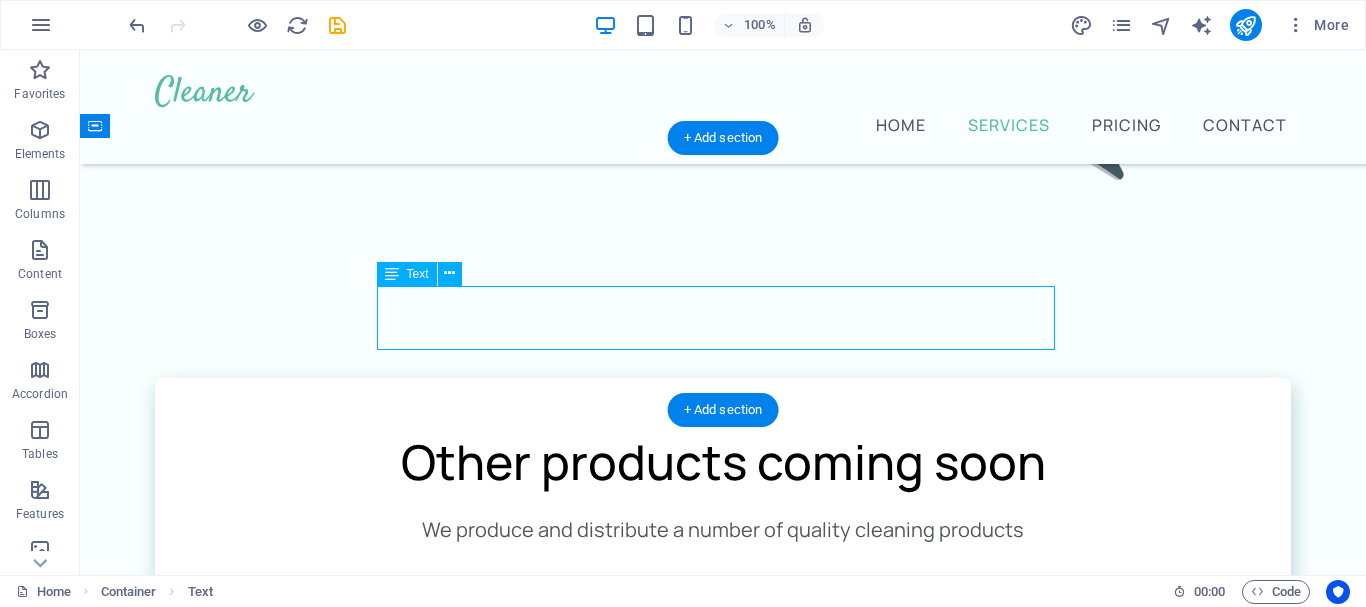 click on "Our dishwashing liqud is formulated to be tough on grease and germs yet gentle on germs and the enviroment" at bounding box center [723, 1966] 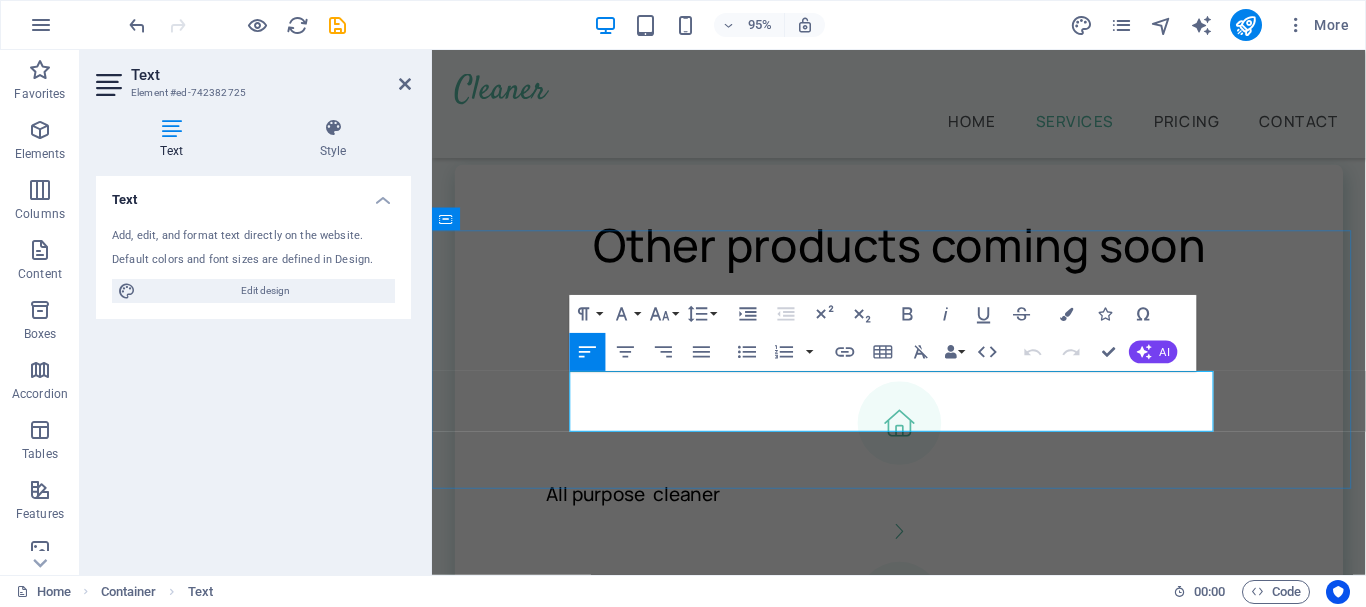 click on "Our dishwashing liqud is formulated to be tough on grease and germs yet gentle on germs and the enviroment" at bounding box center (923, 1775) 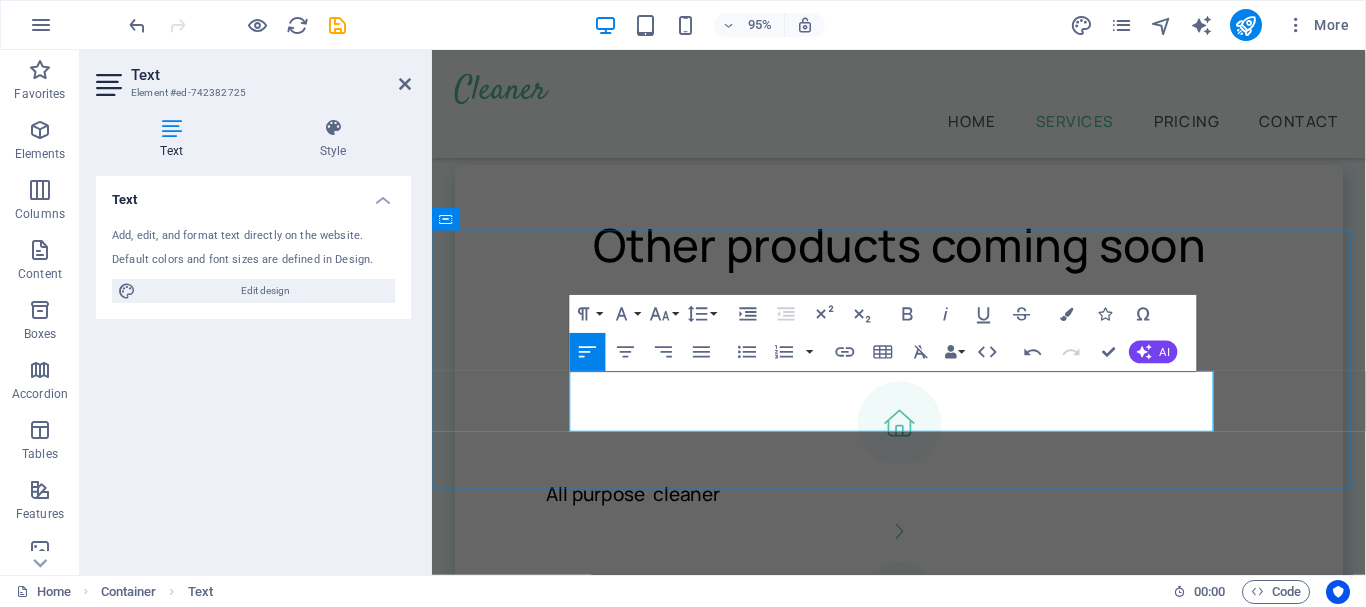 type 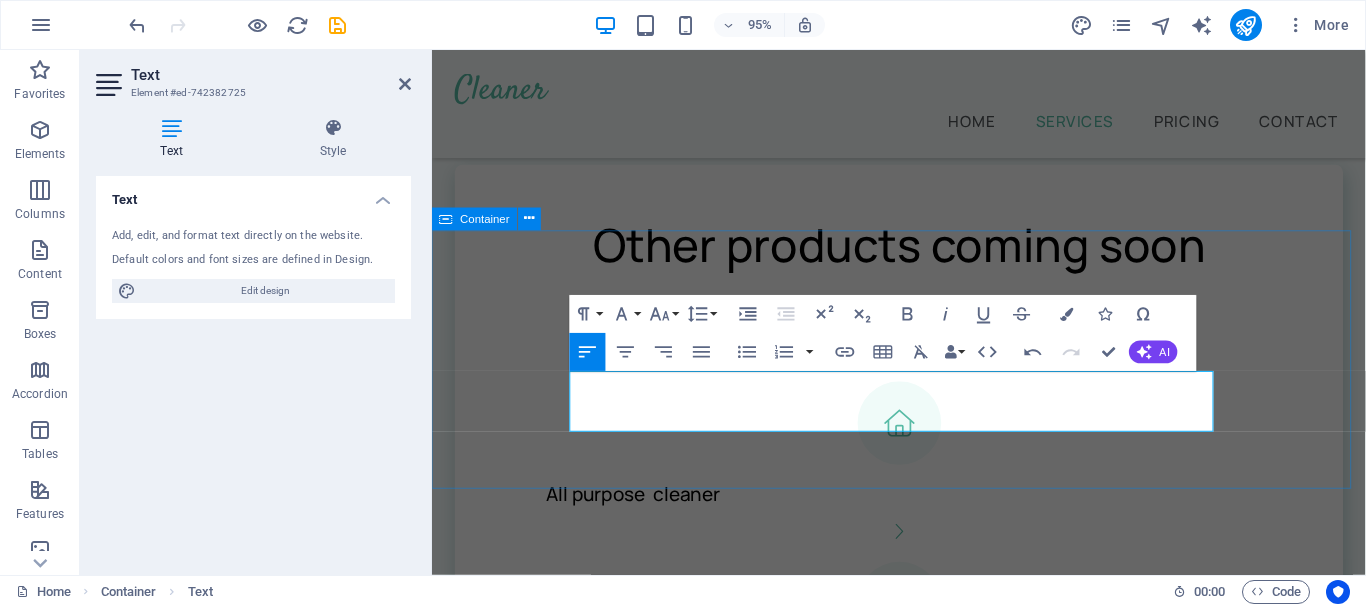 click on "Premium Dishwashing Liquid Our dishwashing liquid is formulated to be tough on grease and germs                                      yet  gentle on your hands and the environment" at bounding box center [923, 1731] 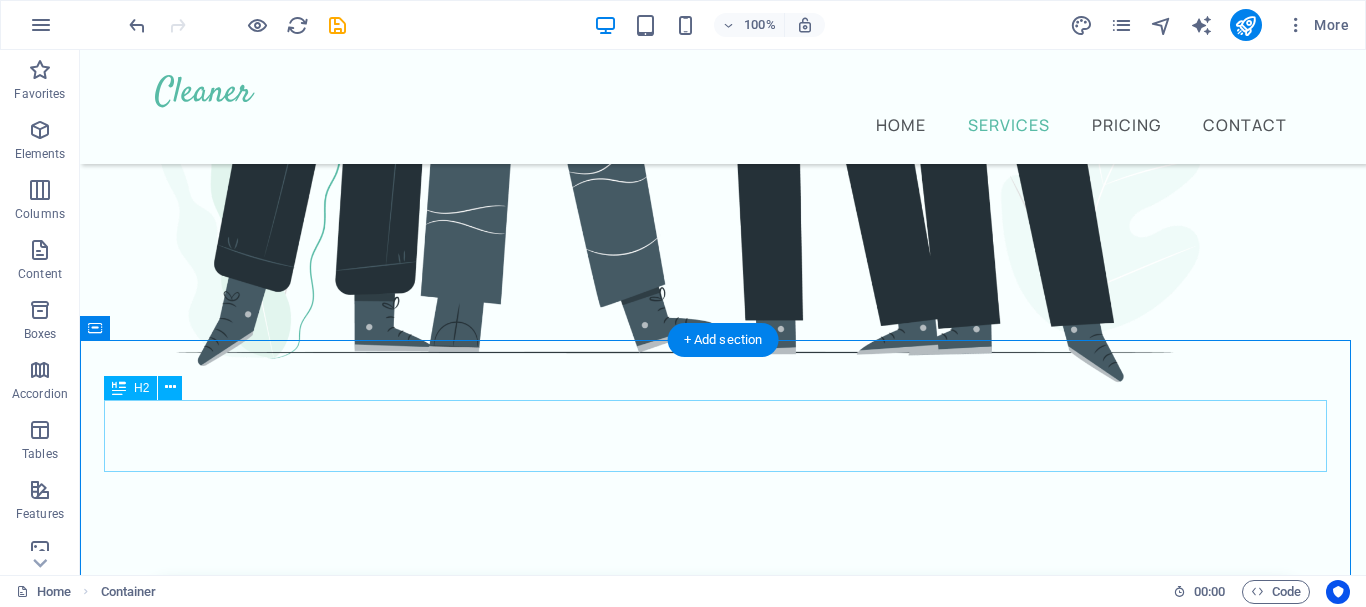 scroll, scrollTop: 898, scrollLeft: 0, axis: vertical 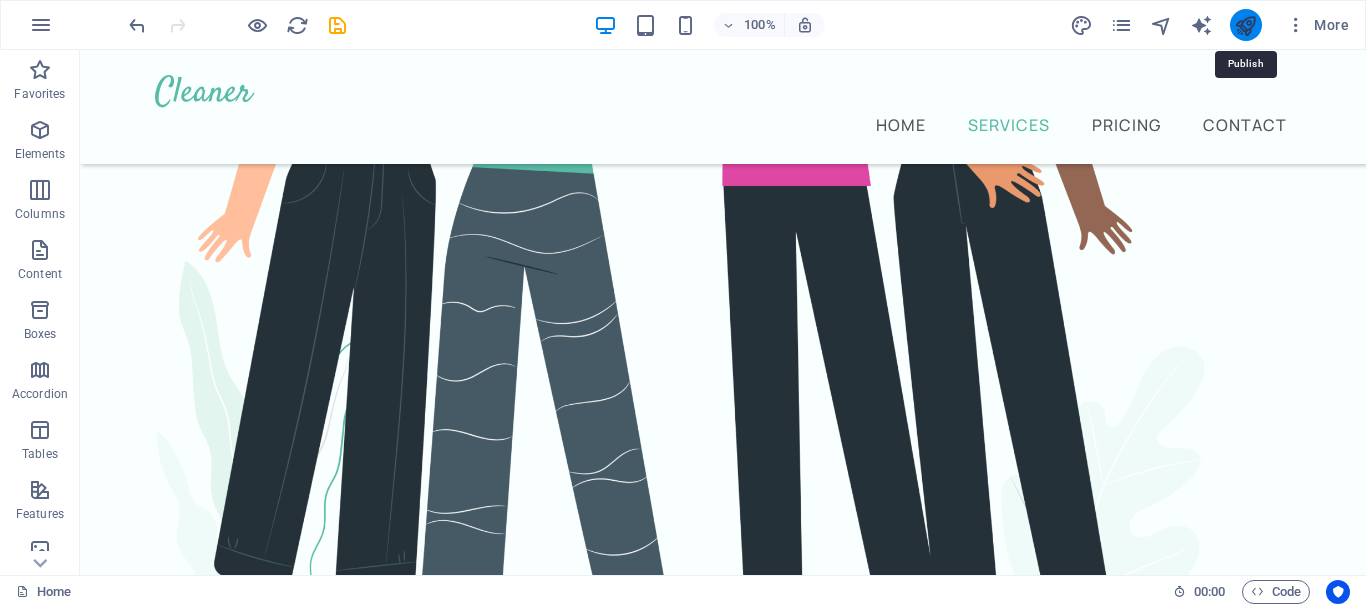 click at bounding box center (1245, 25) 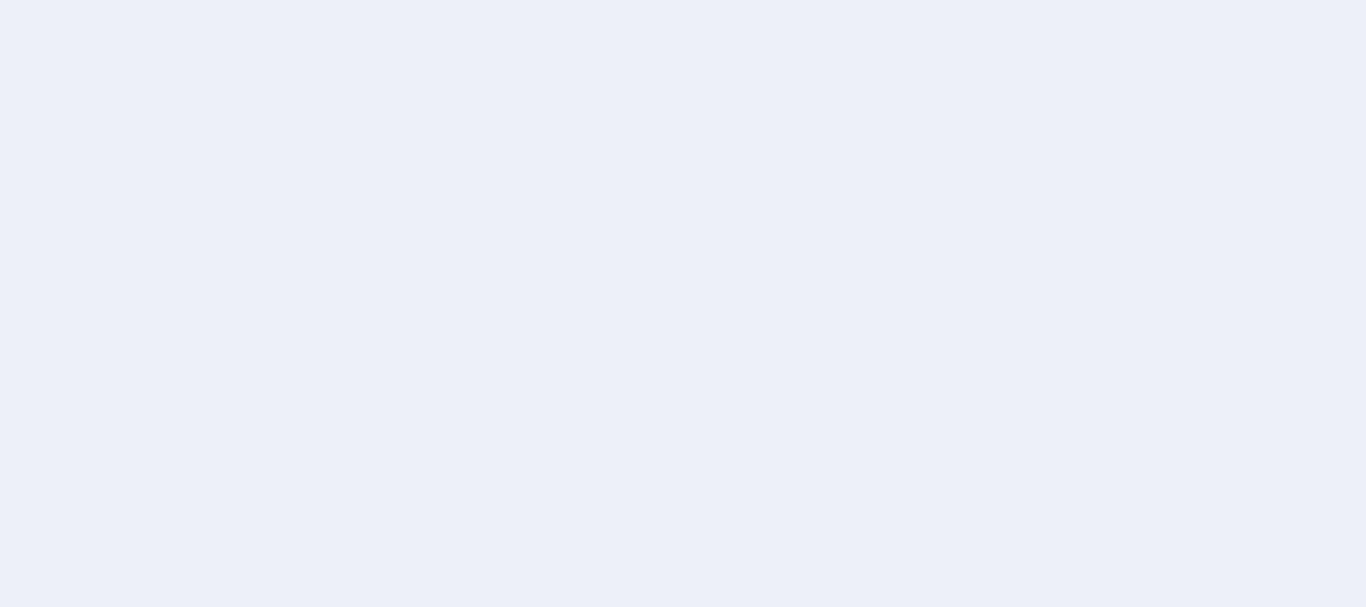 scroll, scrollTop: 0, scrollLeft: 0, axis: both 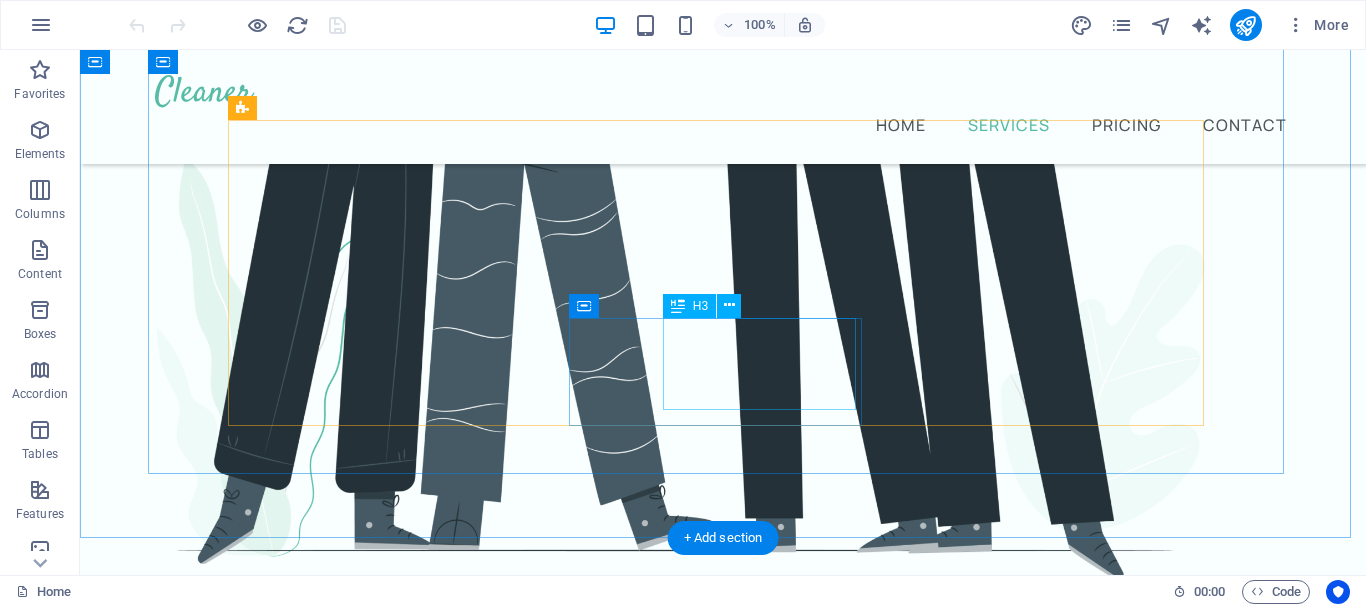 click on "Furniture & wood              Polish" at bounding box center (714, 1900) 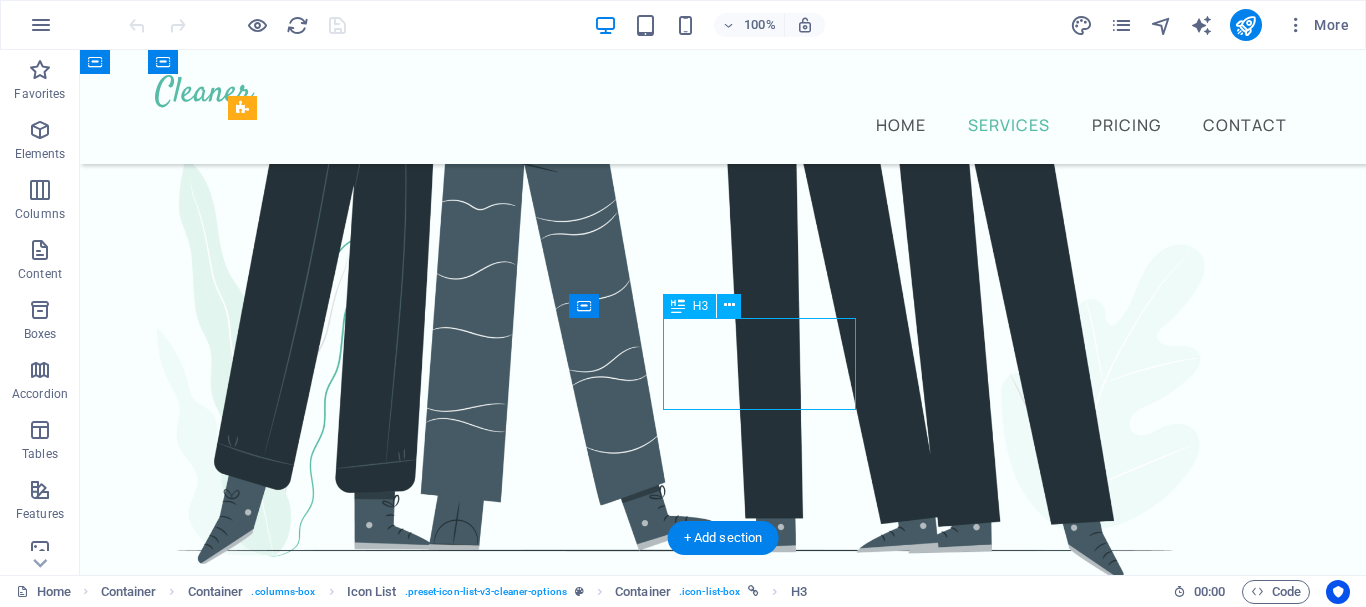 click on "Furniture & wood              Polish" at bounding box center (714, 1900) 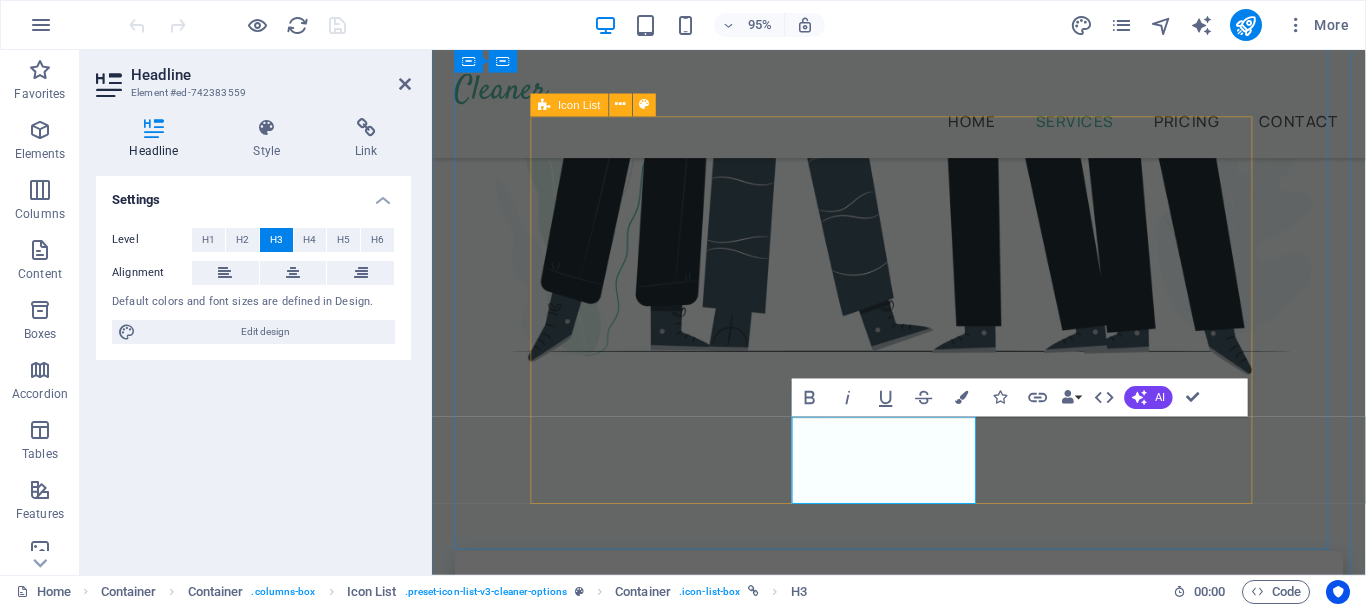 scroll, scrollTop: 1006, scrollLeft: 0, axis: vertical 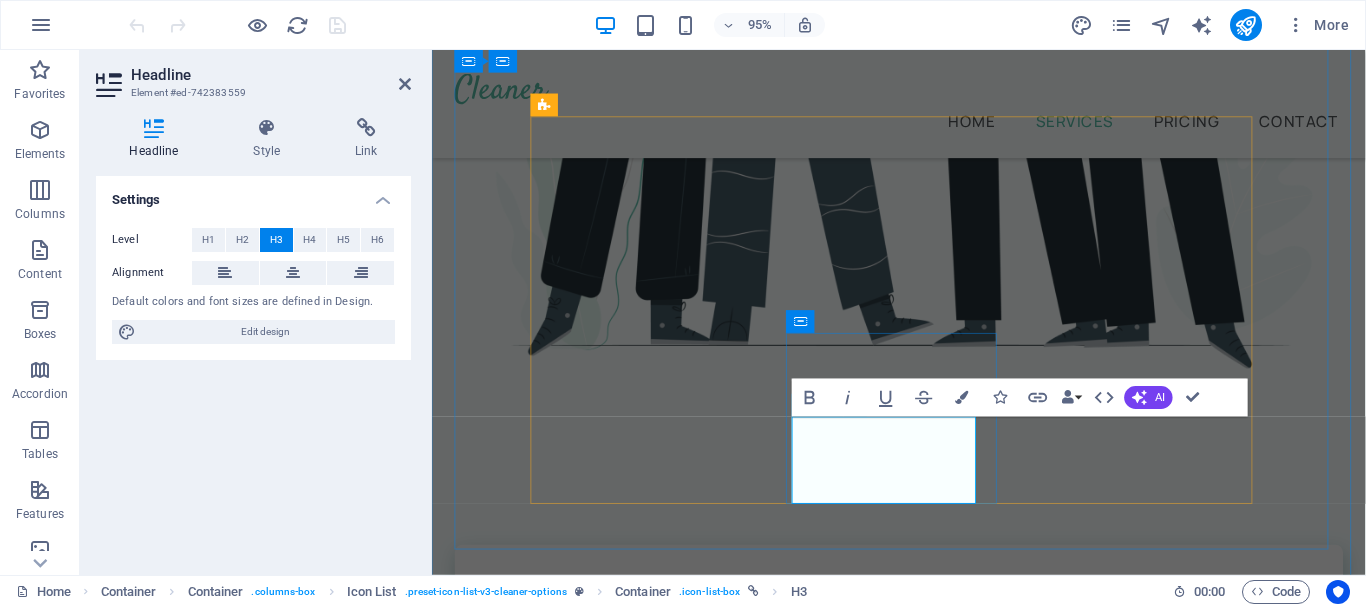 click on "Furniture & wood              Polish" at bounding box center (631, 1693) 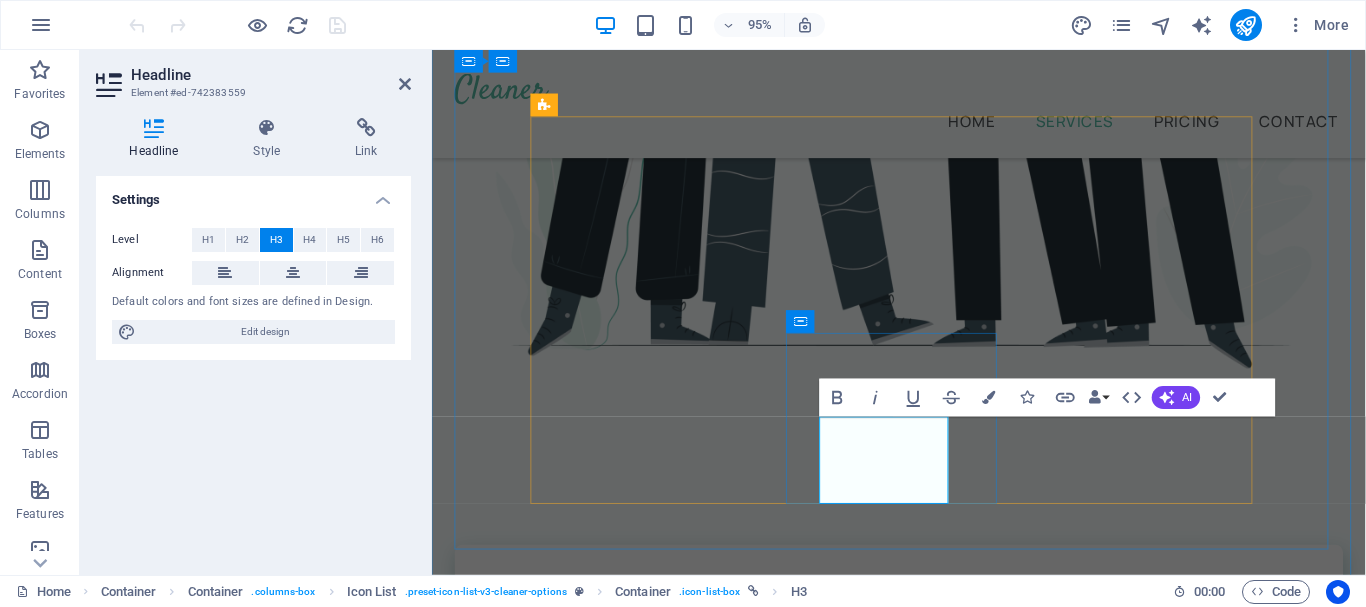 type 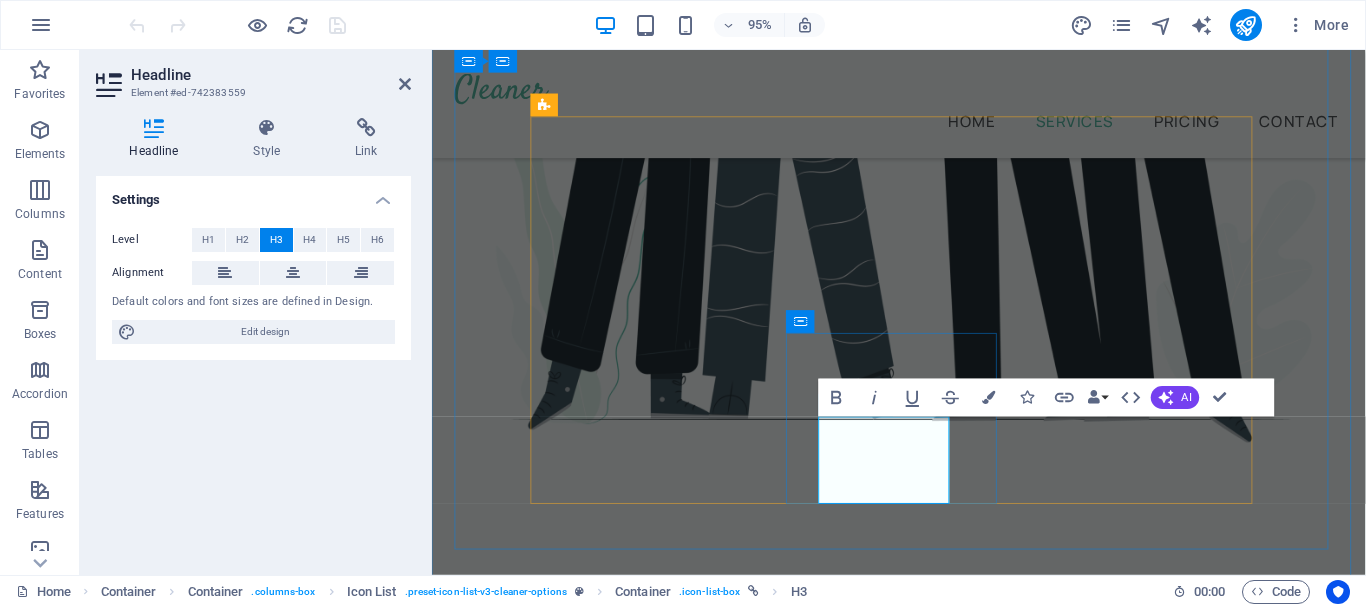 scroll, scrollTop: 1006, scrollLeft: 0, axis: vertical 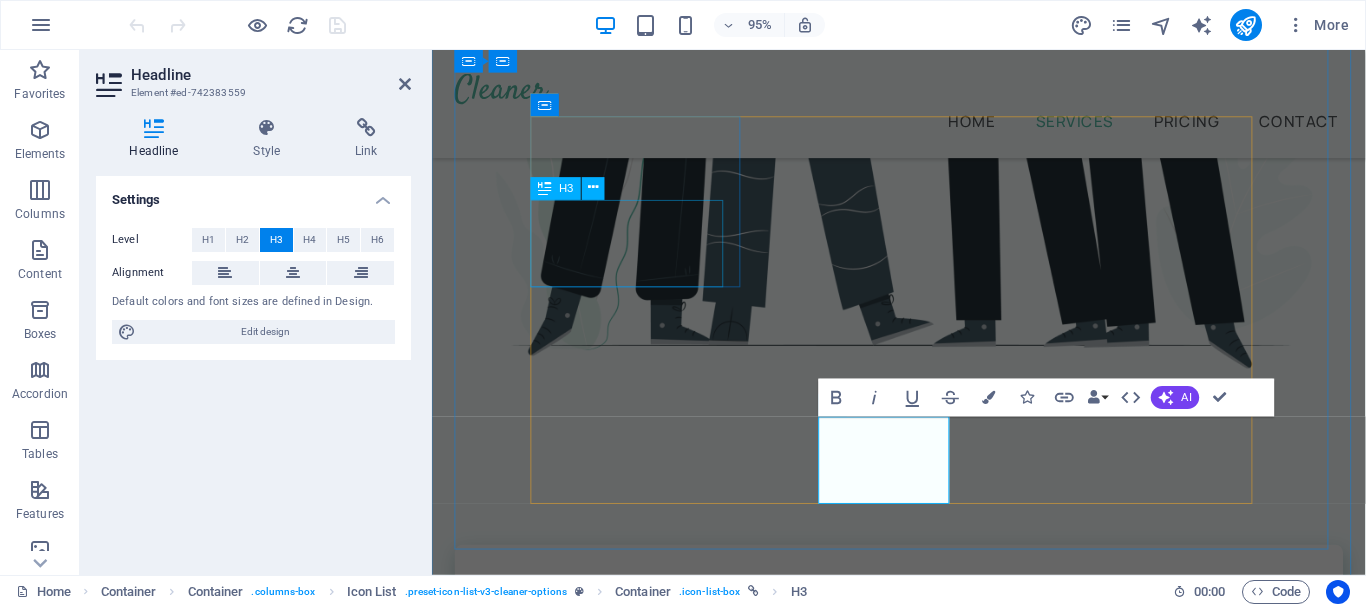 click on "All purpose  cleaner" at bounding box center (914, 918) 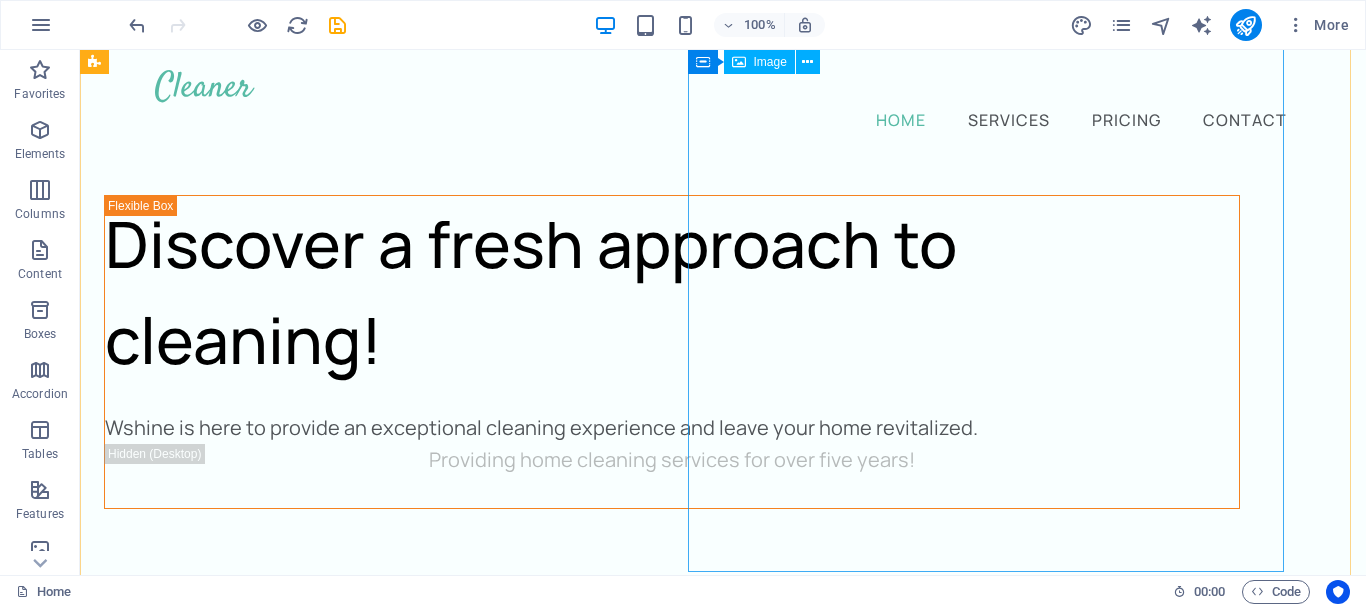 scroll, scrollTop: 0, scrollLeft: 0, axis: both 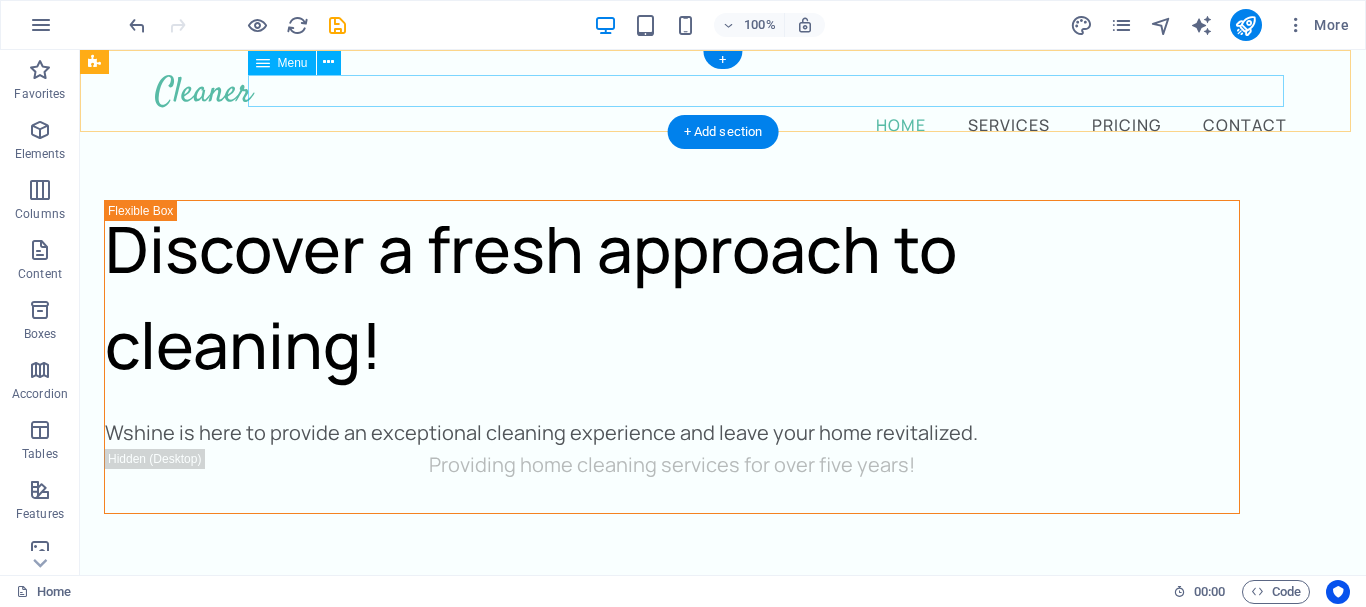 click on "Home Services Pricing Contact" at bounding box center [723, 124] 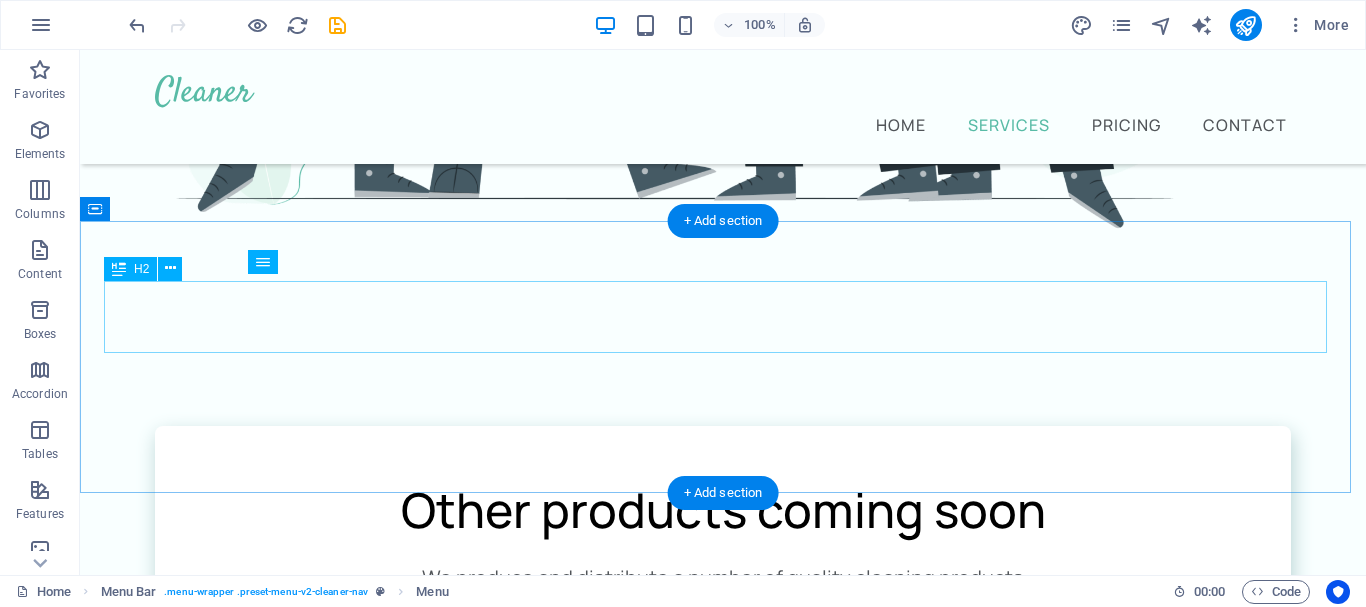 scroll, scrollTop: 1300, scrollLeft: 0, axis: vertical 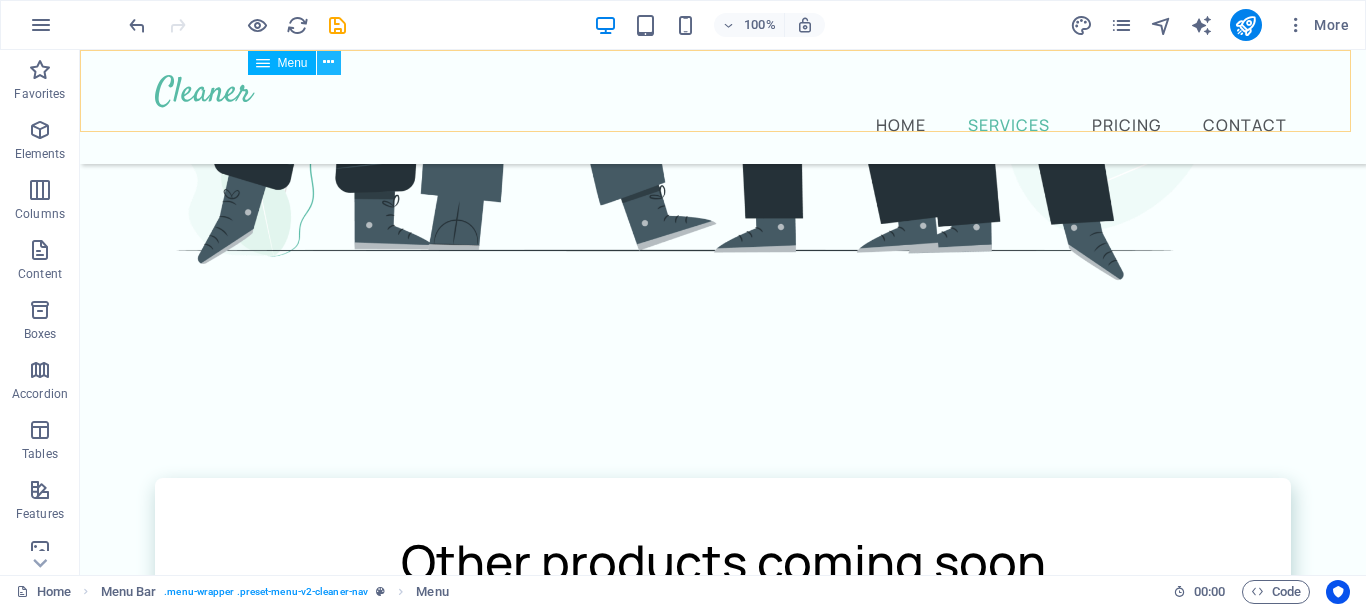 click at bounding box center [328, 62] 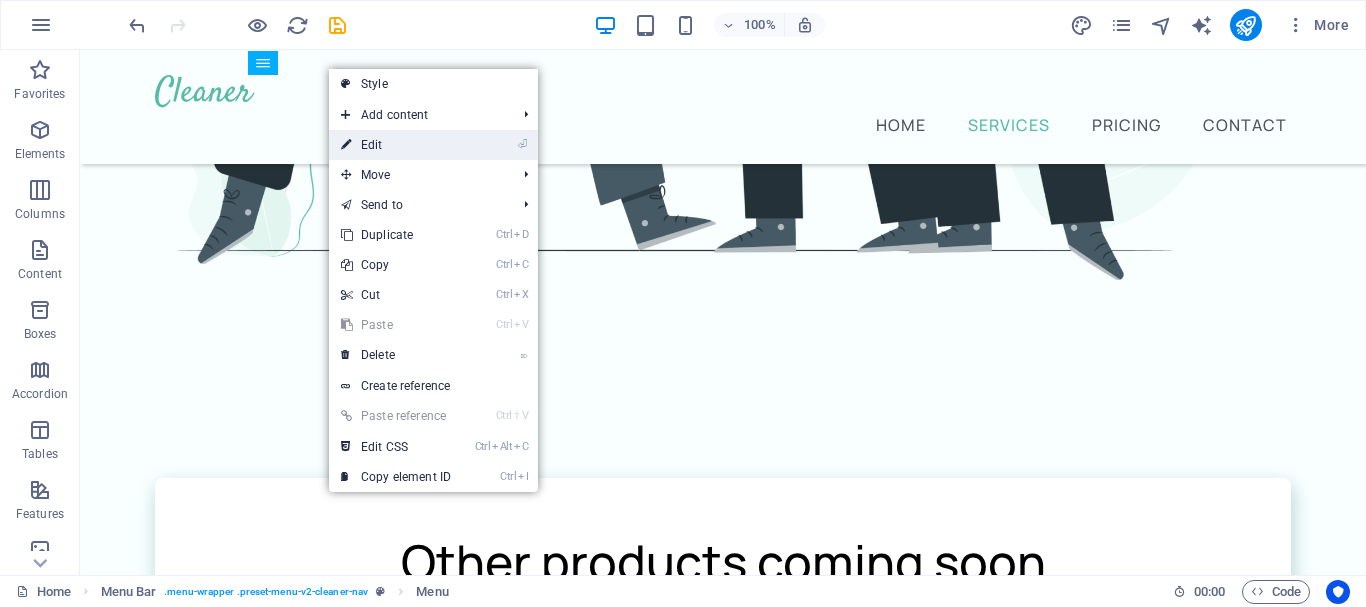 click on "⏎  Edit" at bounding box center [396, 145] 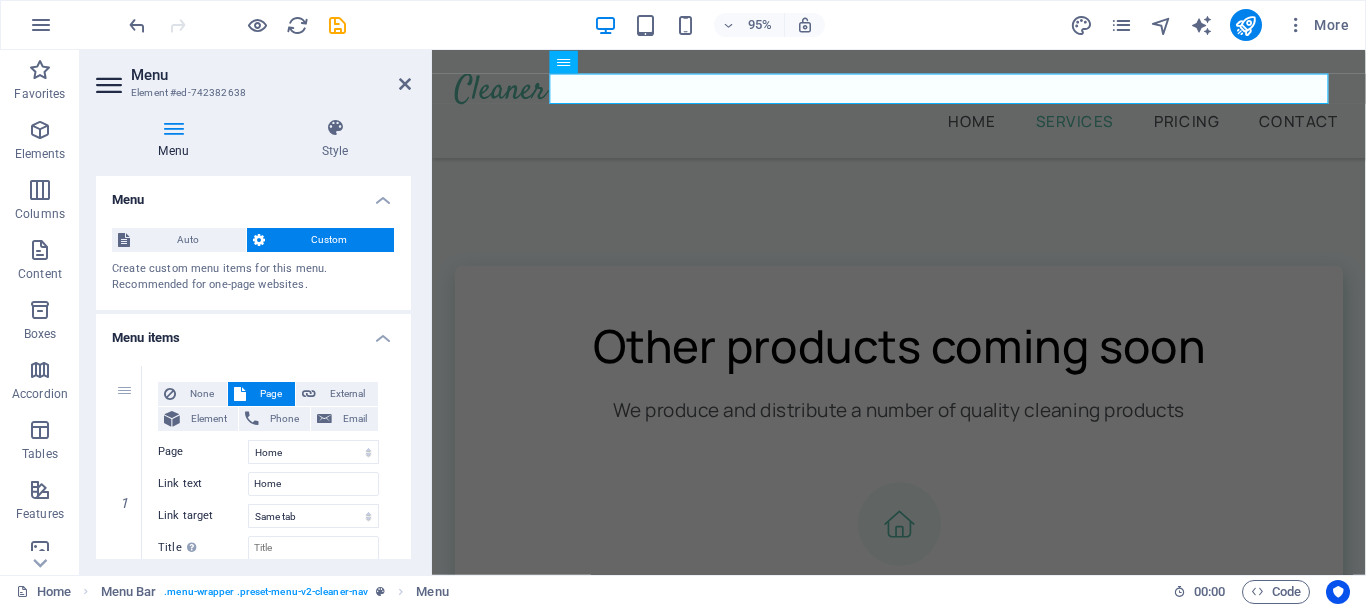 scroll, scrollTop: 1341, scrollLeft: 0, axis: vertical 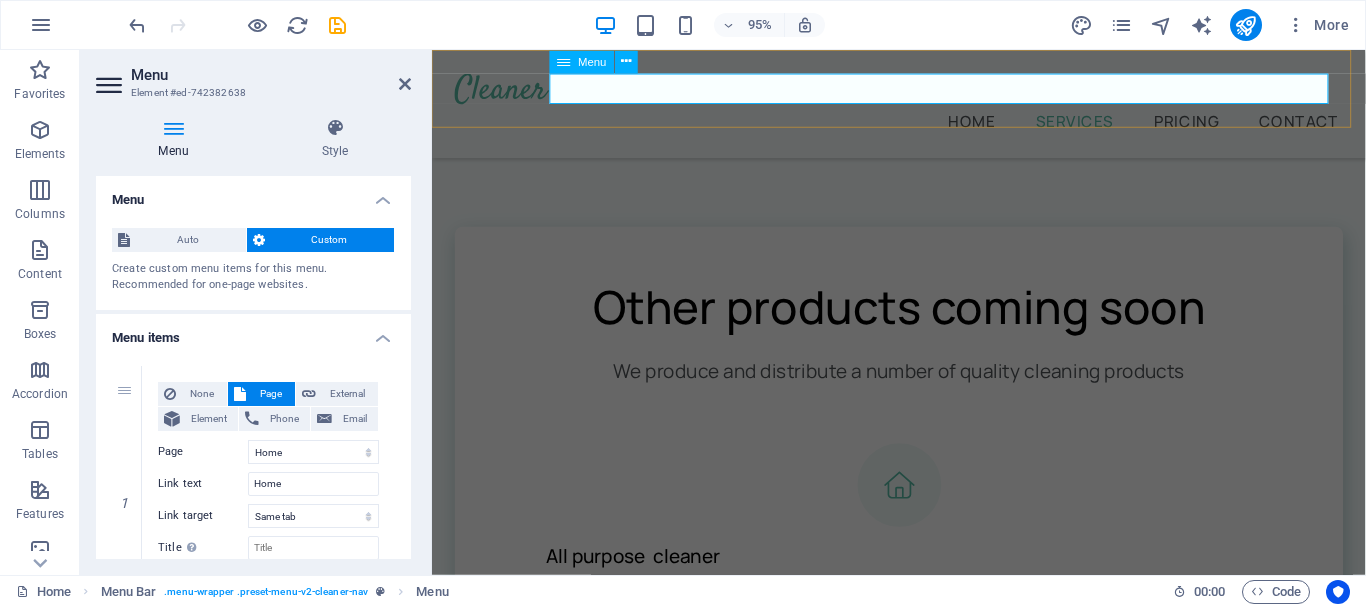 click on "Home Services Pricing Contact" at bounding box center (923, 124) 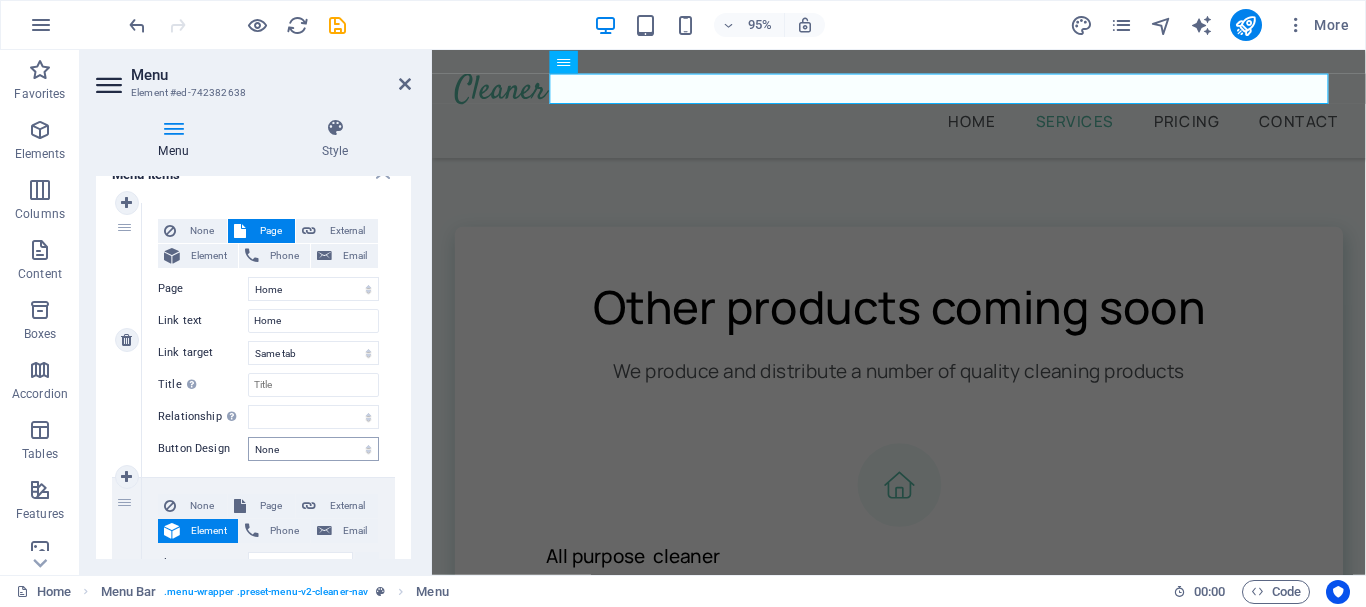 scroll, scrollTop: 300, scrollLeft: 0, axis: vertical 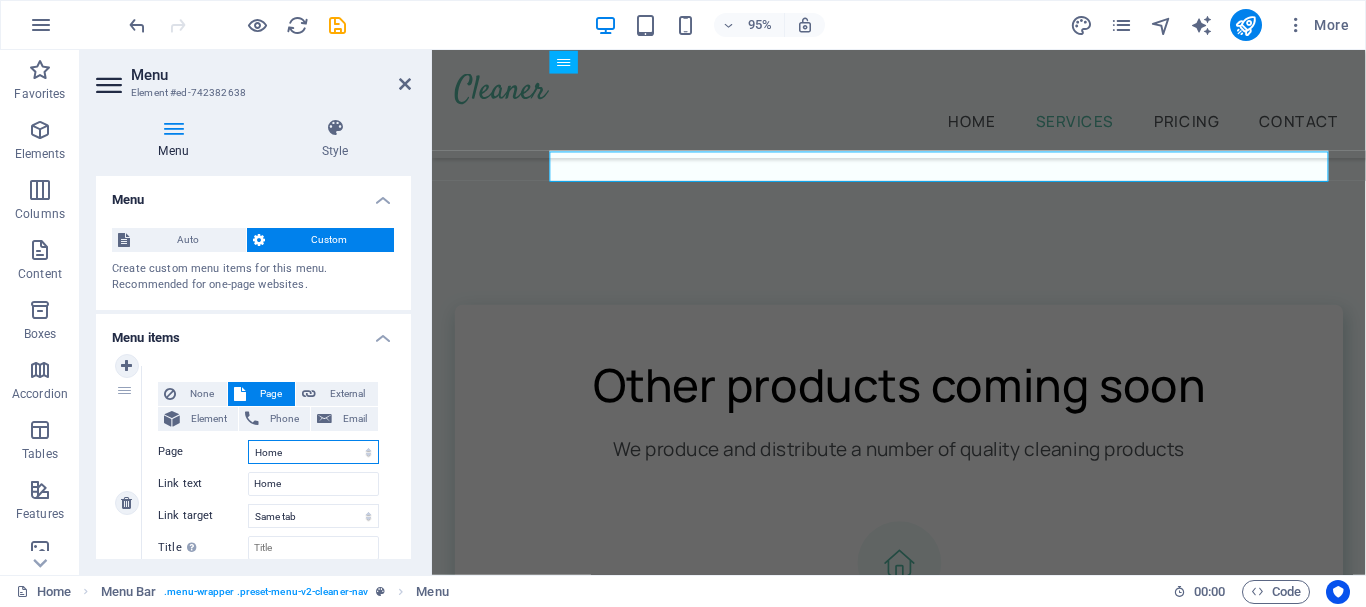 click on "Home Legal Notice Privacy Subpage" at bounding box center (313, 452) 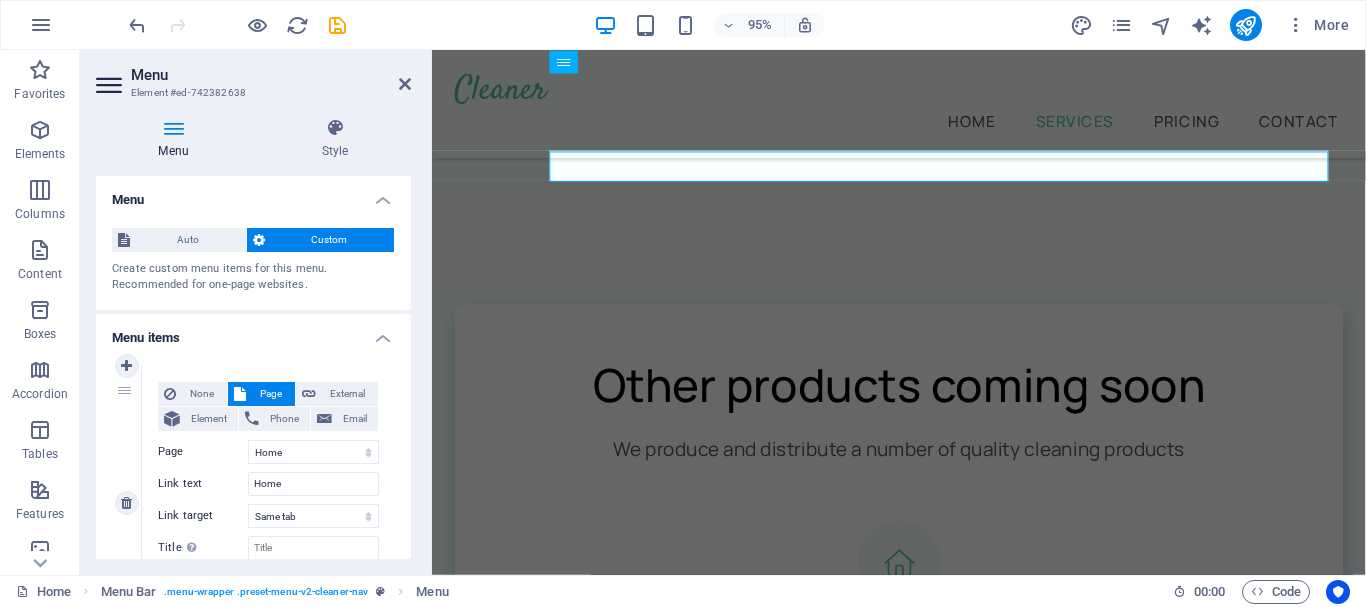 click on "None Page External Element Phone Email Page Home Legal Notice Privacy Subpage Element
URL /14419717 Phone Email Link text Home Link target New tab Same tab Overlay Title Additional link description, should not be the same as the link text. The title is most often shown as a tooltip text when the mouse moves over the element. Leave empty if uncertain. Relationship Sets the  relationship of this link to the link target . For example, the value "nofollow" instructs search engines not to follow the link. Can be left empty. alternate author bookmark external help license next nofollow noreferrer noopener prev search tag Button Design None Default Primary Secondary" at bounding box center [268, 503] 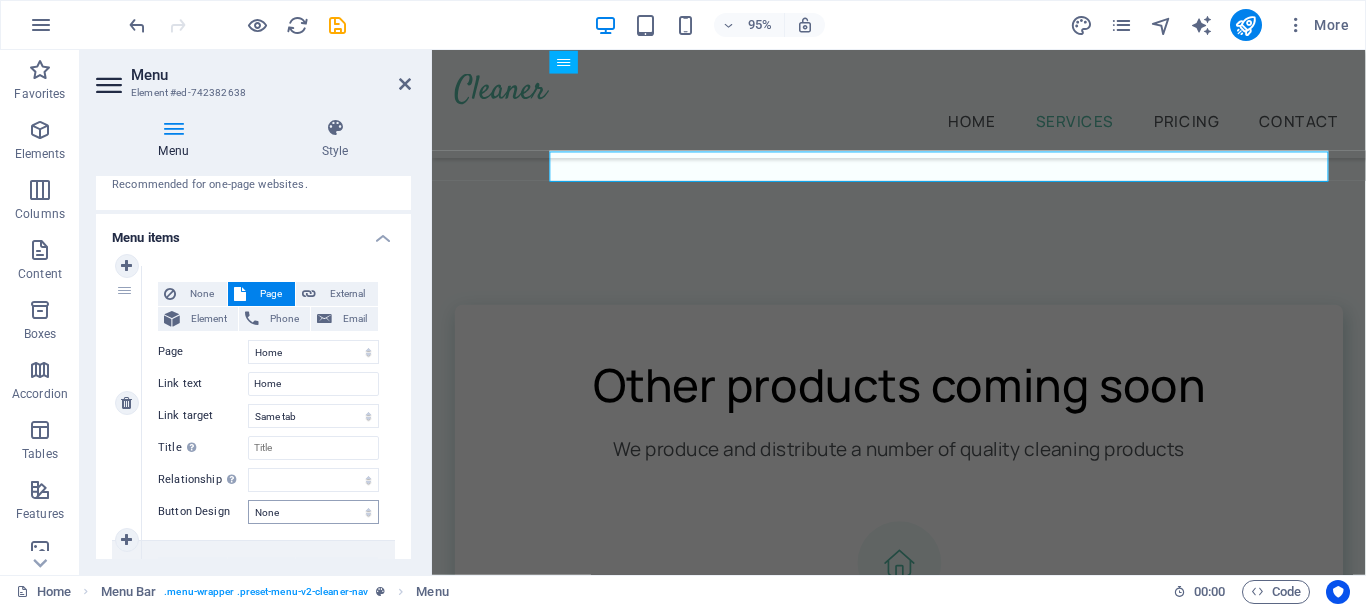 scroll, scrollTop: 200, scrollLeft: 0, axis: vertical 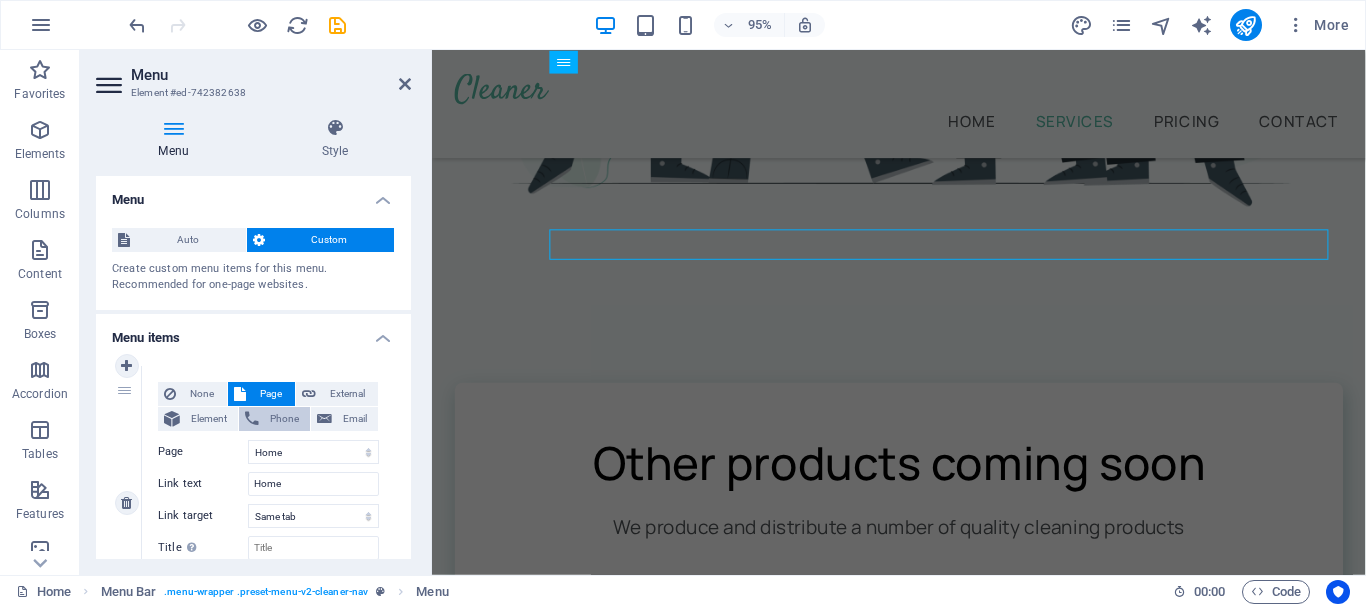 click on "Phone" at bounding box center (284, 419) 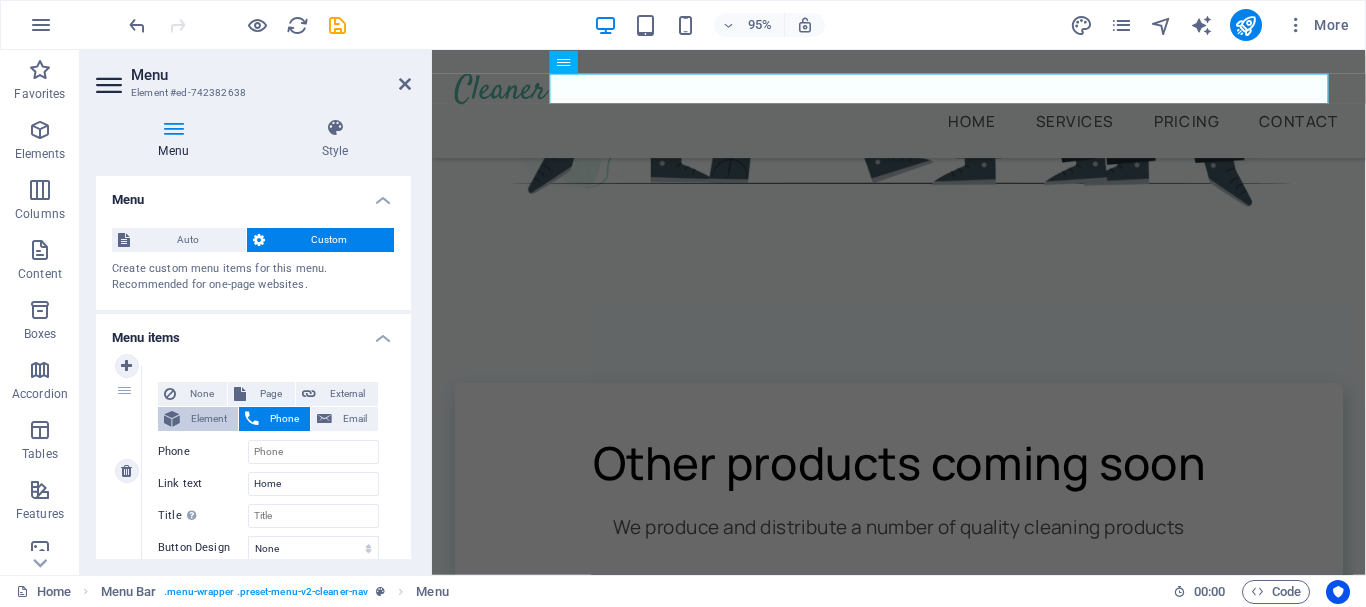 click on "Element" at bounding box center [209, 419] 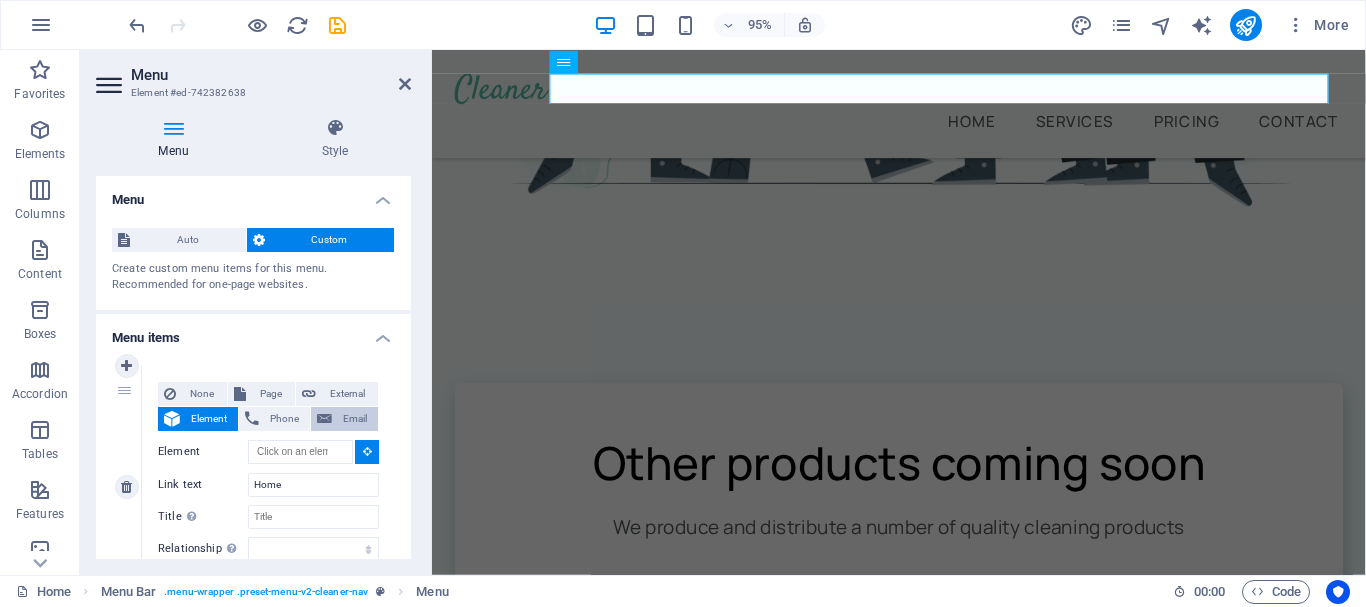 click on "Email" at bounding box center (355, 419) 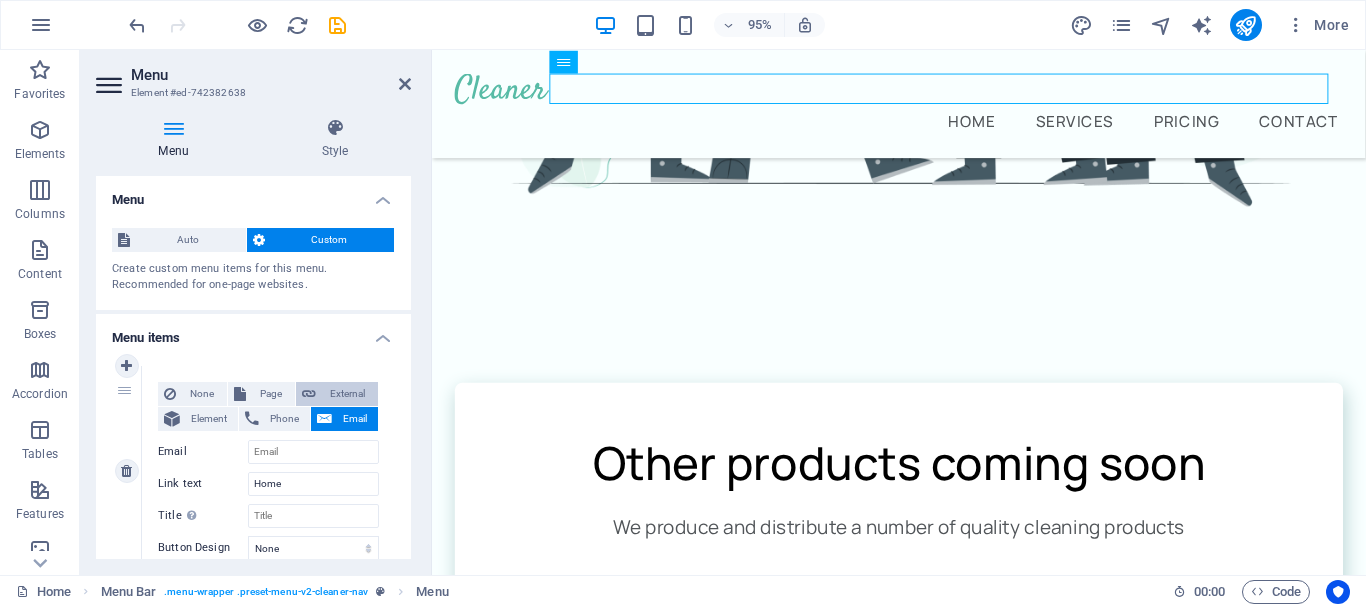 click on "External" at bounding box center (347, 394) 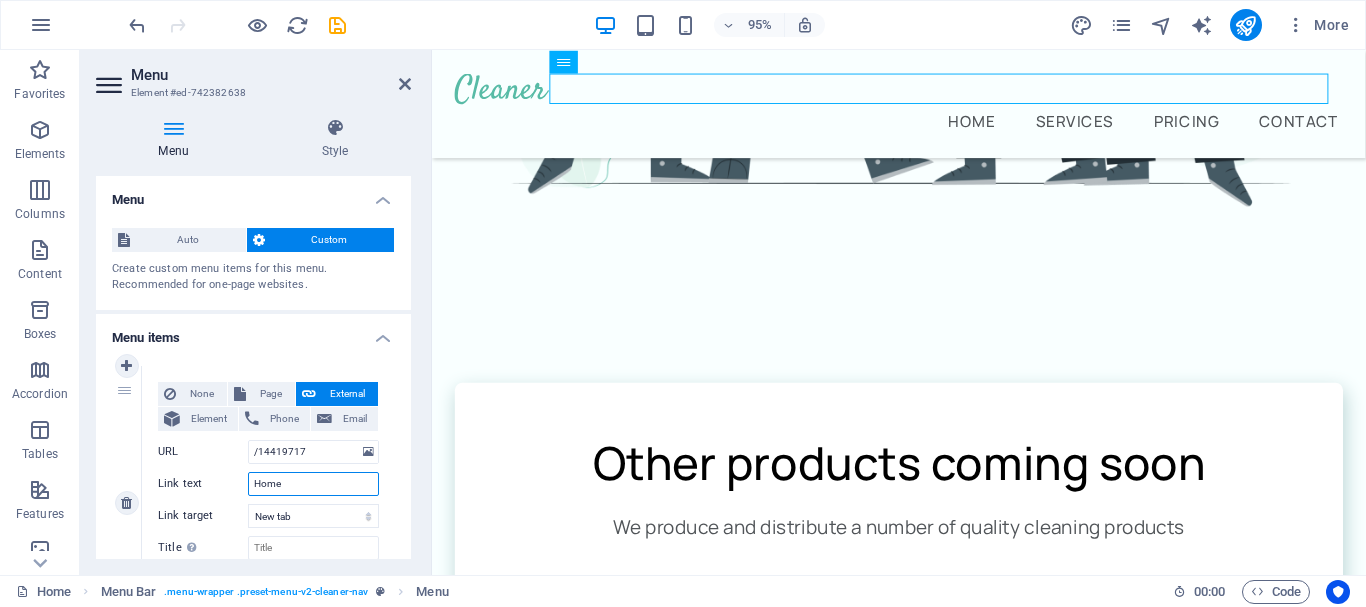click on "Home" at bounding box center (313, 484) 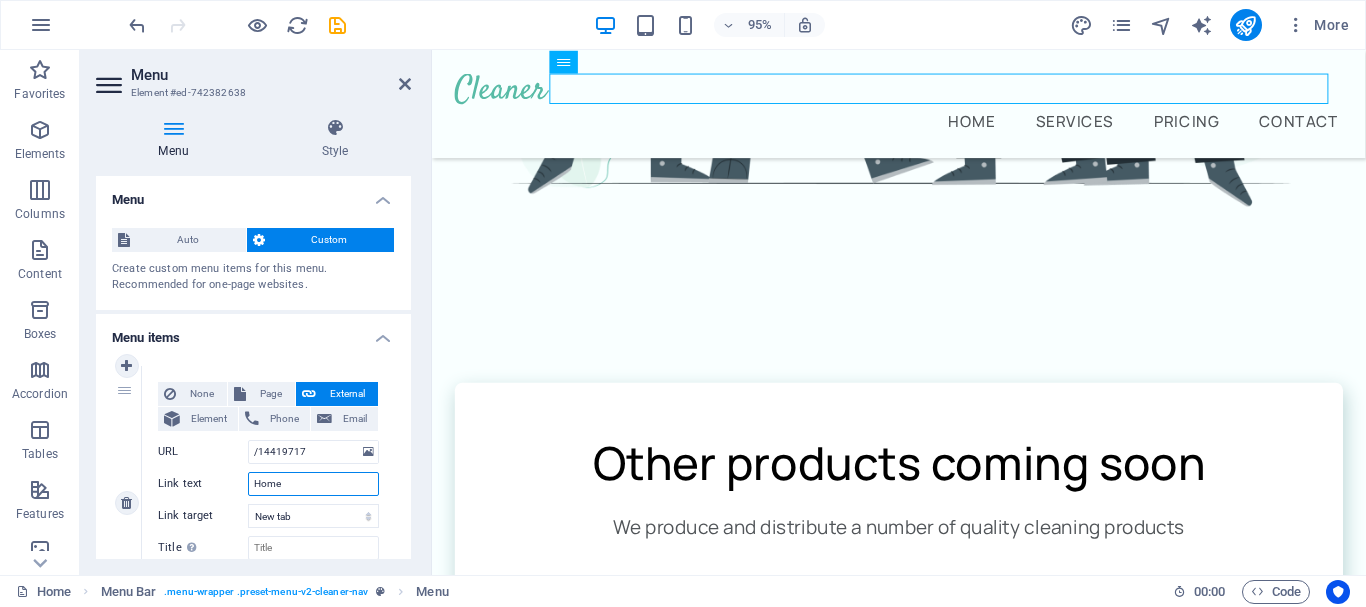 drag, startPoint x: 332, startPoint y: 496, endPoint x: 335, endPoint y: 513, distance: 17.262676 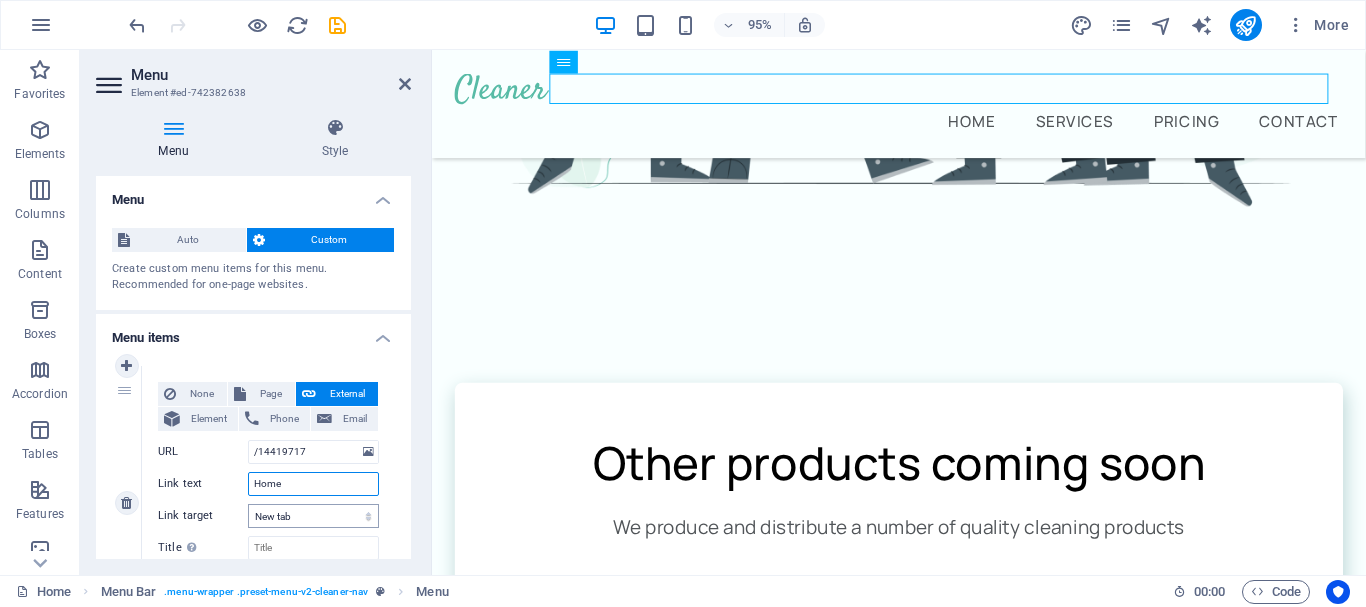 click on "None Page External Element Phone Email Page Home Legal Notice Privacy Subpage Element
URL /14419717 Phone Email Link text Home Link target New tab Same tab Overlay Title Additional link description, should not be the same as the link text. The title is most often shown as a tooltip text when the mouse moves over the element. Leave empty if uncertain. Relationship Sets the  relationship of this link to the link target . For example, the value "nofollow" instructs search engines not to follow the link. Can be left empty. alternate author bookmark external help license next nofollow noreferrer noopener prev search tag" at bounding box center [268, 487] 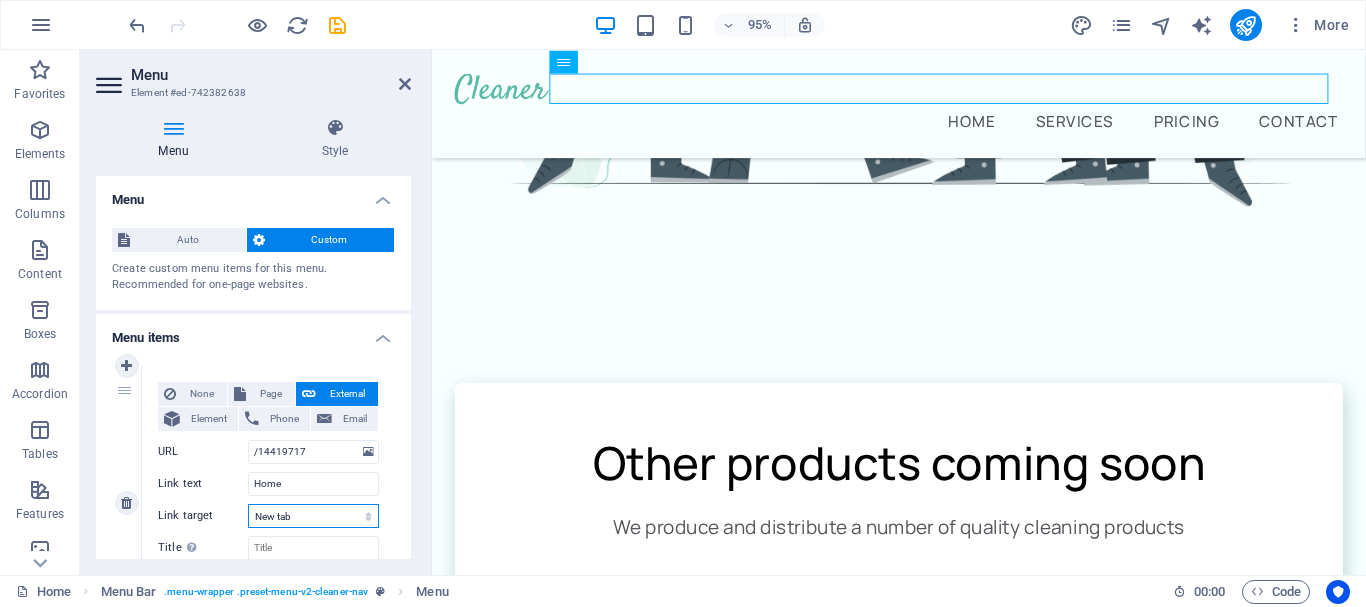 click on "New tab Same tab Overlay" at bounding box center [313, 516] 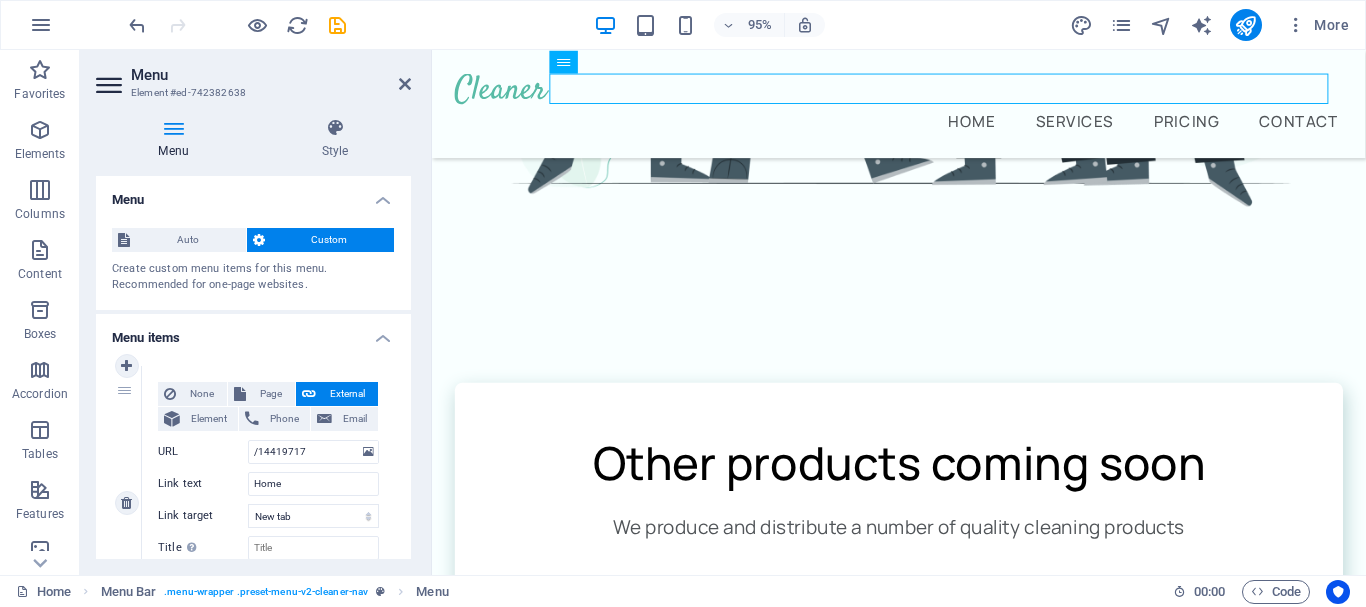 click on "None Page External Element Phone Email Page Home Legal Notice Privacy Subpage Element
URL /14419717 Phone Email Link text Home Link target New tab Same tab Overlay Title Additional link description, should not be the same as the link text. The title is most often shown as a tooltip text when the mouse moves over the element. Leave empty if uncertain. Relationship Sets the  relationship of this link to the link target . For example, the value "nofollow" instructs search engines not to follow the link. Can be left empty. alternate author bookmark external help license next nofollow noreferrer noopener prev search tag" at bounding box center (268, 487) 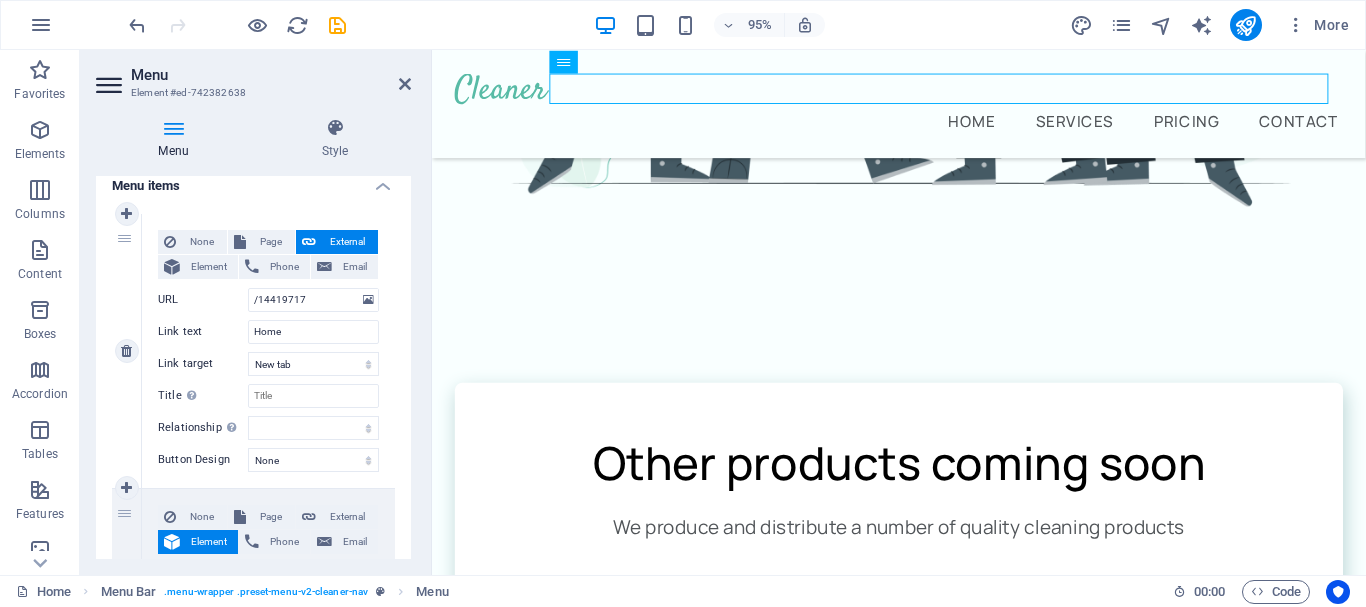 scroll, scrollTop: 200, scrollLeft: 0, axis: vertical 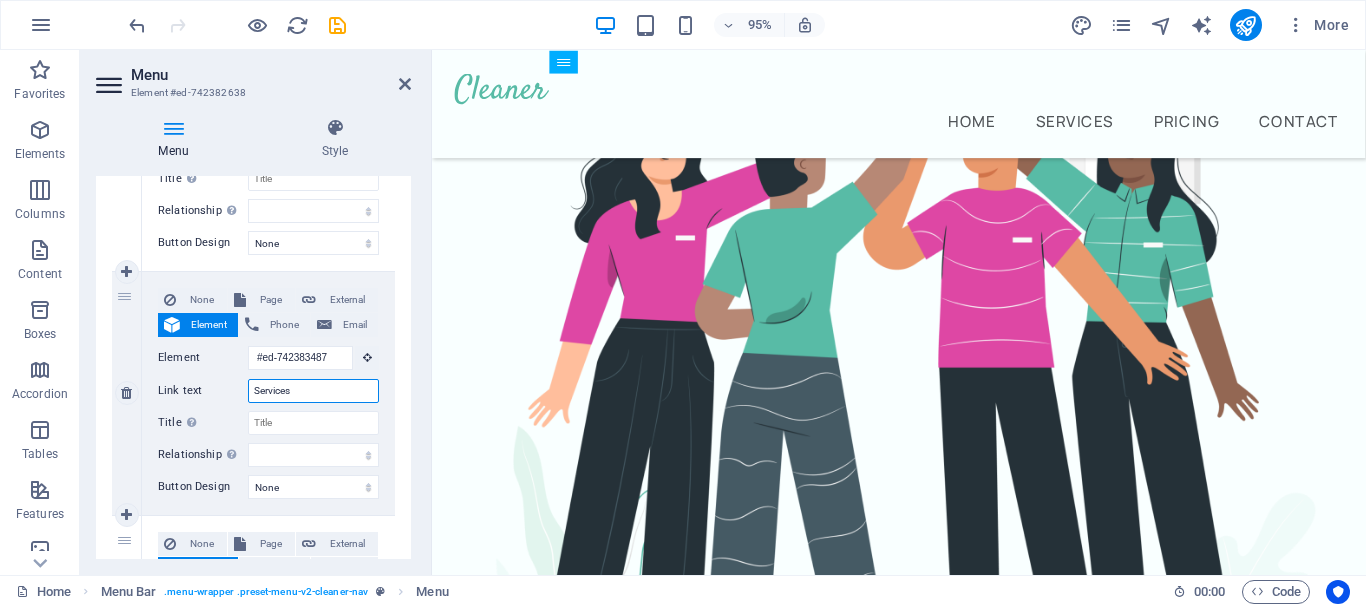 click on "Services" at bounding box center [313, 391] 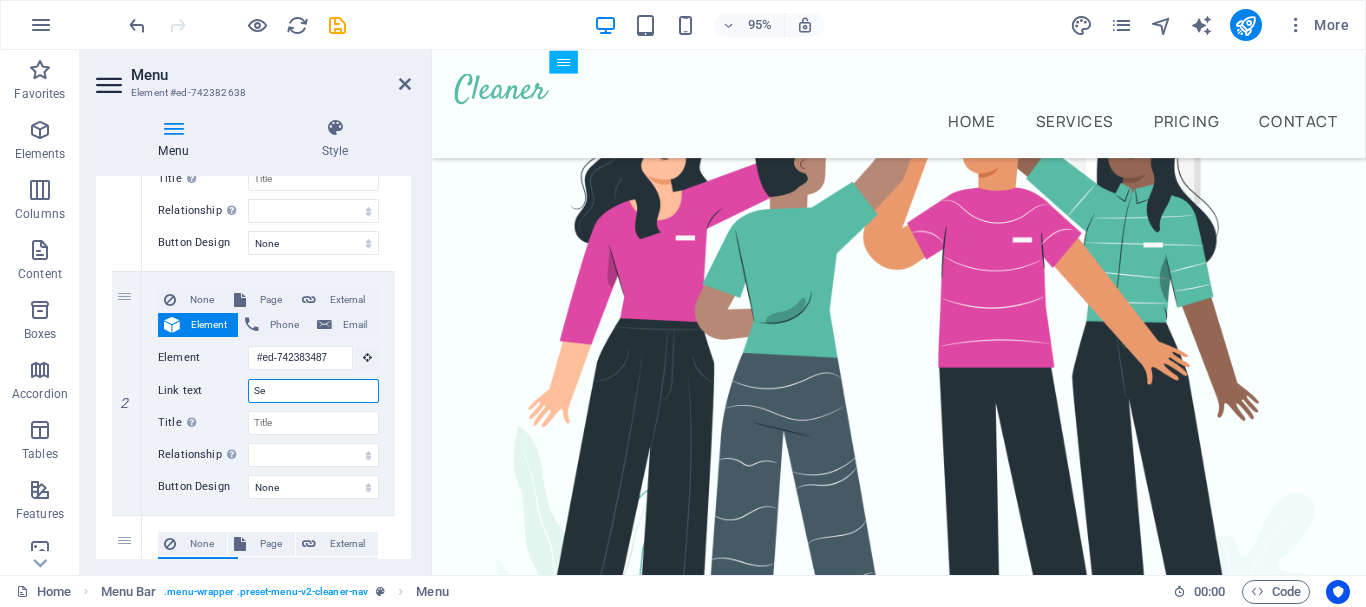 type on "S" 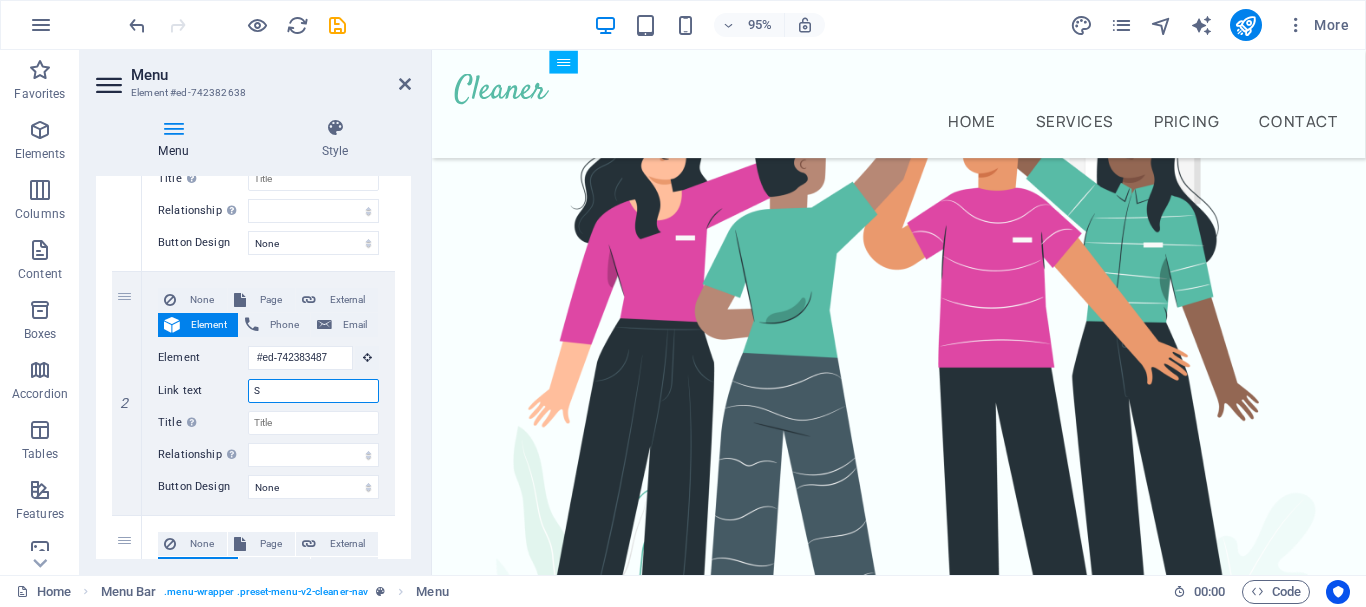 type 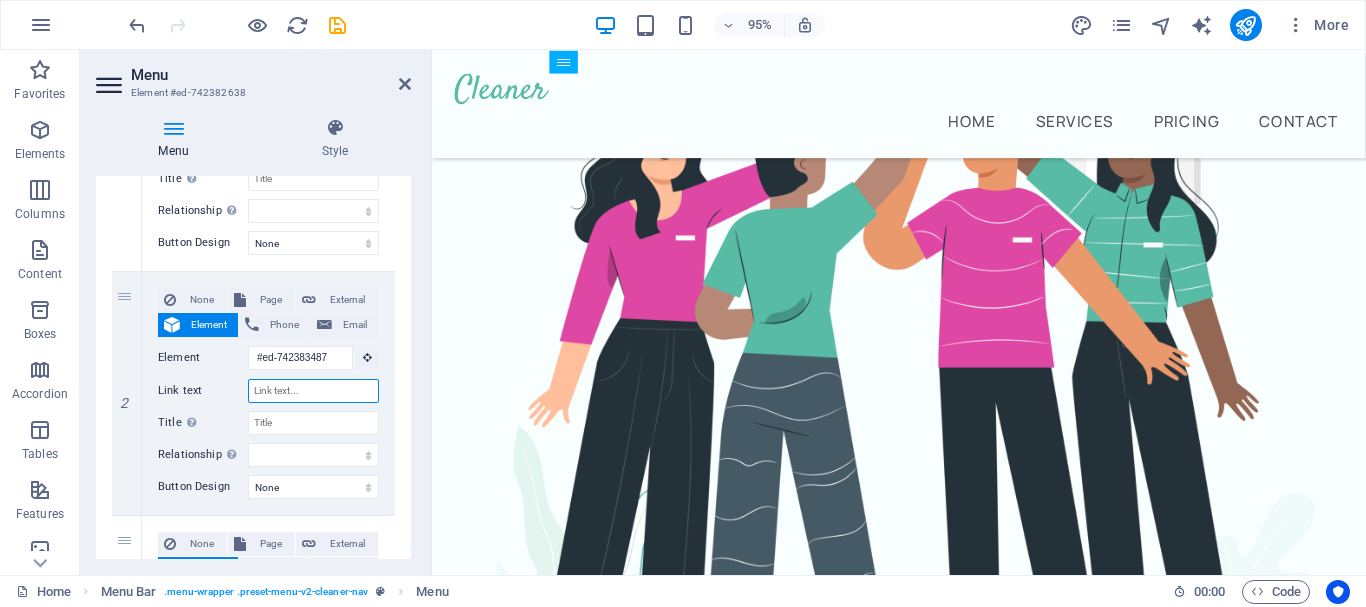 select 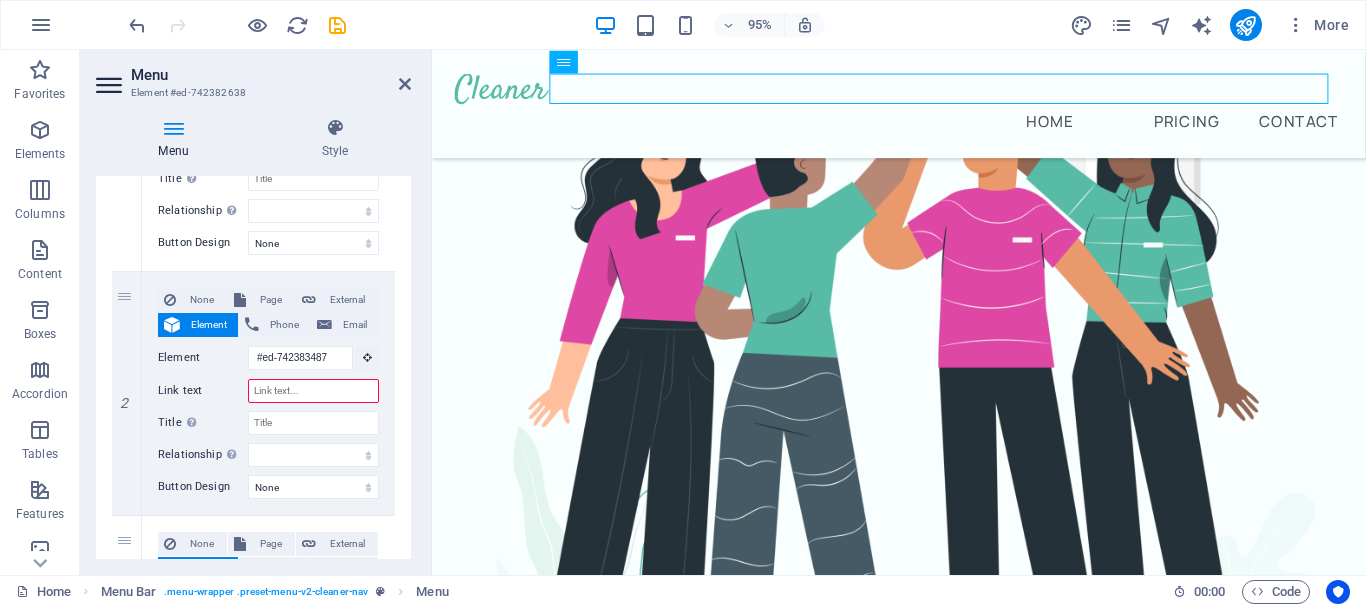 type on "P" 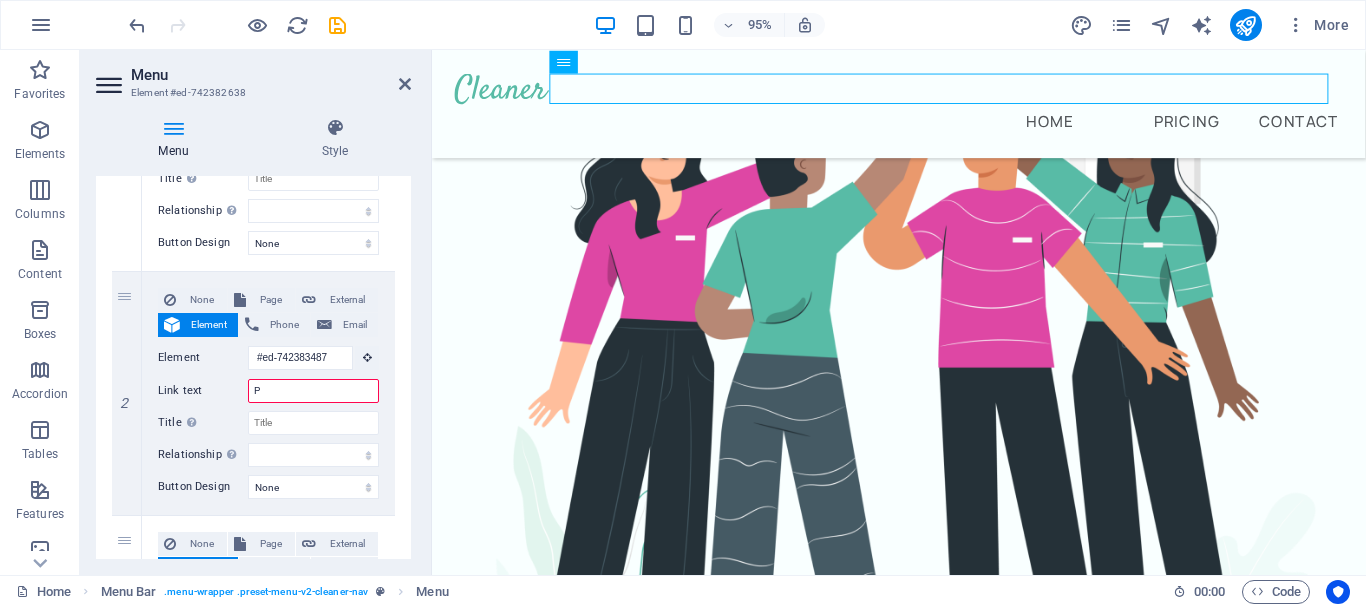 select 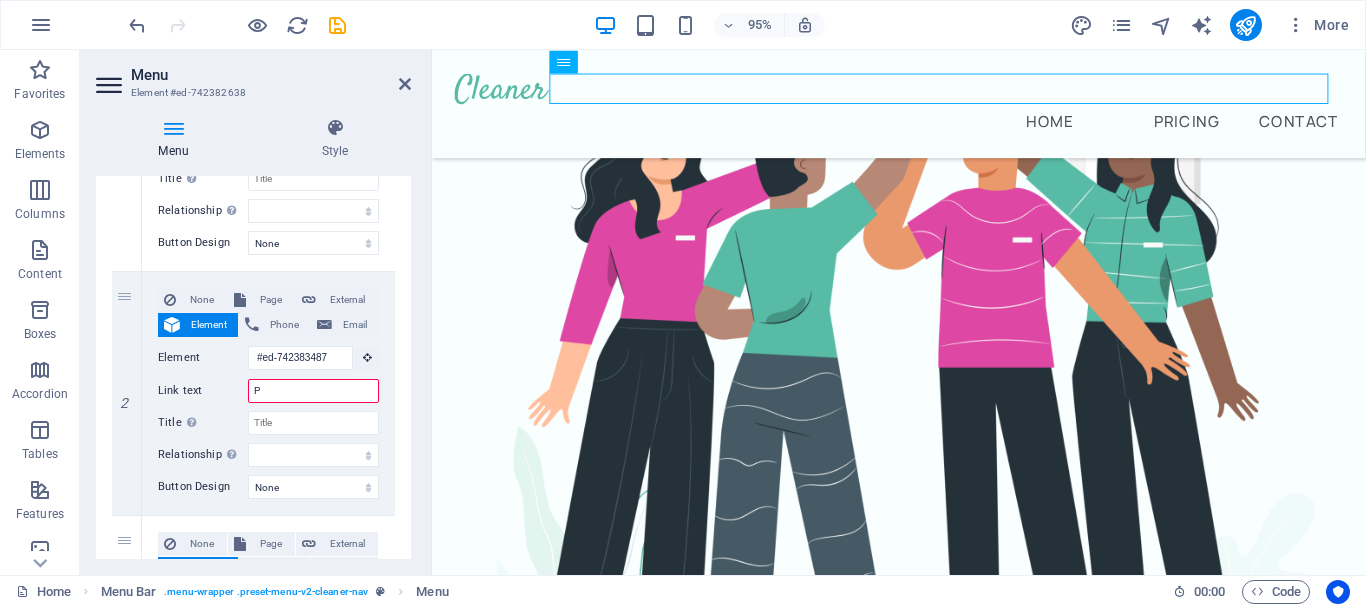select 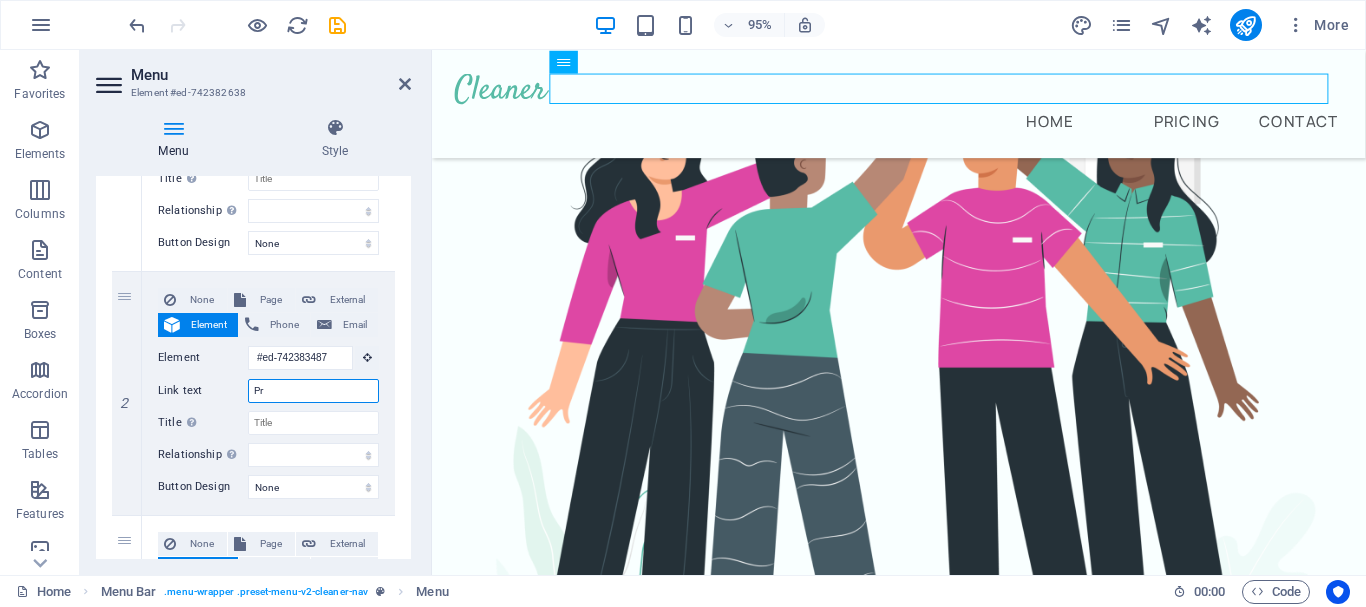 type on "Pro" 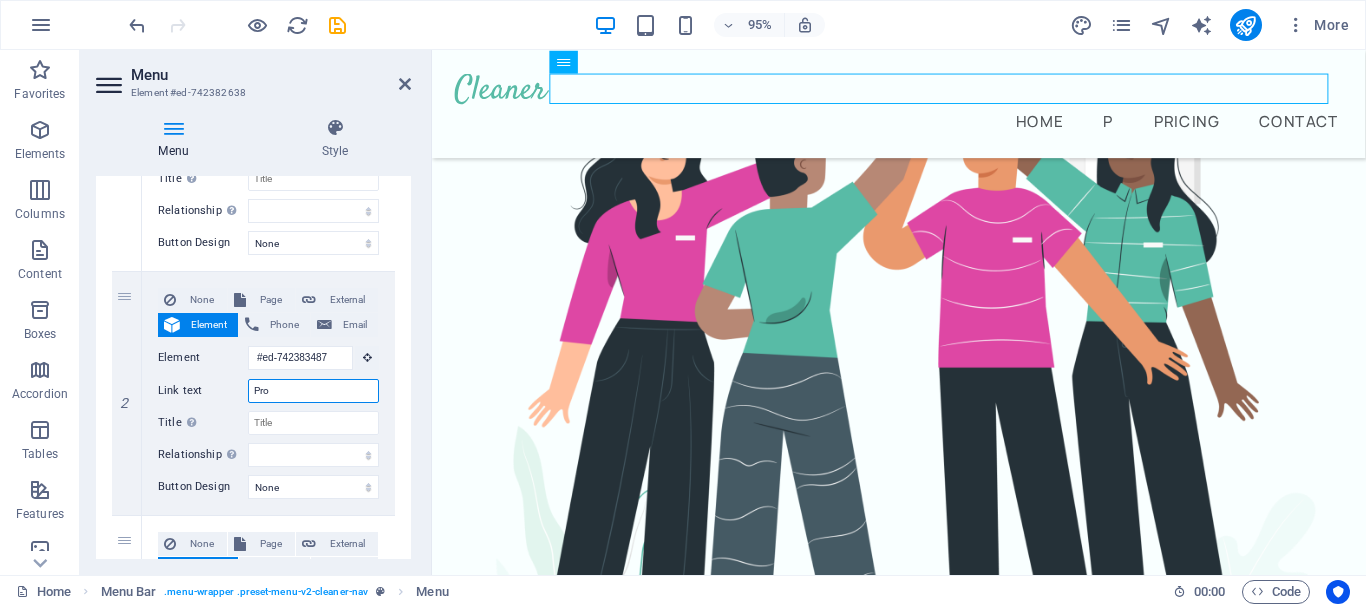 select 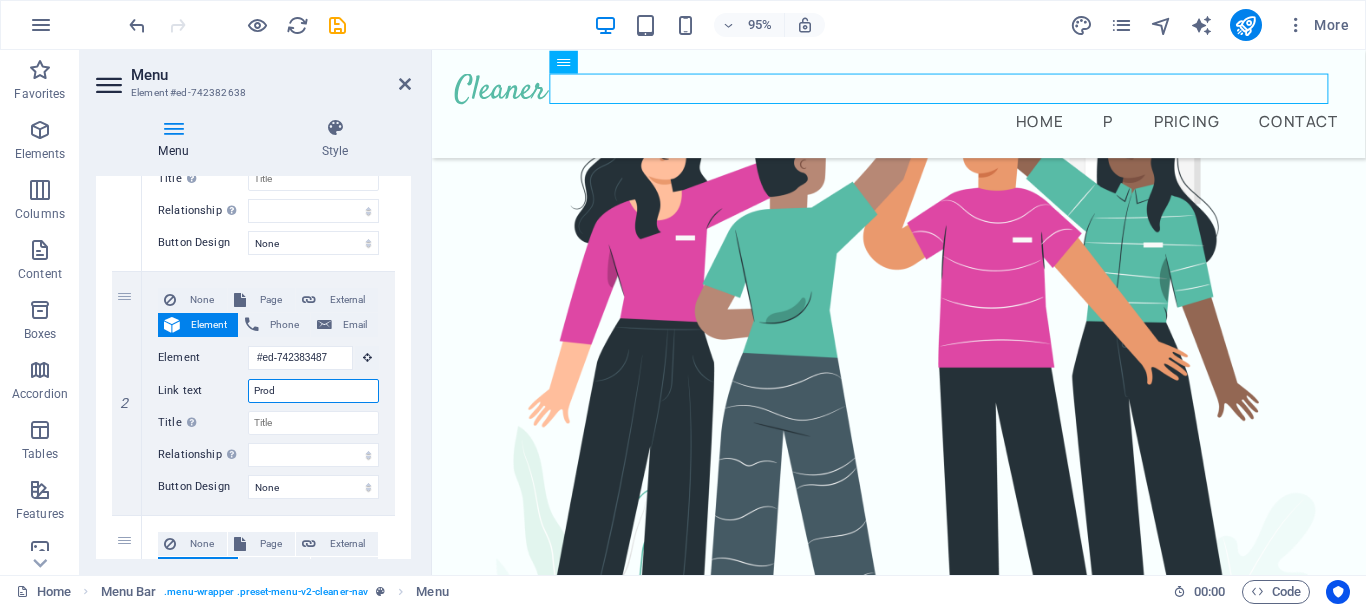 type on "Produ" 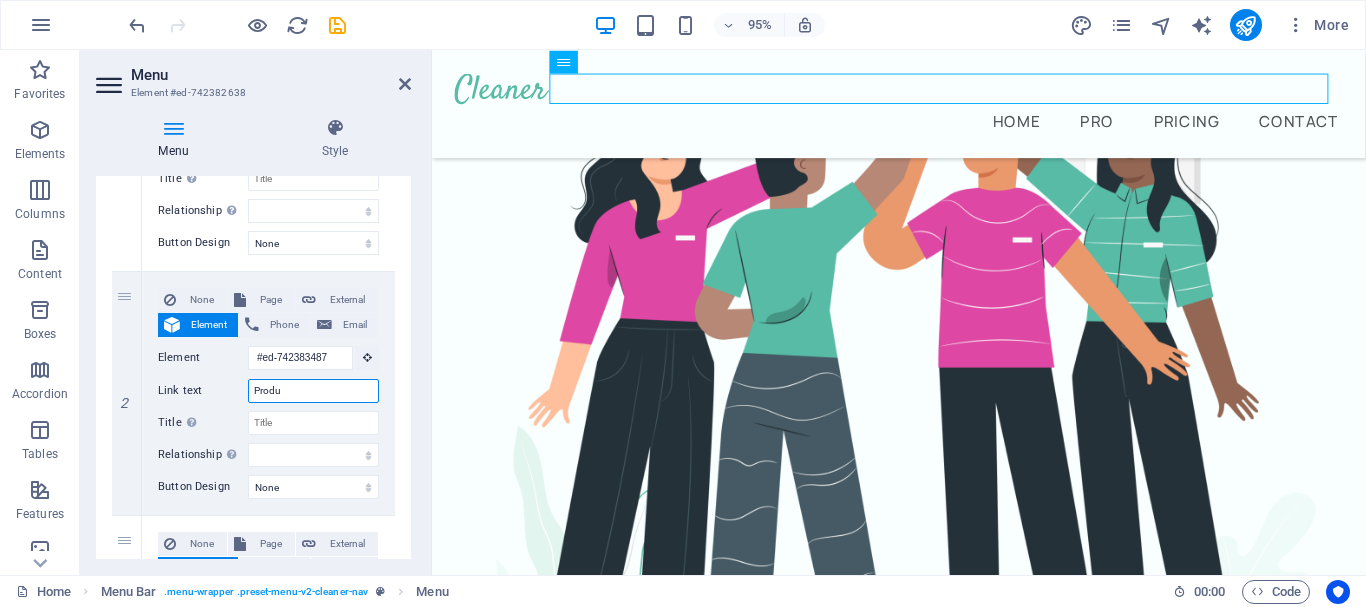 select 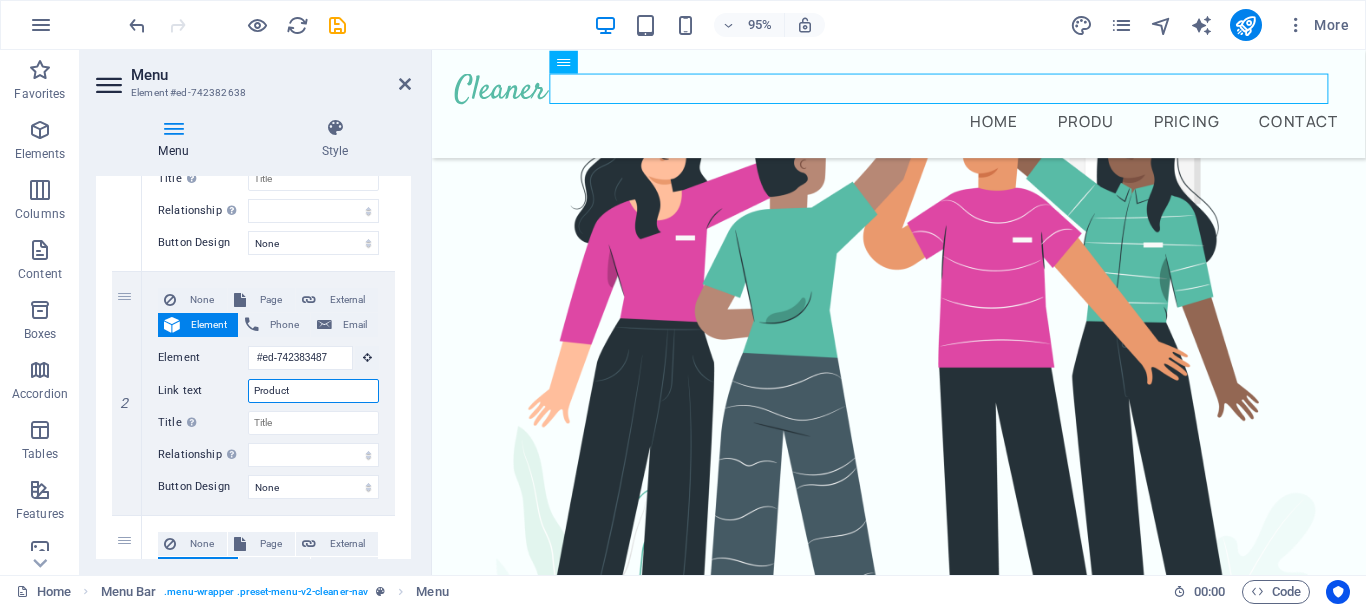 type on "Products" 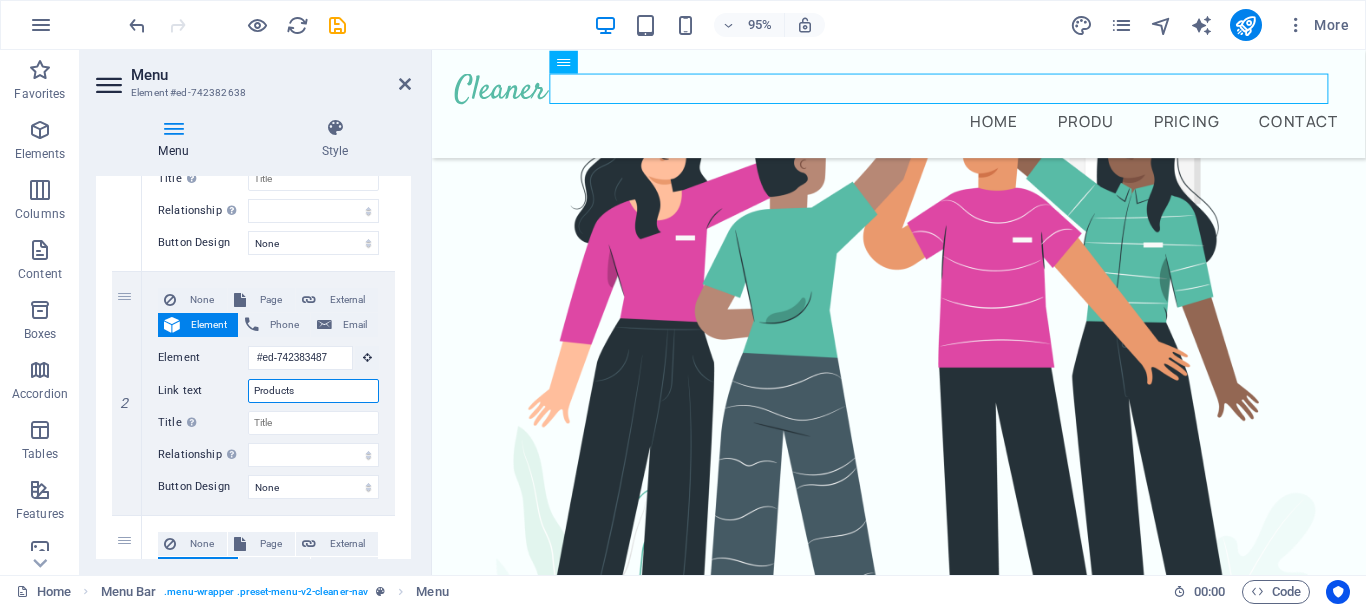select 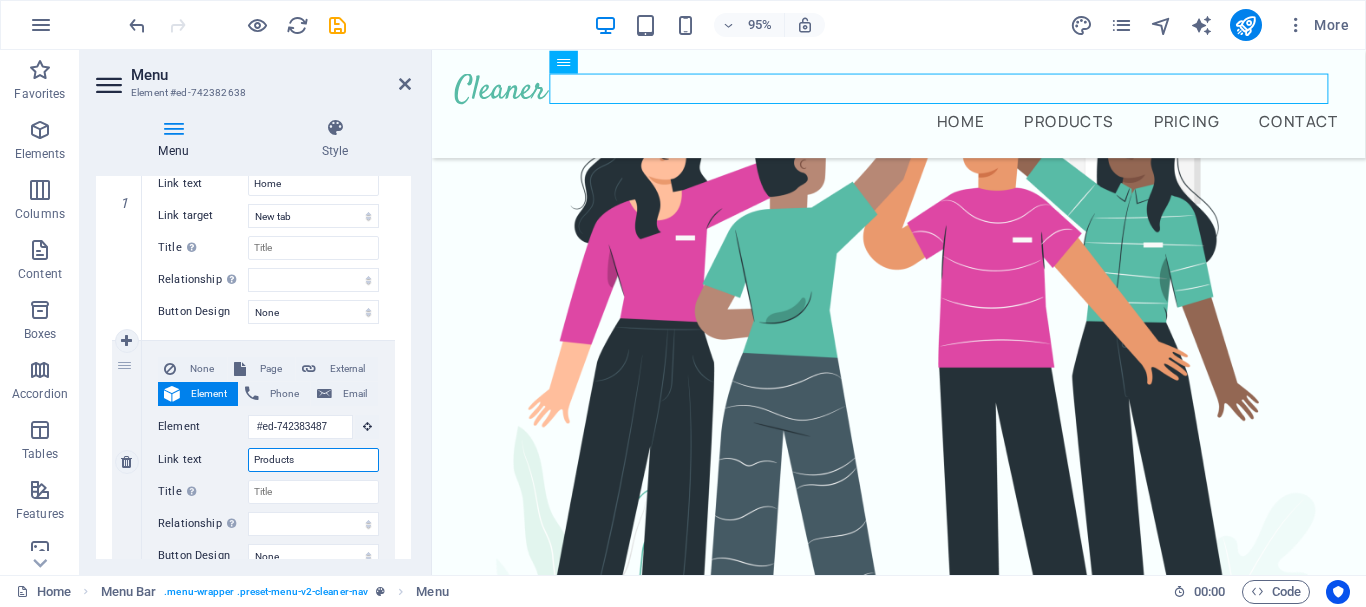 scroll, scrollTop: 269, scrollLeft: 0, axis: vertical 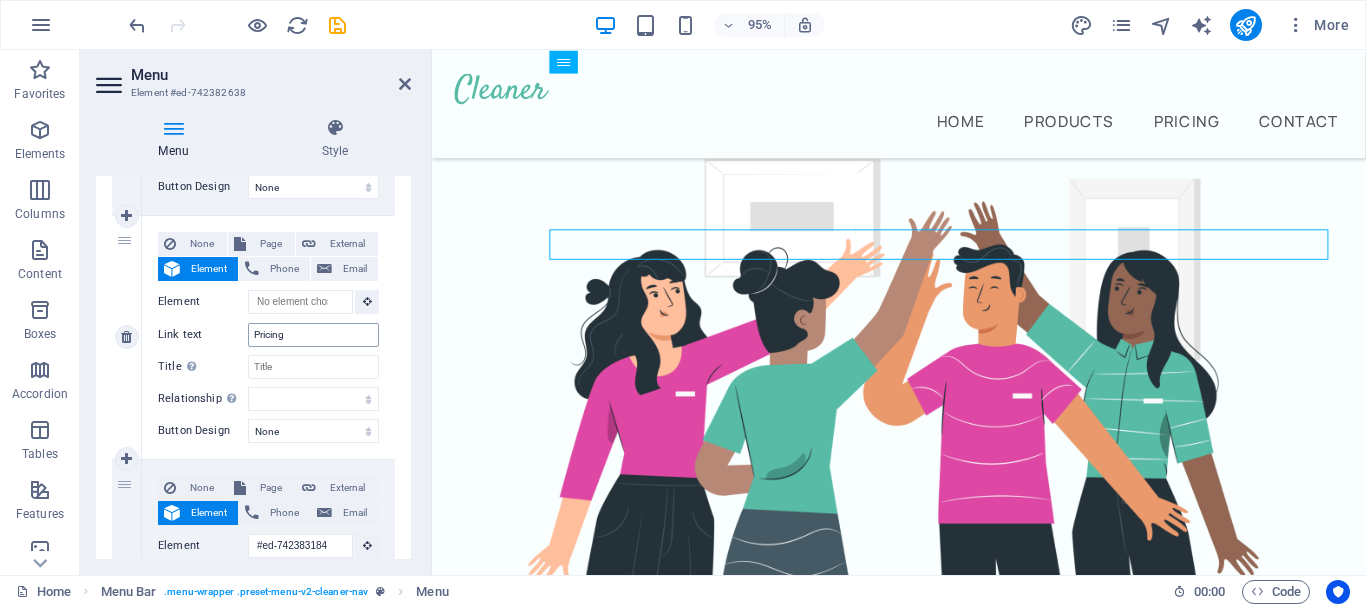 type on "Products" 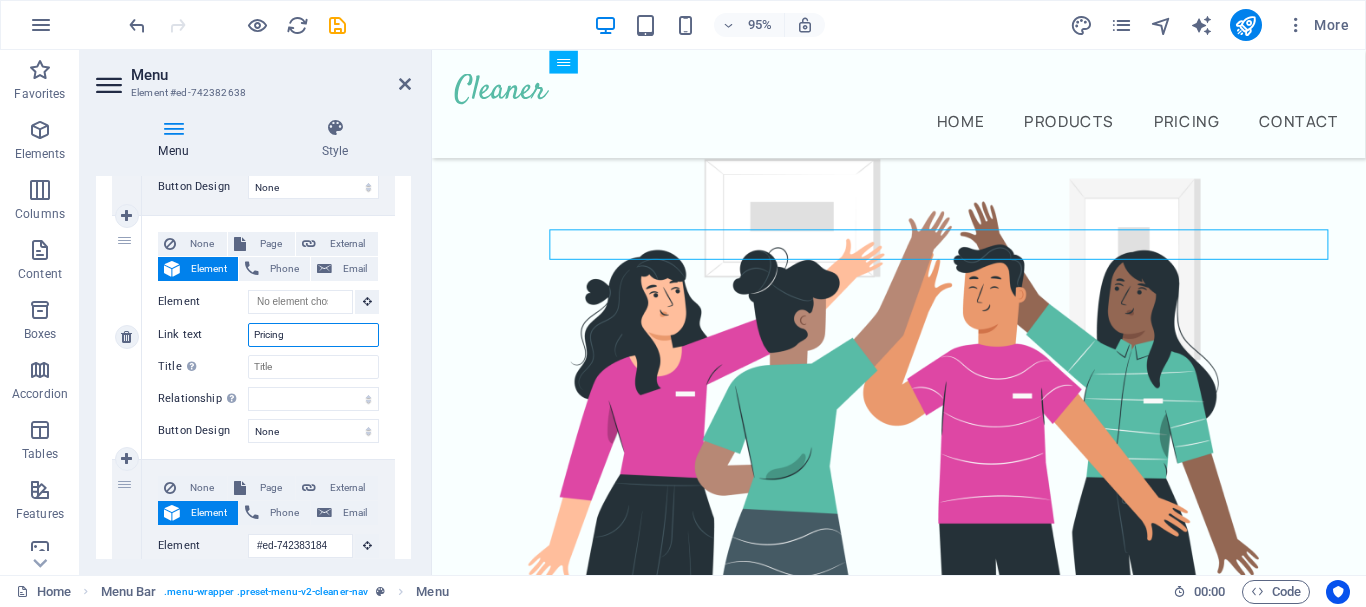 click on "Pricing" at bounding box center (313, 335) 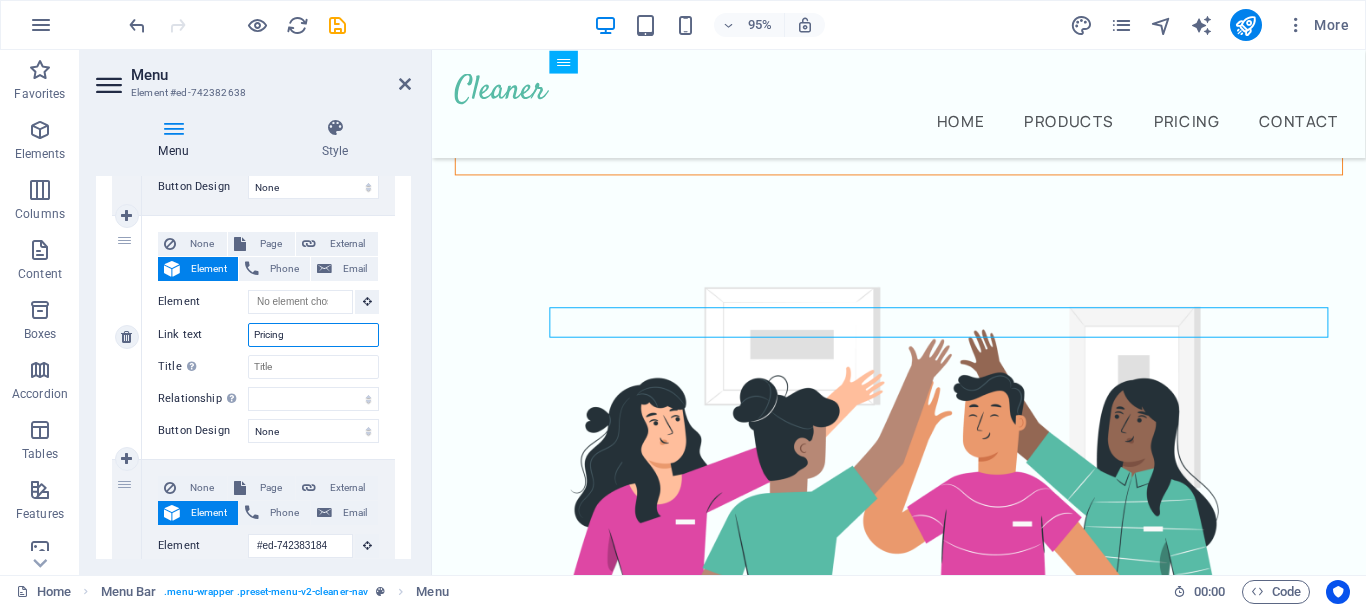 scroll, scrollTop: 271, scrollLeft: 0, axis: vertical 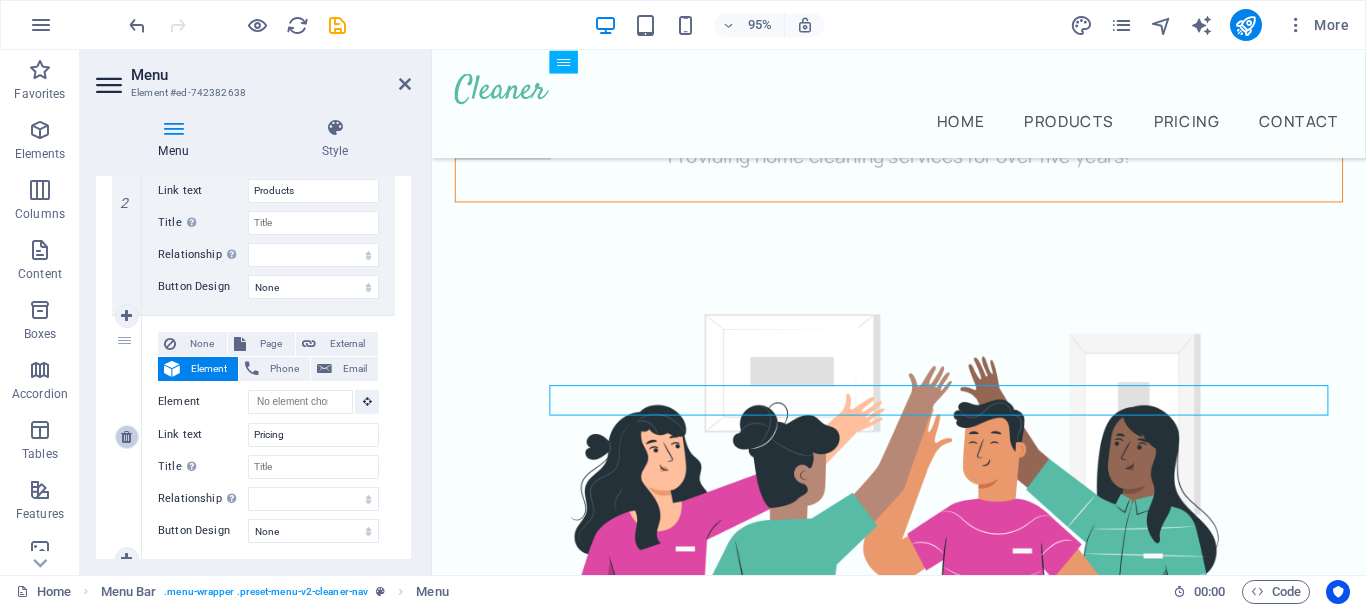 click at bounding box center [126, 437] 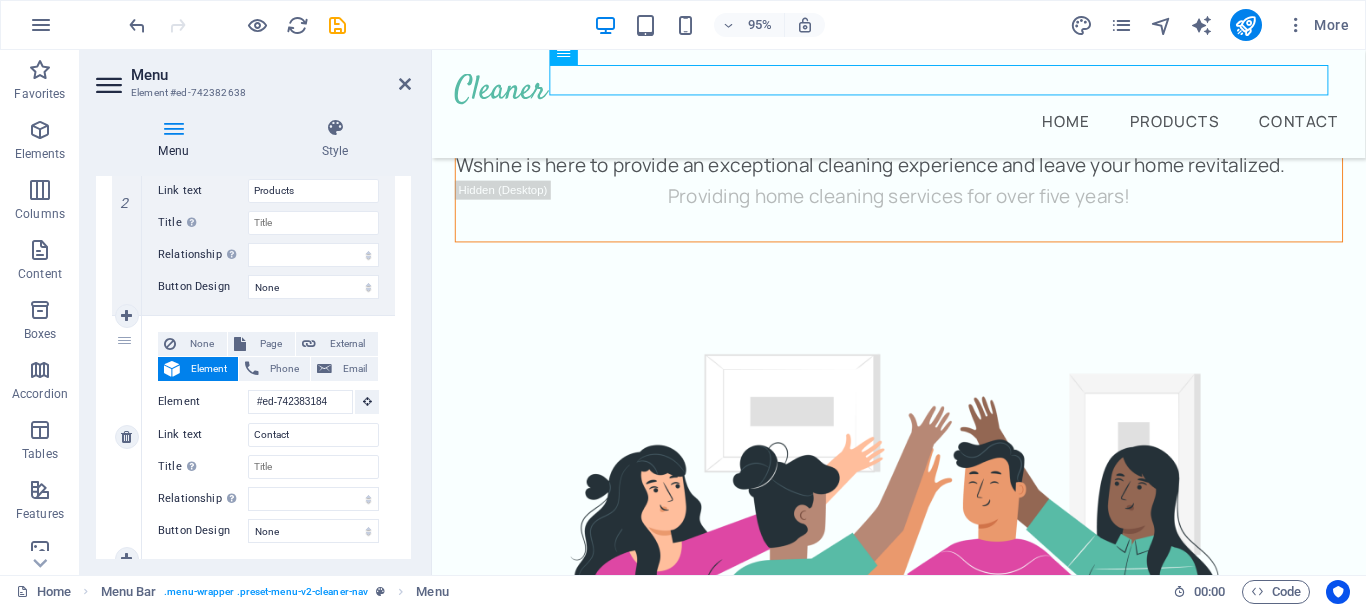 scroll, scrollTop: 189, scrollLeft: 0, axis: vertical 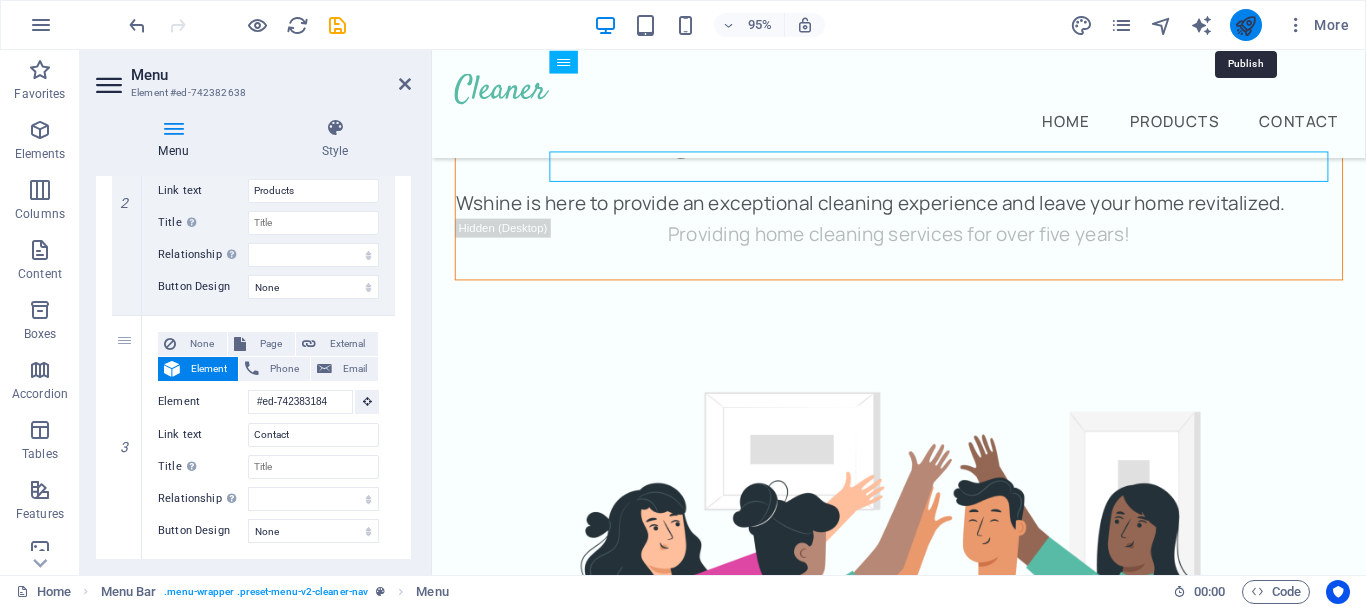 click at bounding box center (1245, 25) 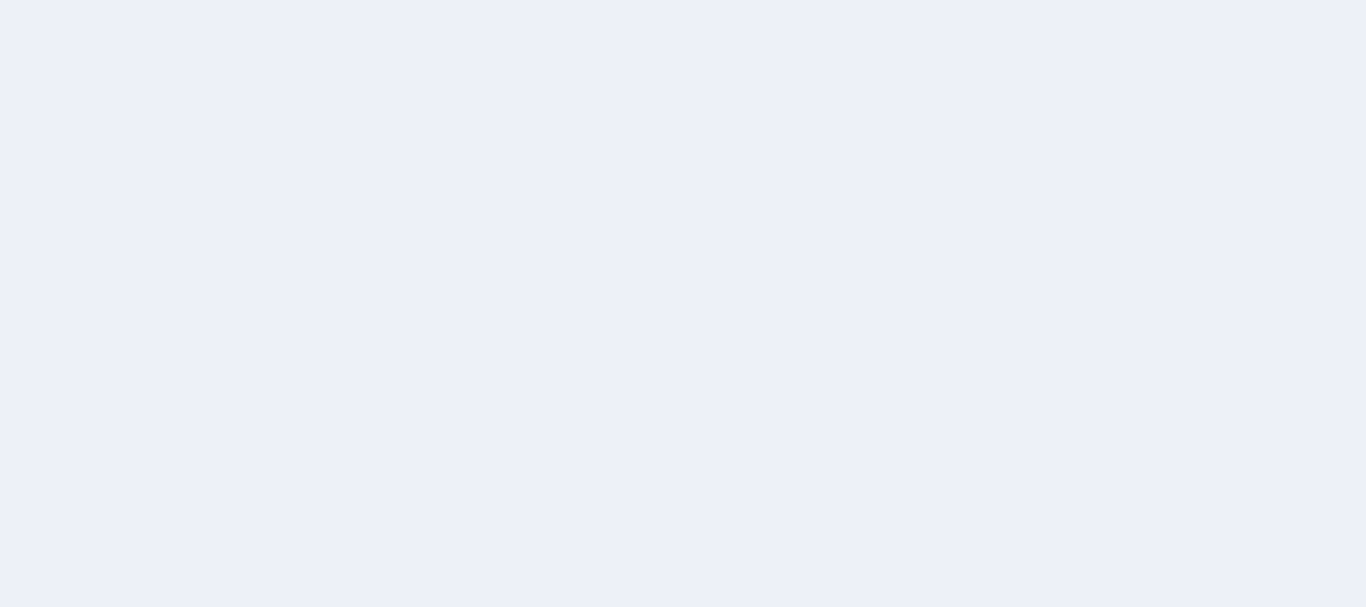 scroll, scrollTop: 0, scrollLeft: 0, axis: both 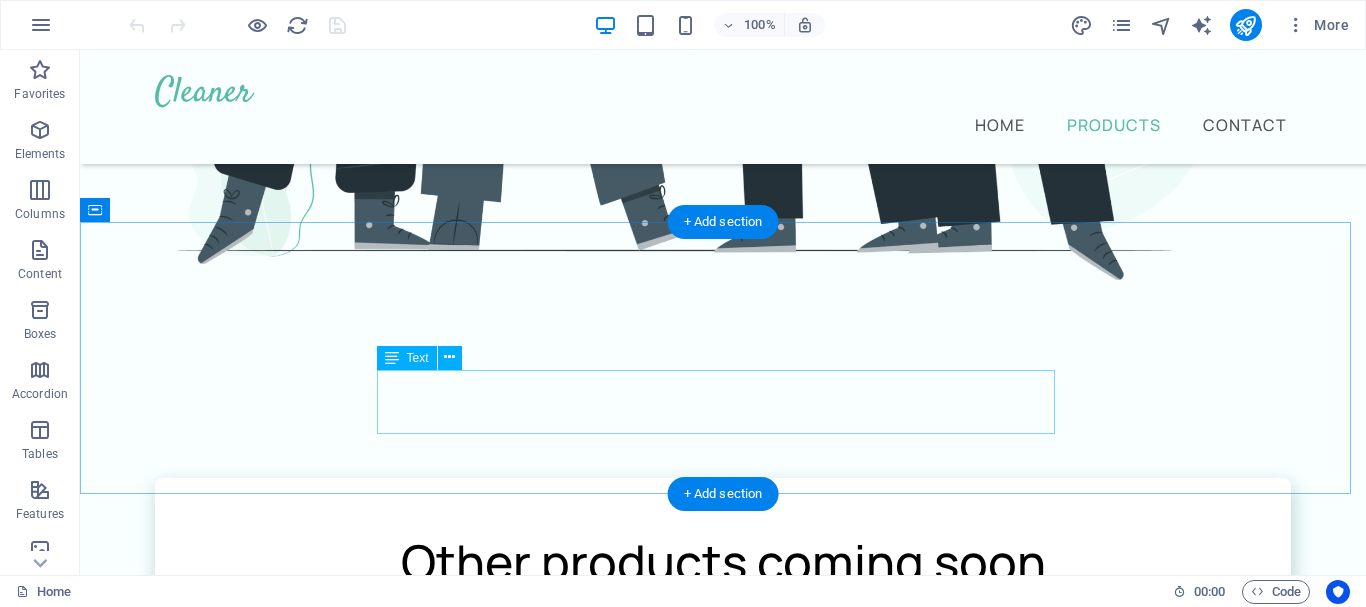 click on "Our dishwashing liquid is formulated to be tough on grease and germs                                     yet gentle on your hands and the environment" at bounding box center (723, 2066) 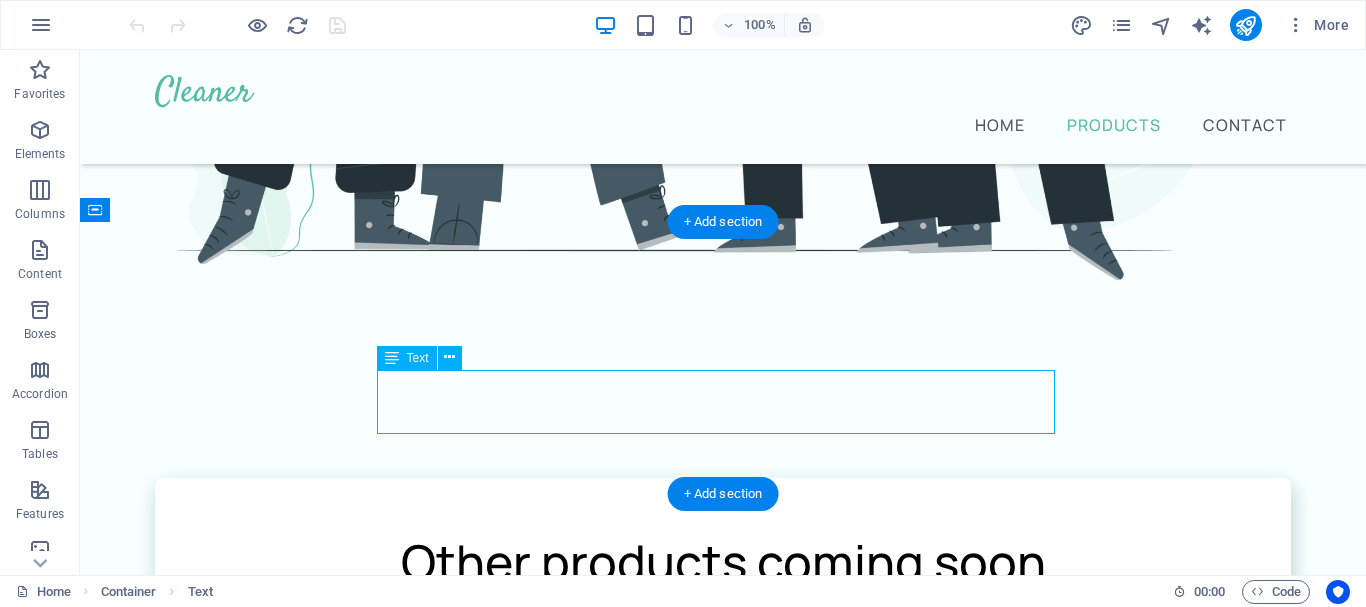 click on "Our dishwashing liquid is formulated to be tough on grease and germs                                     yet gentle on your hands and the environment" at bounding box center [723, 2066] 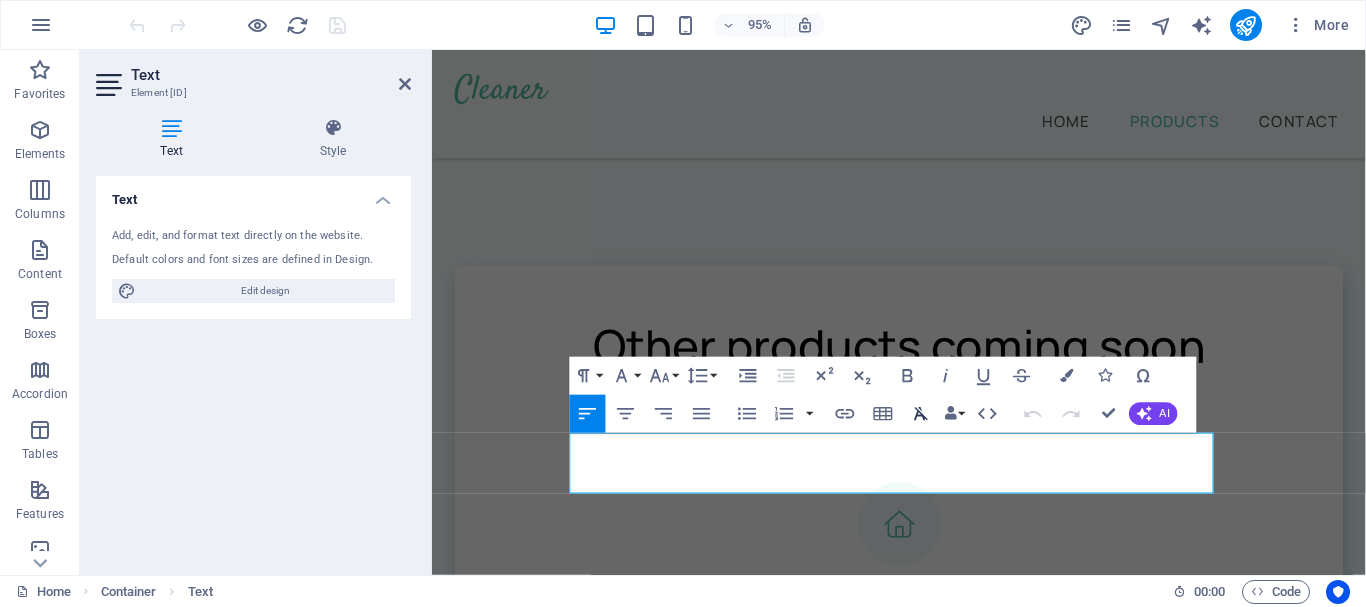 scroll, scrollTop: 1341, scrollLeft: 0, axis: vertical 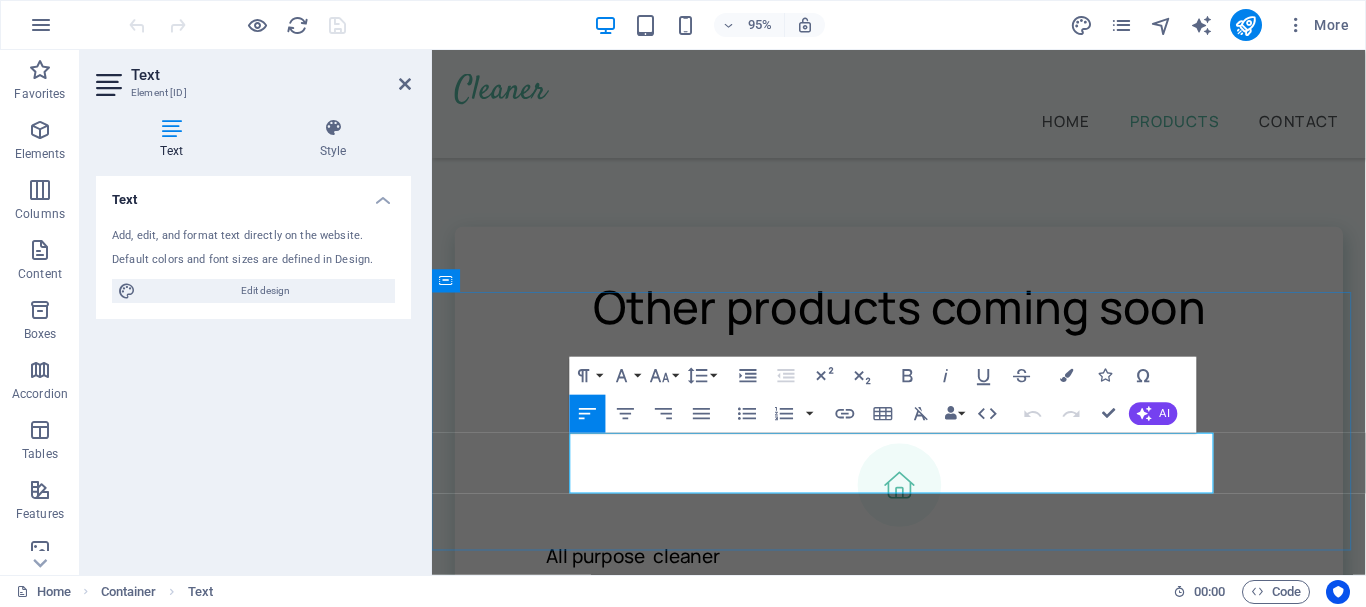 click on "Our dishwashing liquid is formulated to be tough on grease and germs                                     yet gentle on your hands and the environment" at bounding box center (923, 1840) 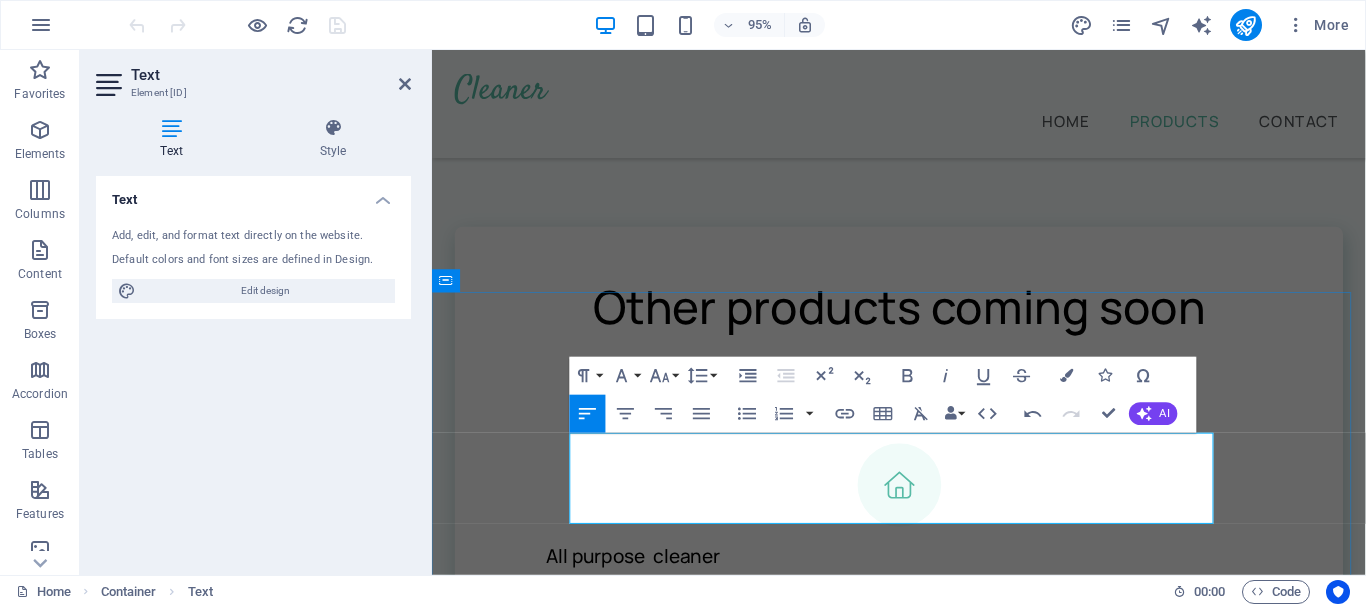 type 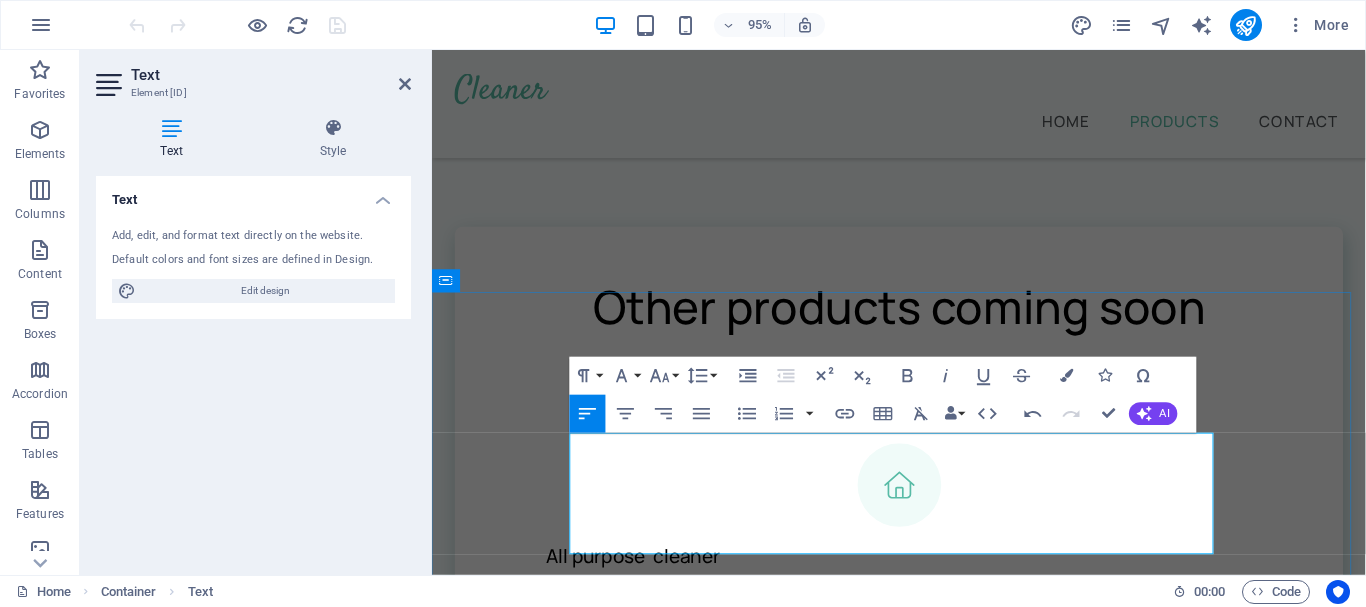 drag, startPoint x: 576, startPoint y: 564, endPoint x: 1036, endPoint y: 631, distance: 464.85373 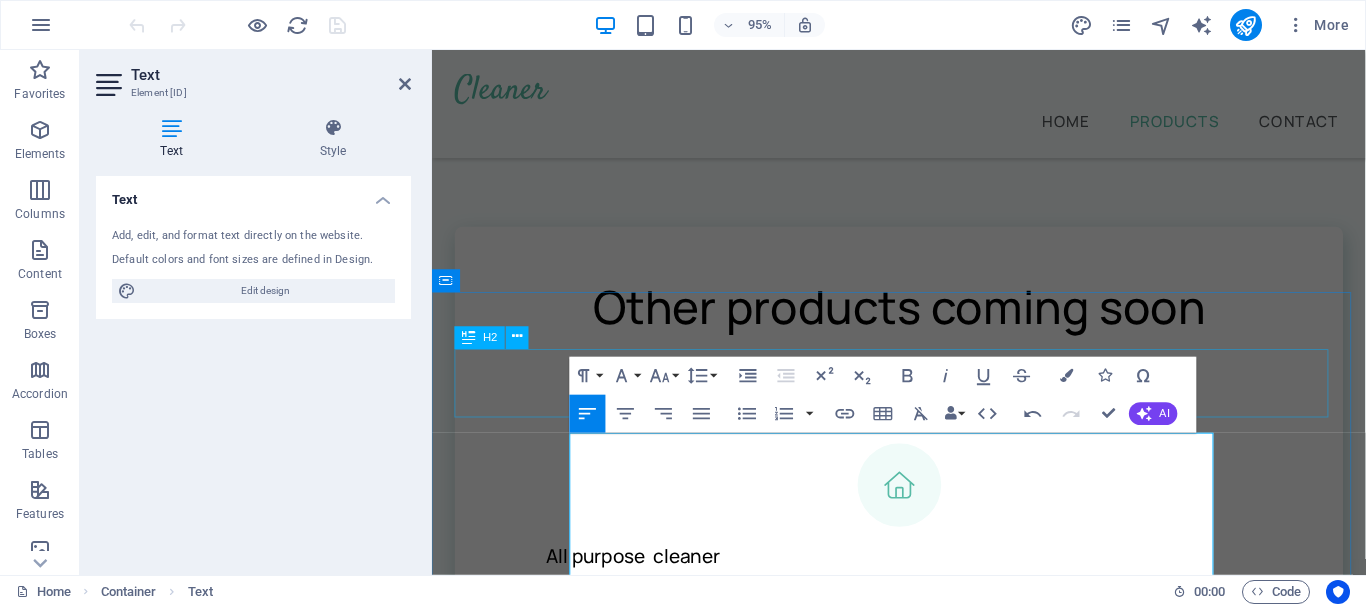scroll, scrollTop: 1348, scrollLeft: 0, axis: vertical 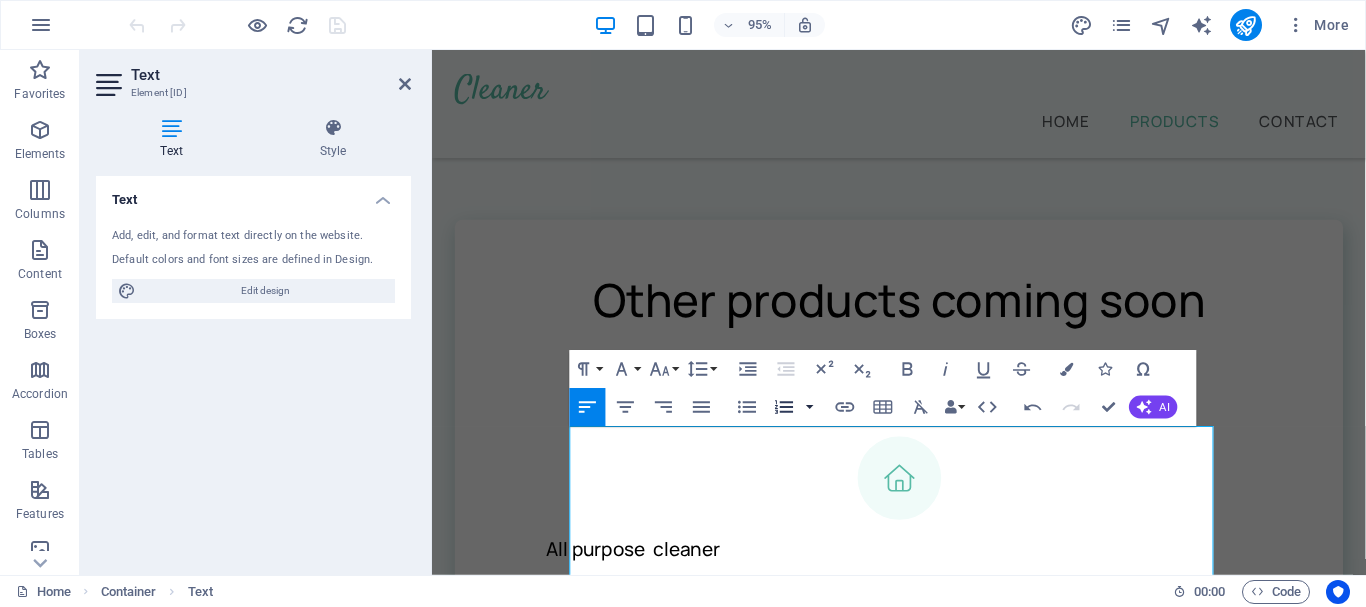 click at bounding box center (810, 407) 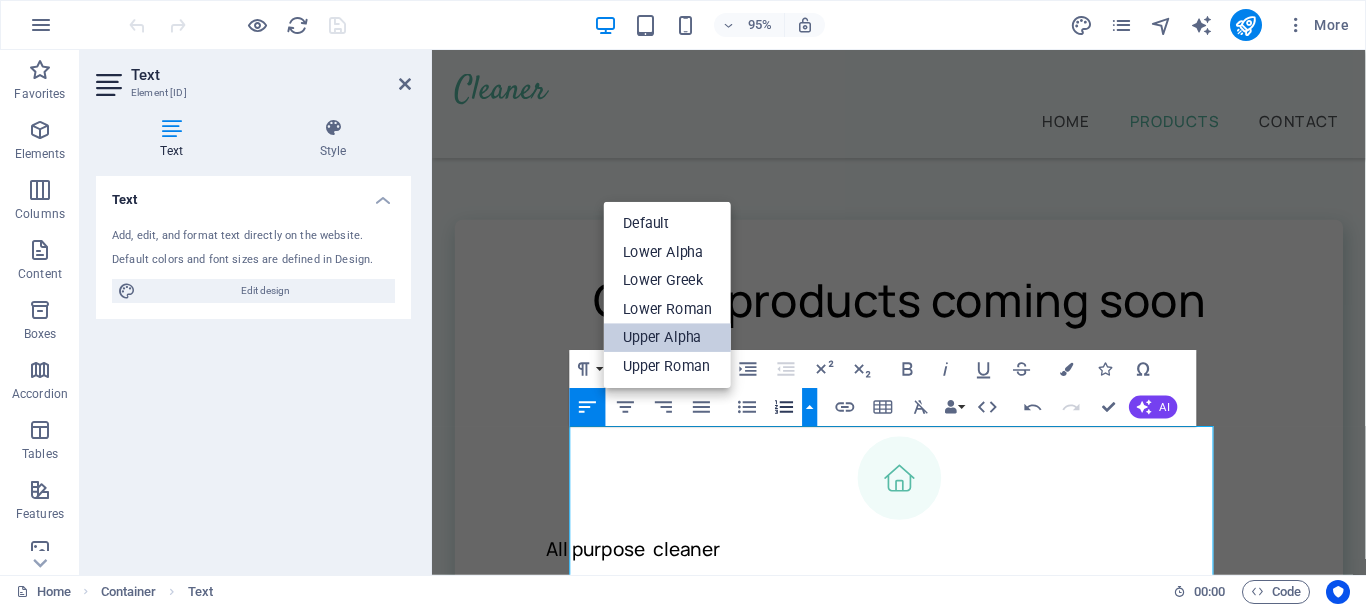 click on "Upper Alpha" at bounding box center (667, 337) 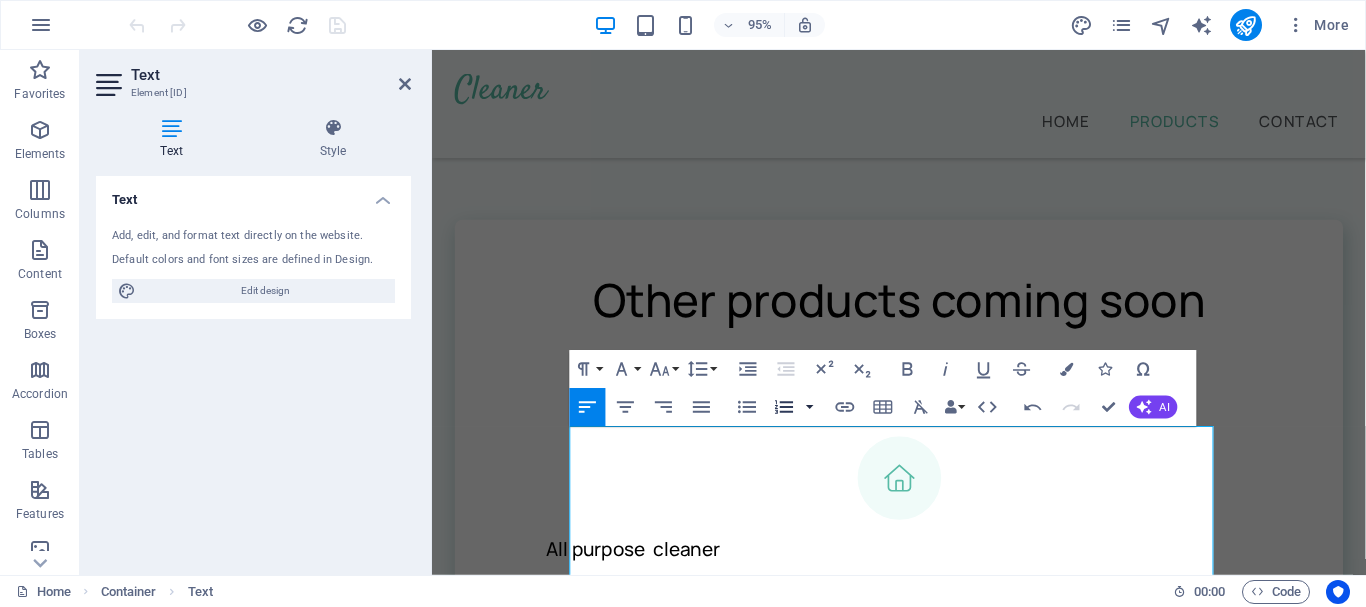 click at bounding box center (810, 407) 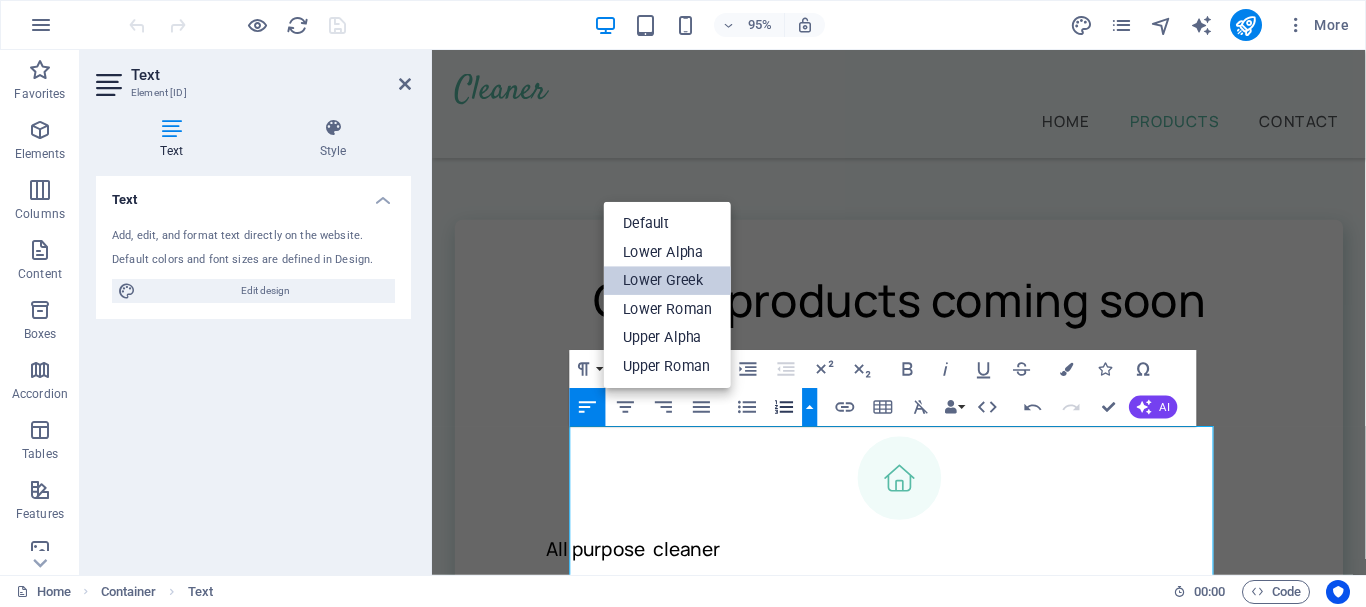 click on "Lower Greek" at bounding box center (667, 280) 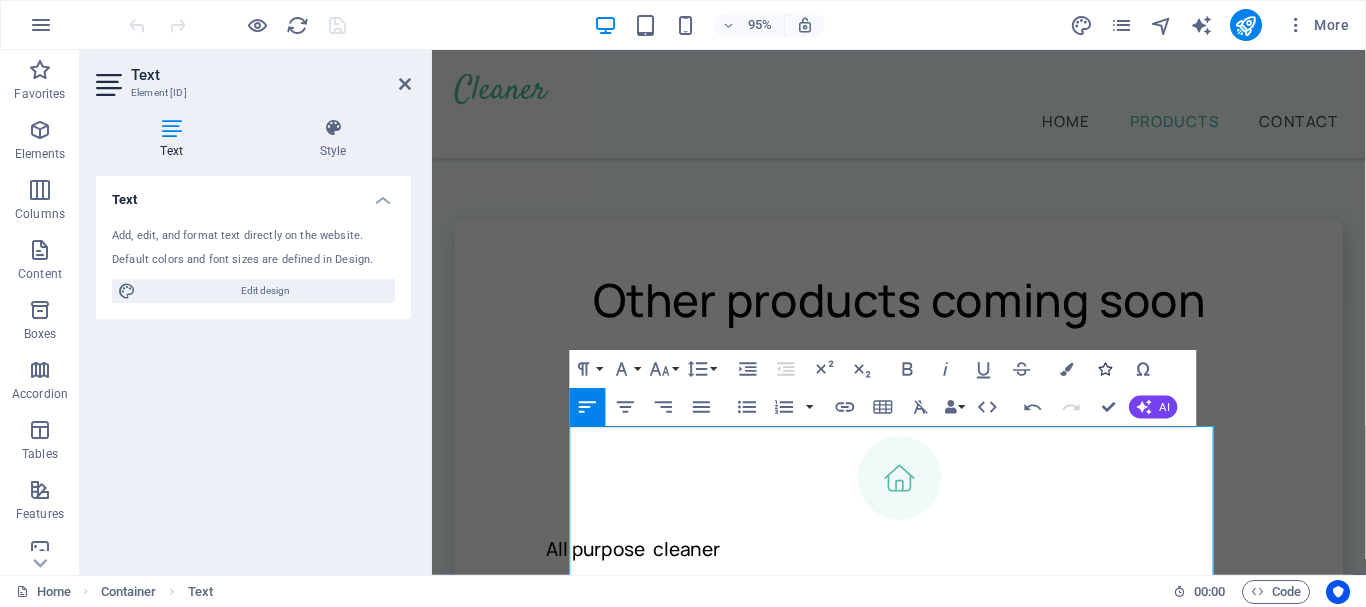 click at bounding box center [1105, 368] 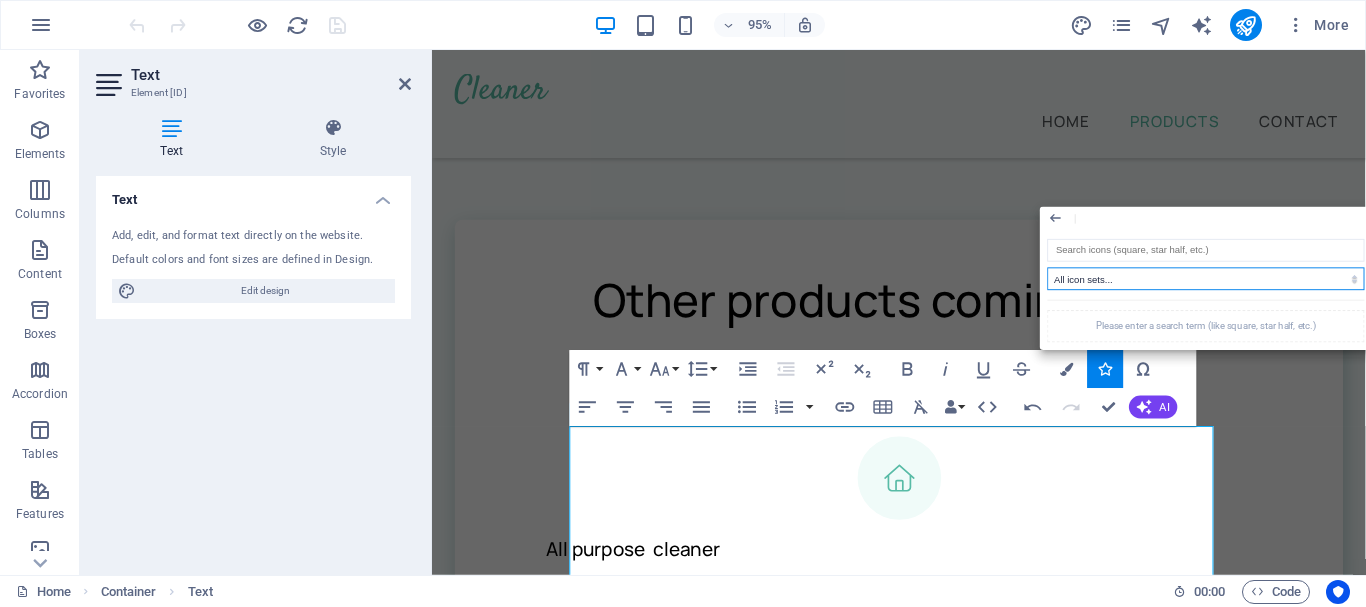 click on "All icon sets... IcoFont Ionicons FontAwesome Brands FontAwesome Duotone FontAwesome Solid FontAwesome Regular FontAwesome Light FontAwesome Thin FontAwesome Sharp Solid FontAwesome Sharp Regular FontAwesome Sharp Light FontAwesome Sharp Thin Please enter a search term (like square, star half, etc.)" at bounding box center [1206, 291] 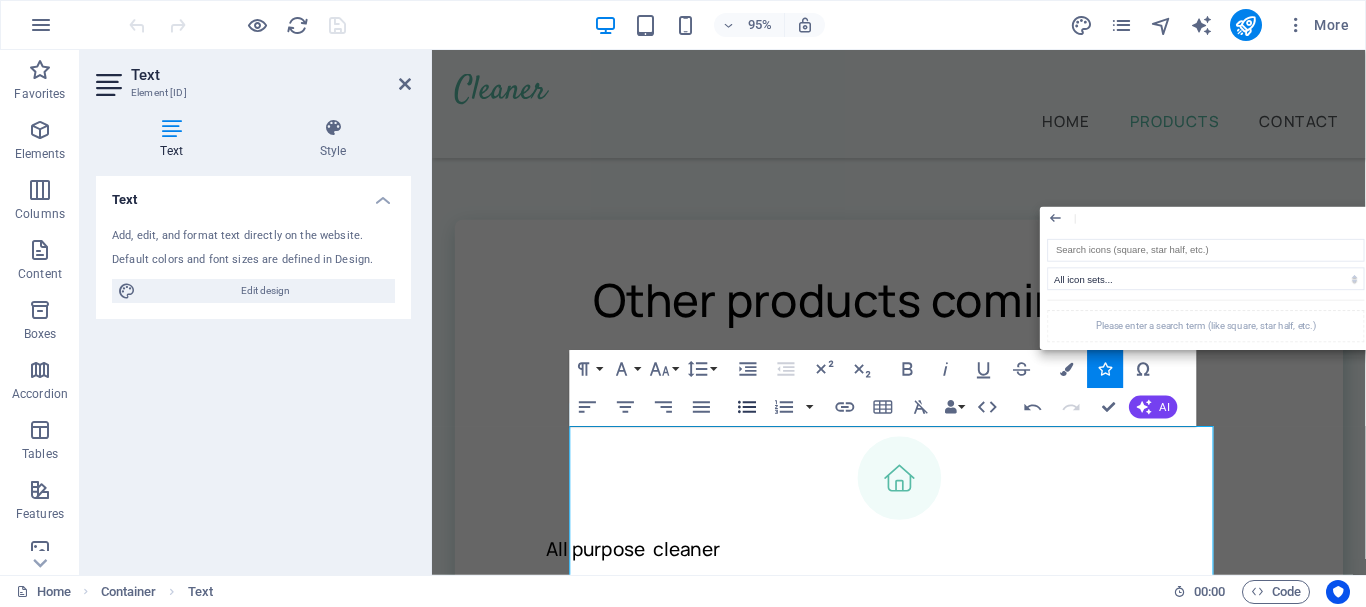 click 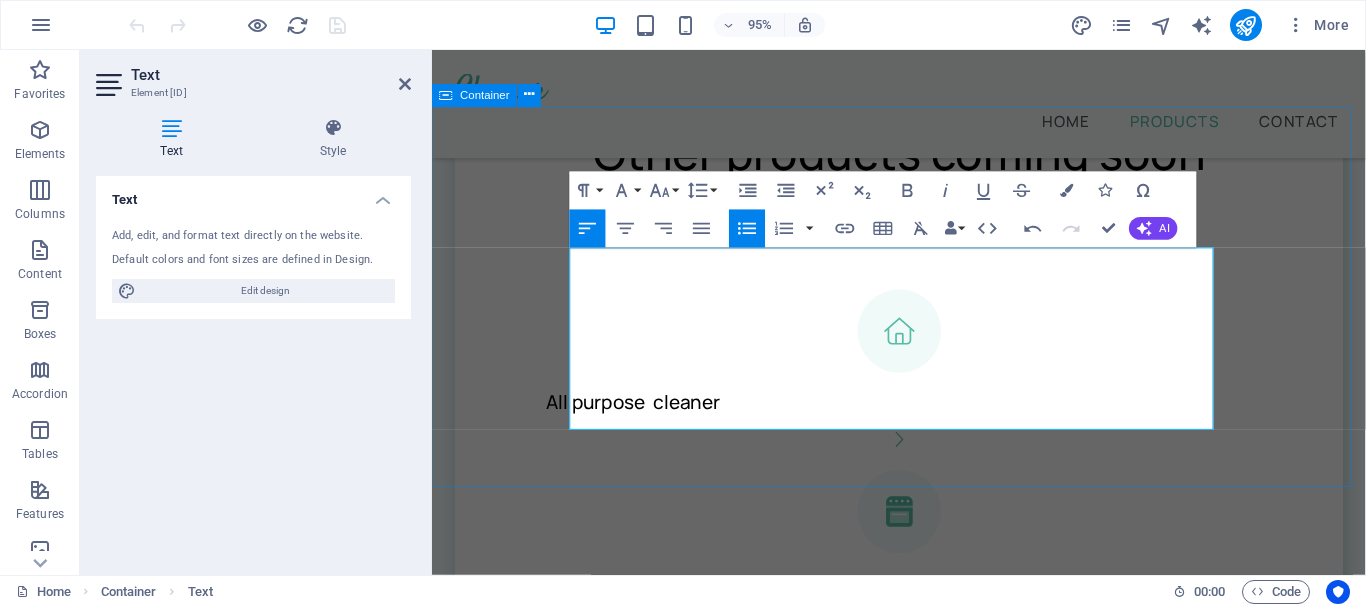 scroll, scrollTop: 1548, scrollLeft: 0, axis: vertical 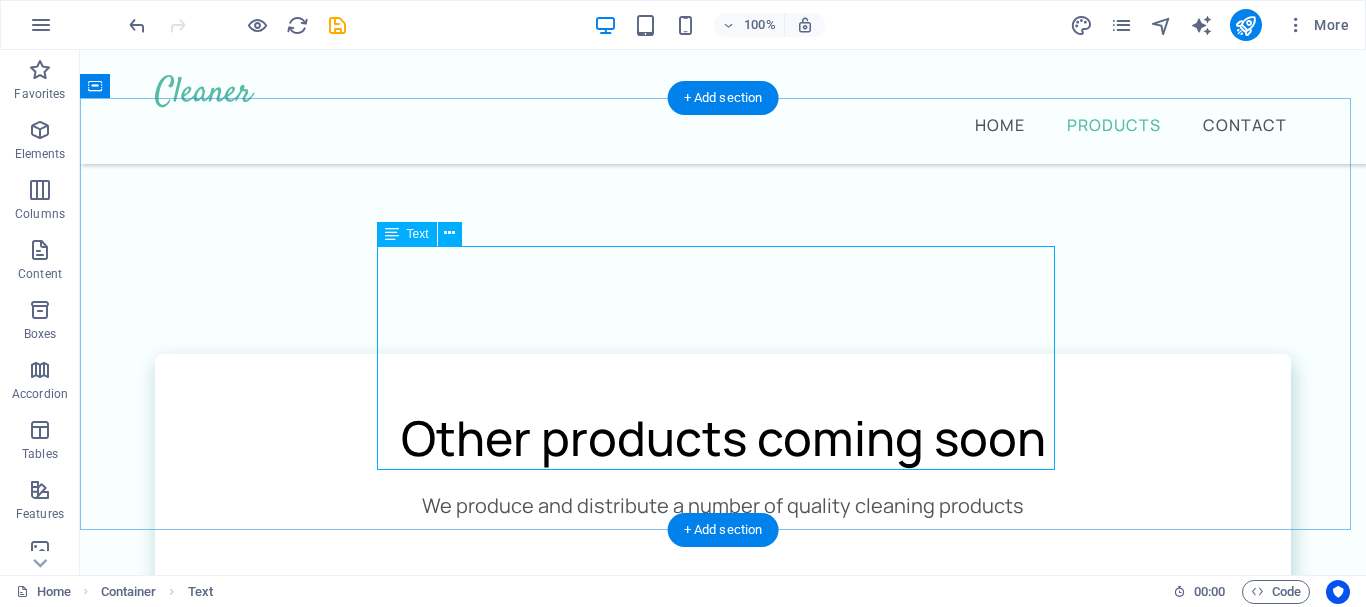 click on "Our dishwashing liquid is formulated to be tough on grease and germs                                     yet gentle on your hands and the environment Wshine premium dishwashing liquid comes in 3 flavours that burst with                                                                              fresh fregrances Blueberry Appleberry Lavender" at bounding box center (723, 2006) 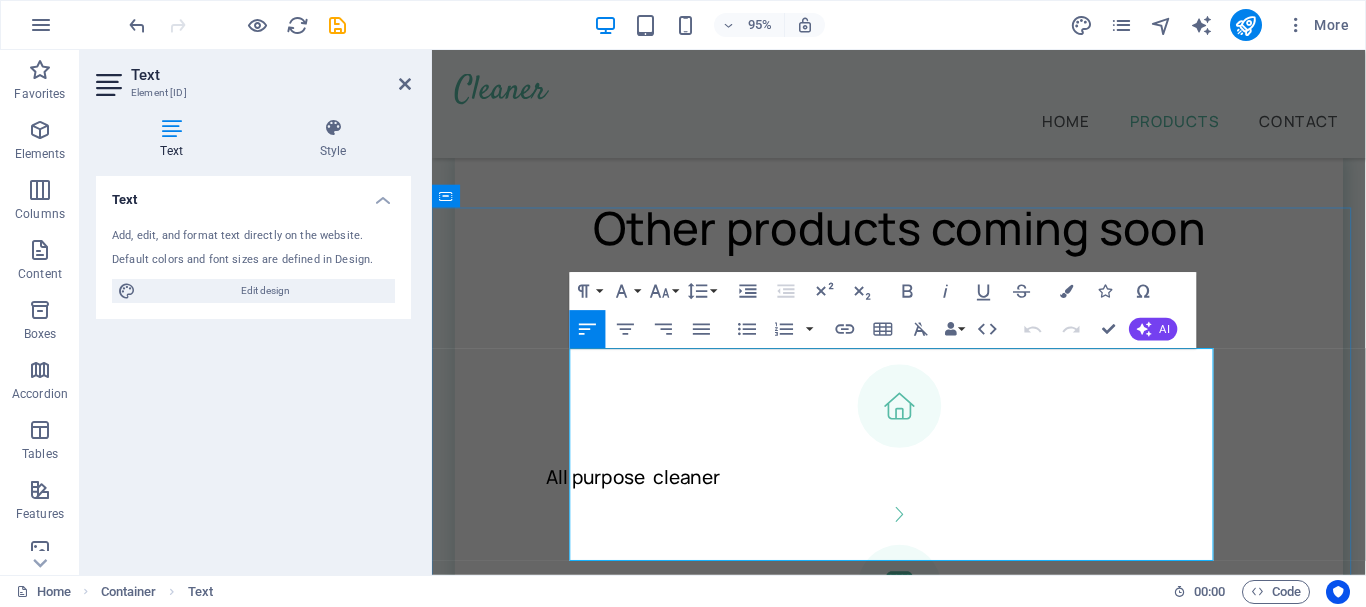 scroll, scrollTop: 1430, scrollLeft: 0, axis: vertical 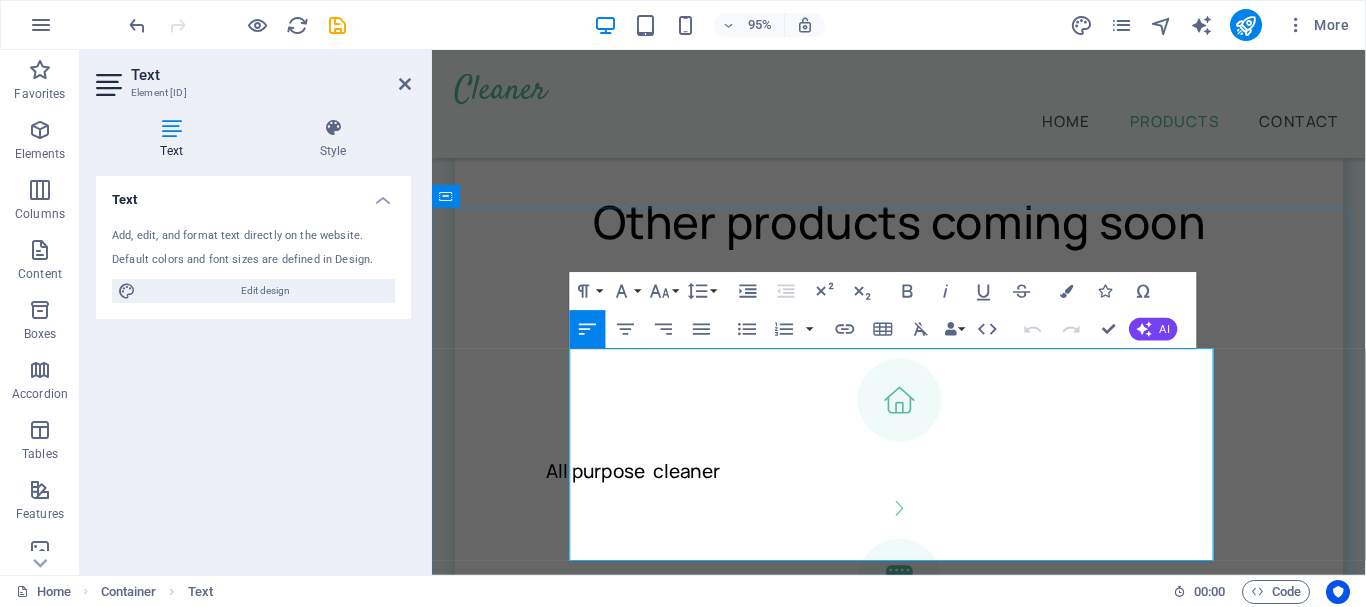 click on "Blueberry" at bounding box center [935, 1863] 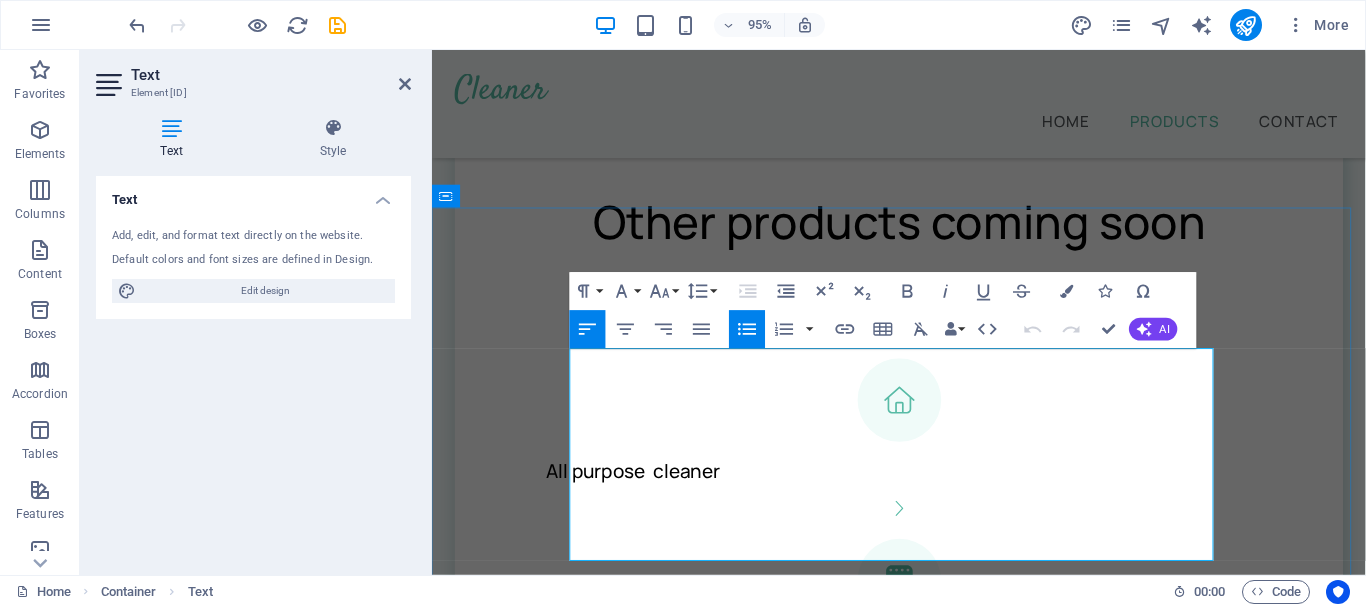 click on "Blueberry" at bounding box center (935, 1863) 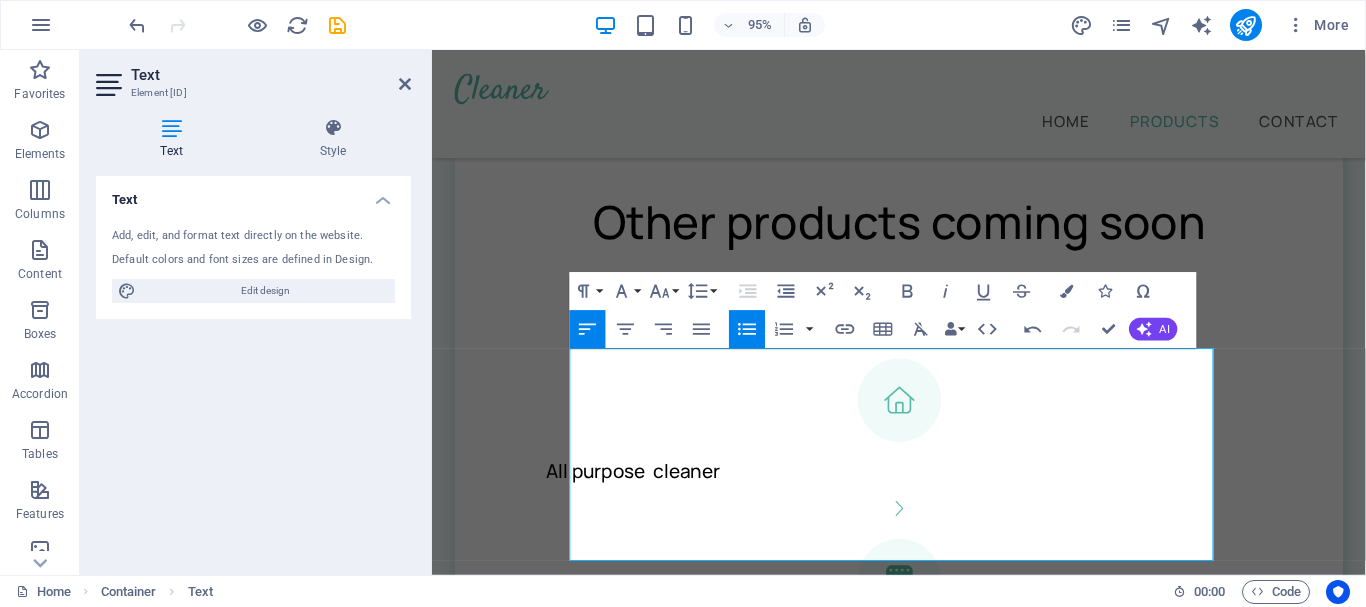 click 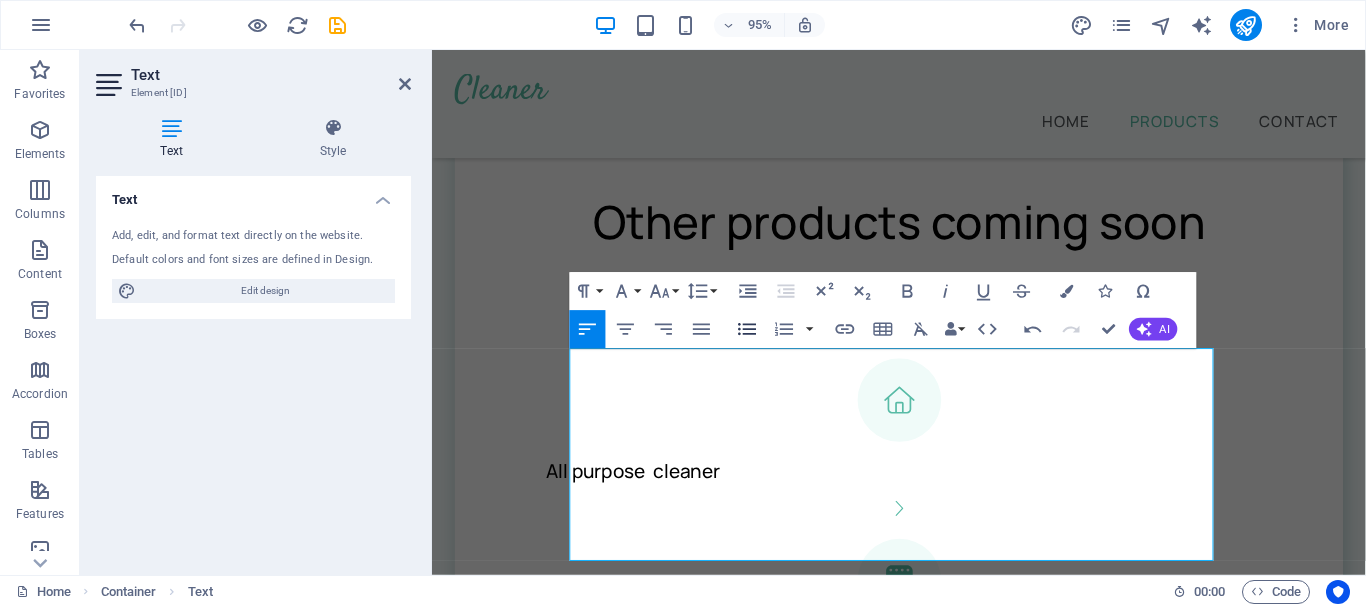 click 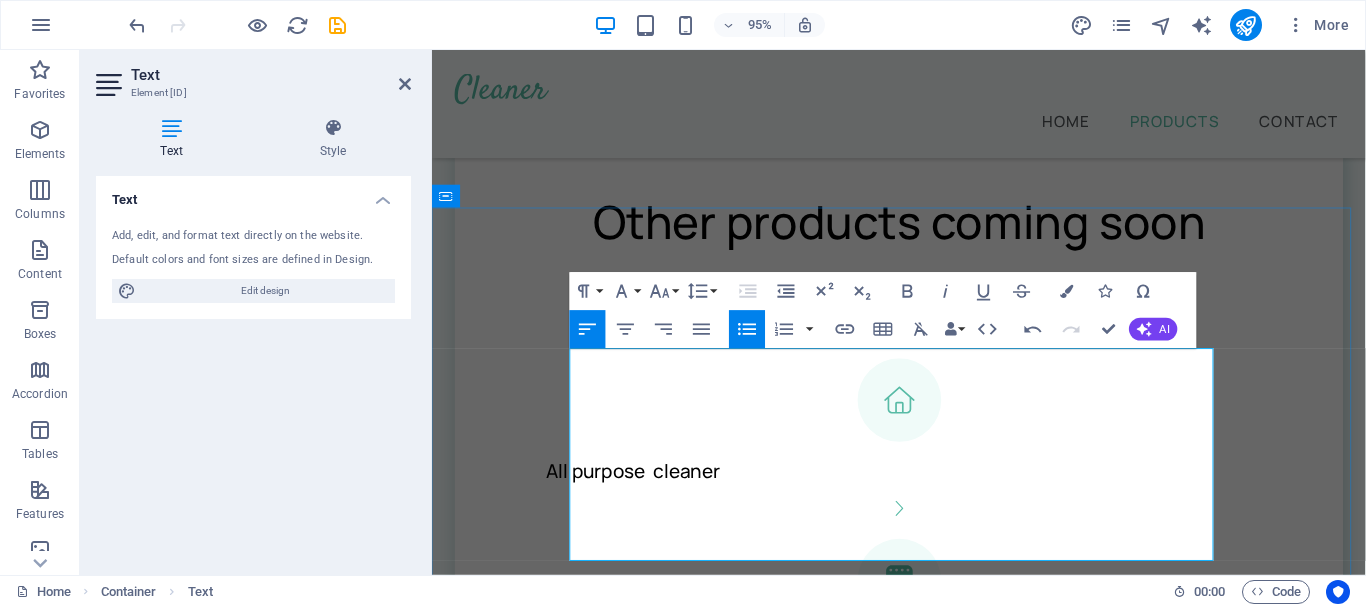 click at bounding box center (935, 1863) 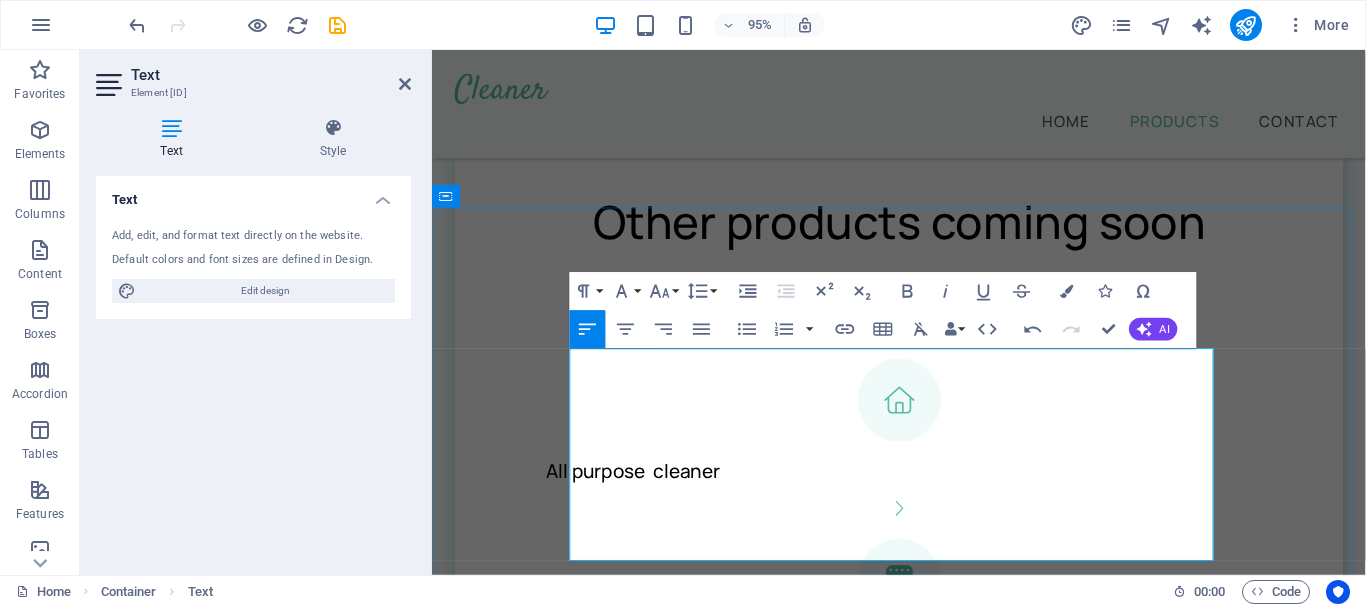 drag, startPoint x: 644, startPoint y: 442, endPoint x: 581, endPoint y: 438, distance: 63.126858 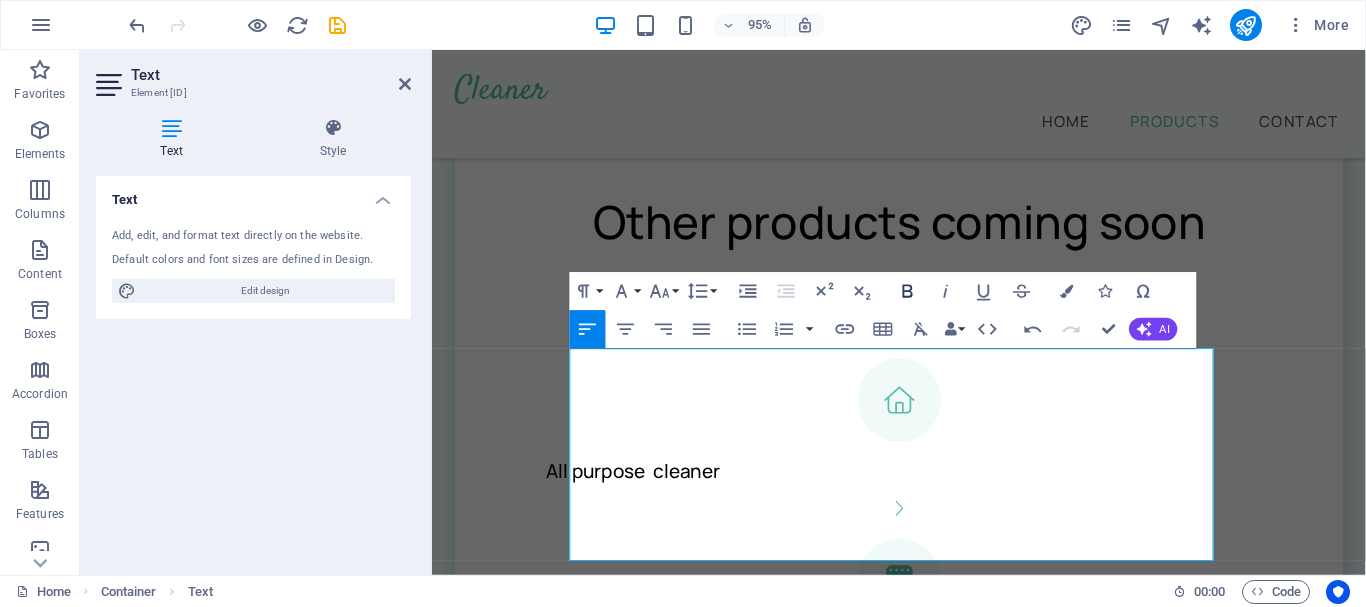 click 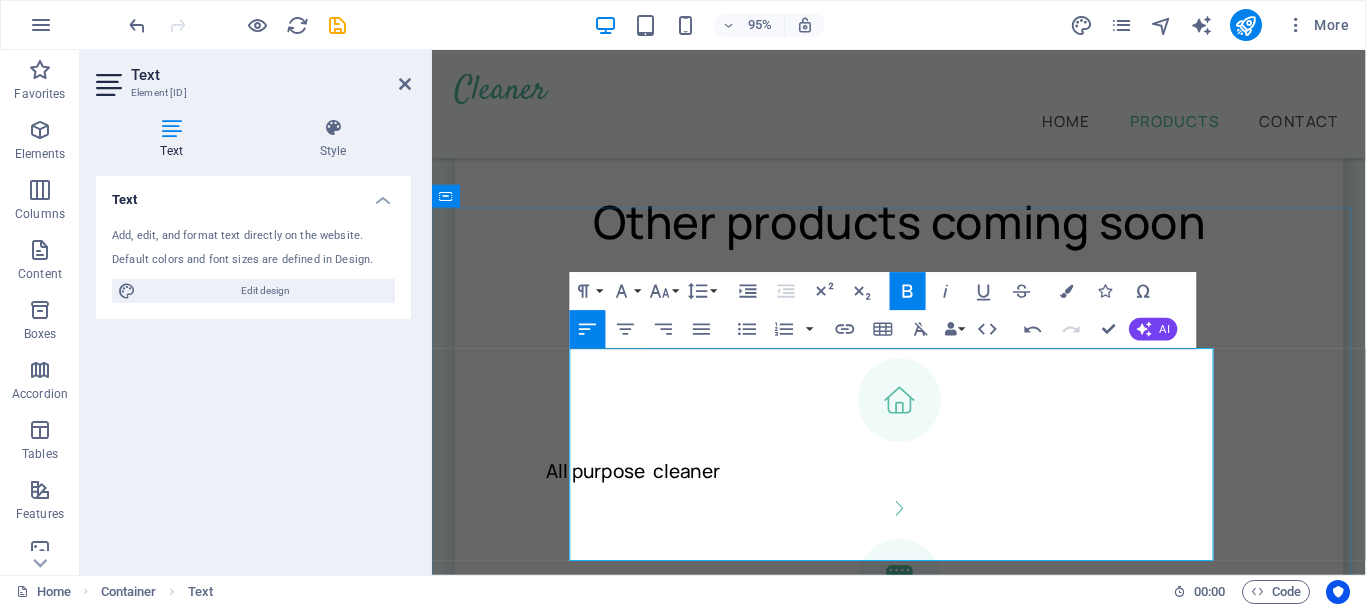 click on "Blueberry" at bounding box center [935, 1831] 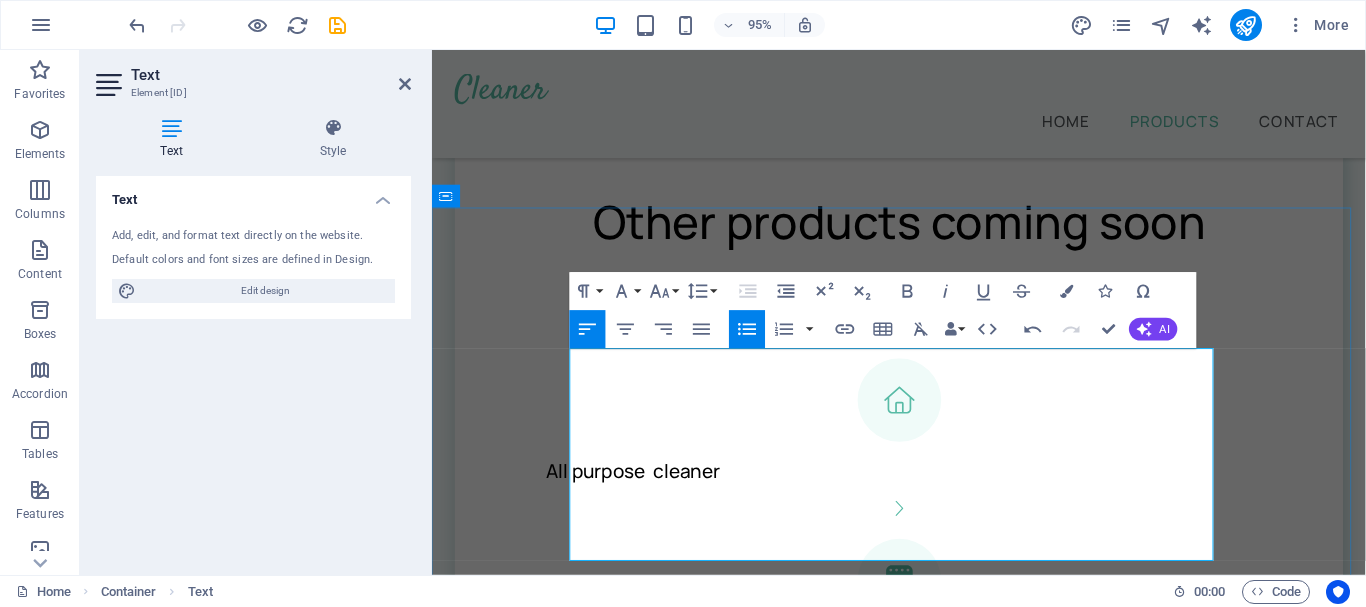drag, startPoint x: 856, startPoint y: 440, endPoint x: 651, endPoint y: 453, distance: 205.41179 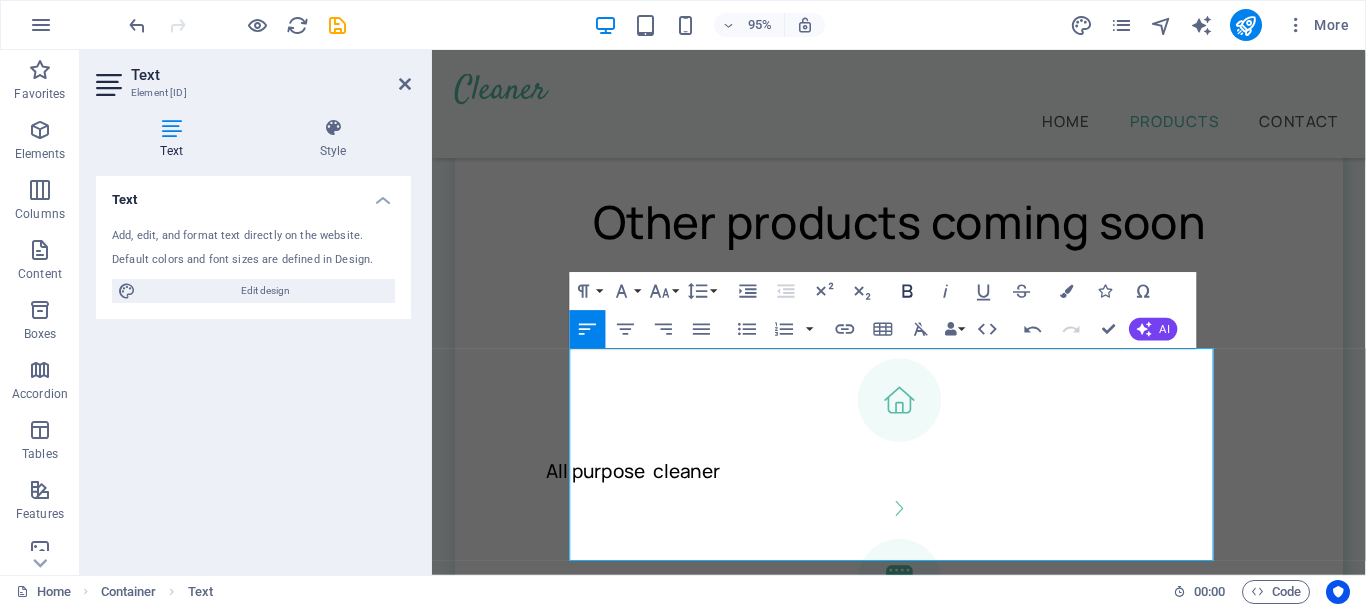 click 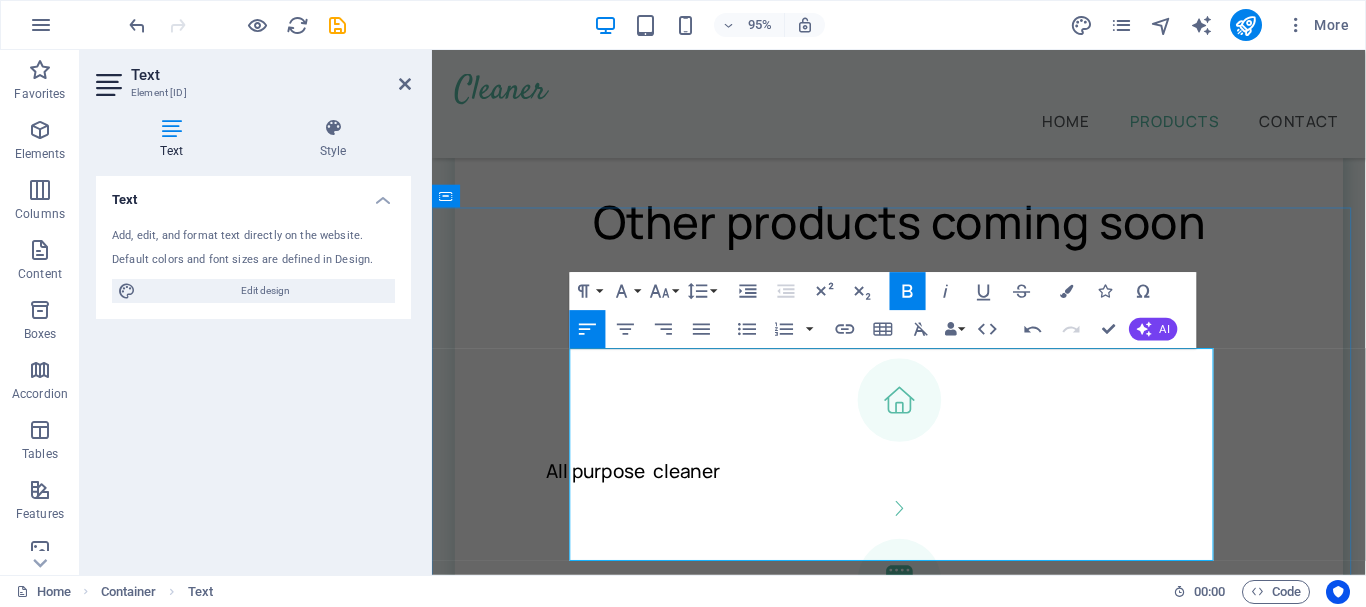 click on "Appleberry" at bounding box center (935, 1863) 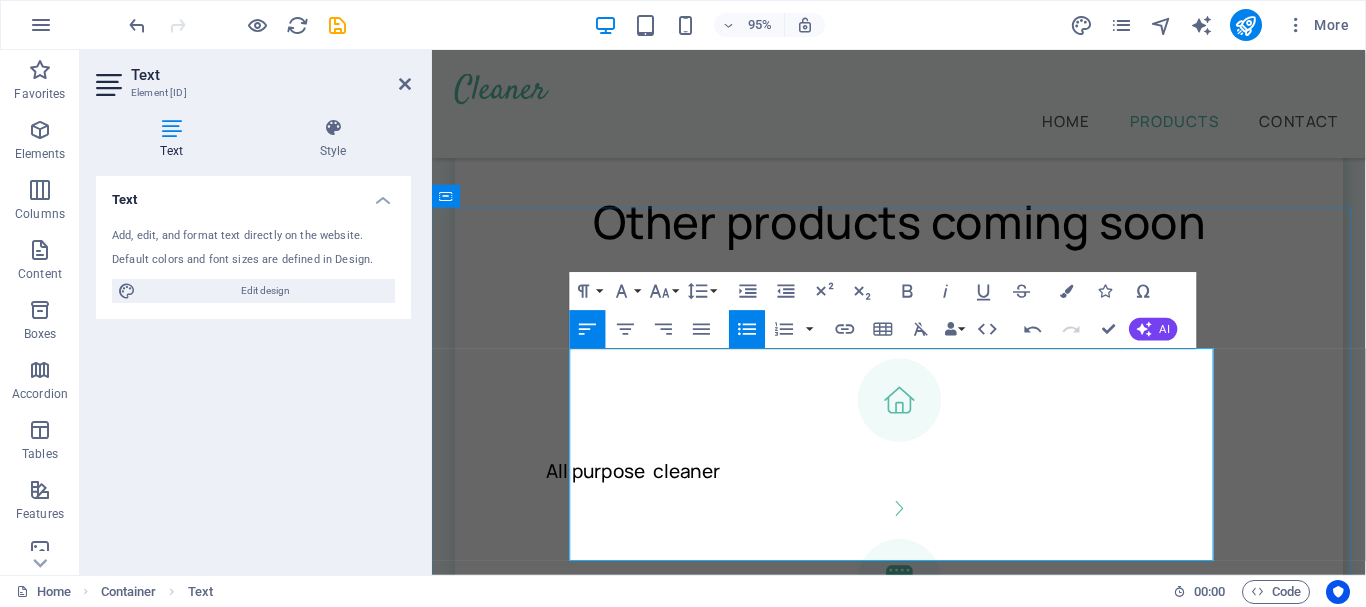 drag, startPoint x: 585, startPoint y: 478, endPoint x: 614, endPoint y: 565, distance: 91.706055 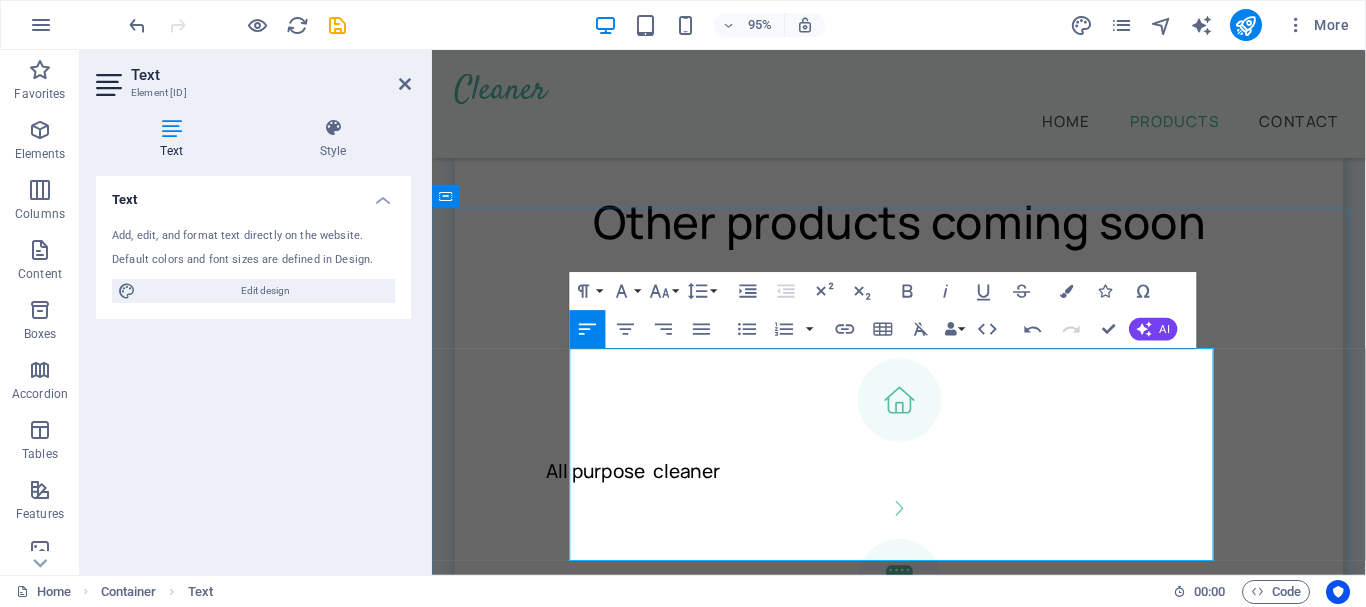 click on "Wshine  premium dishwashing  liquid comes in 3 flavors that burst with     fresh fregrances" at bounding box center (923, 1799) 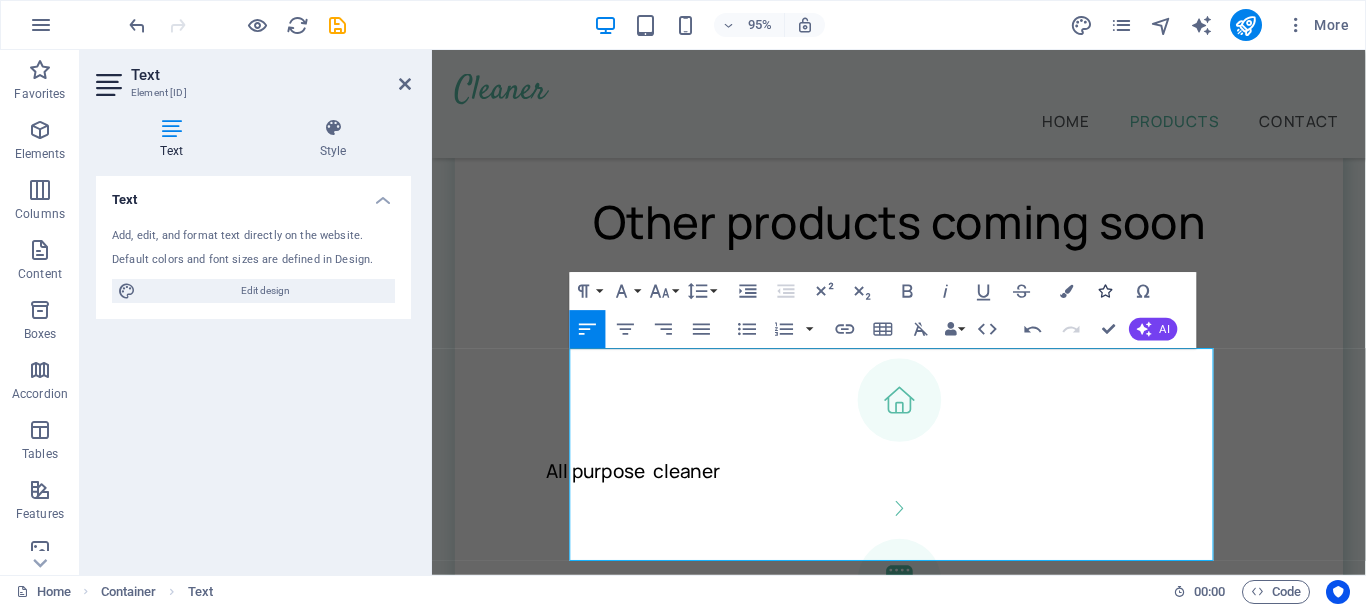 click at bounding box center (1105, 290) 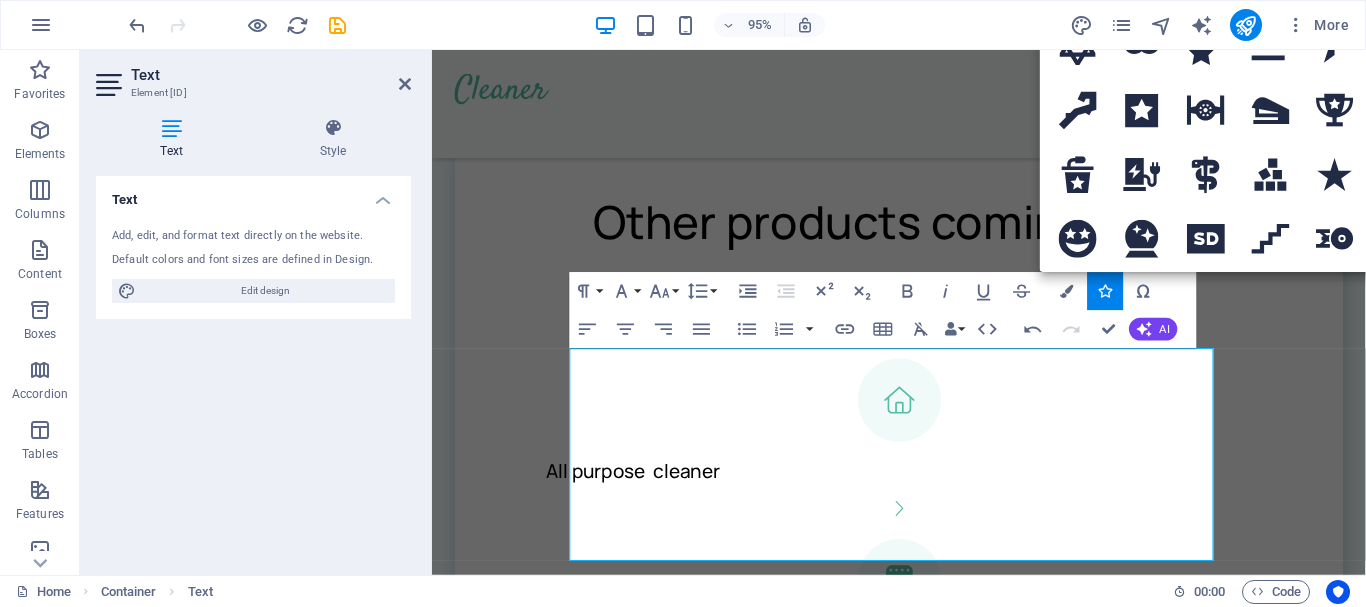 scroll, scrollTop: 3900, scrollLeft: 0, axis: vertical 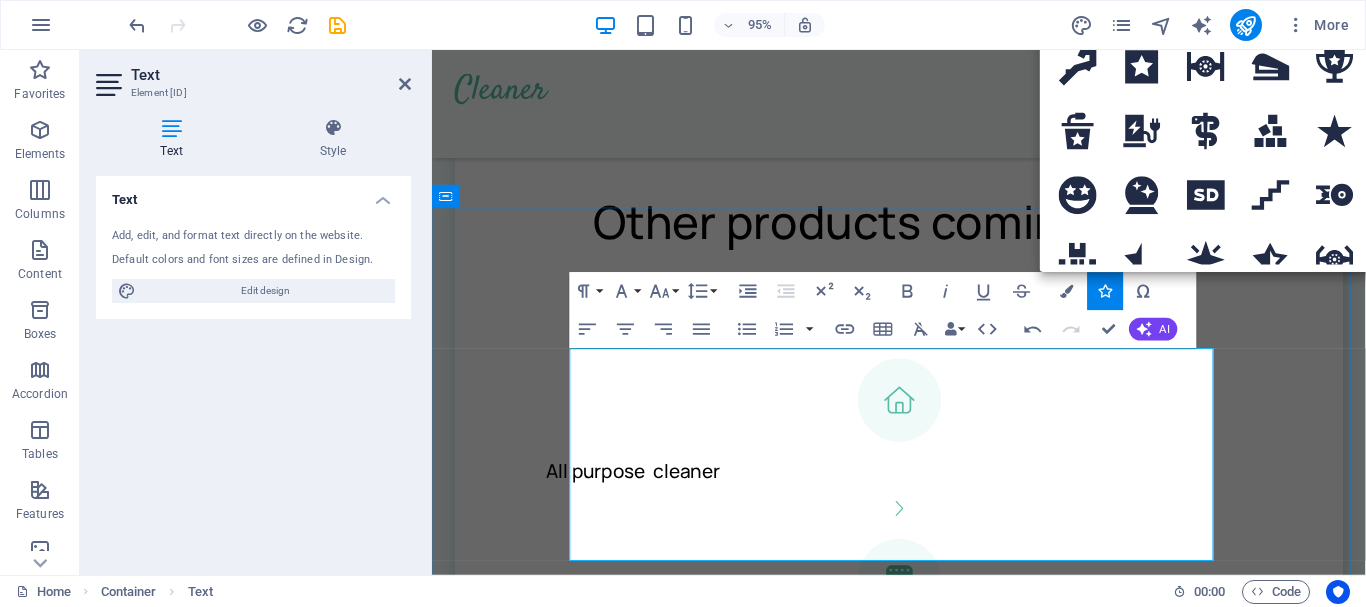drag, startPoint x: 1771, startPoint y: 145, endPoint x: 991, endPoint y: 512, distance: 862.0261 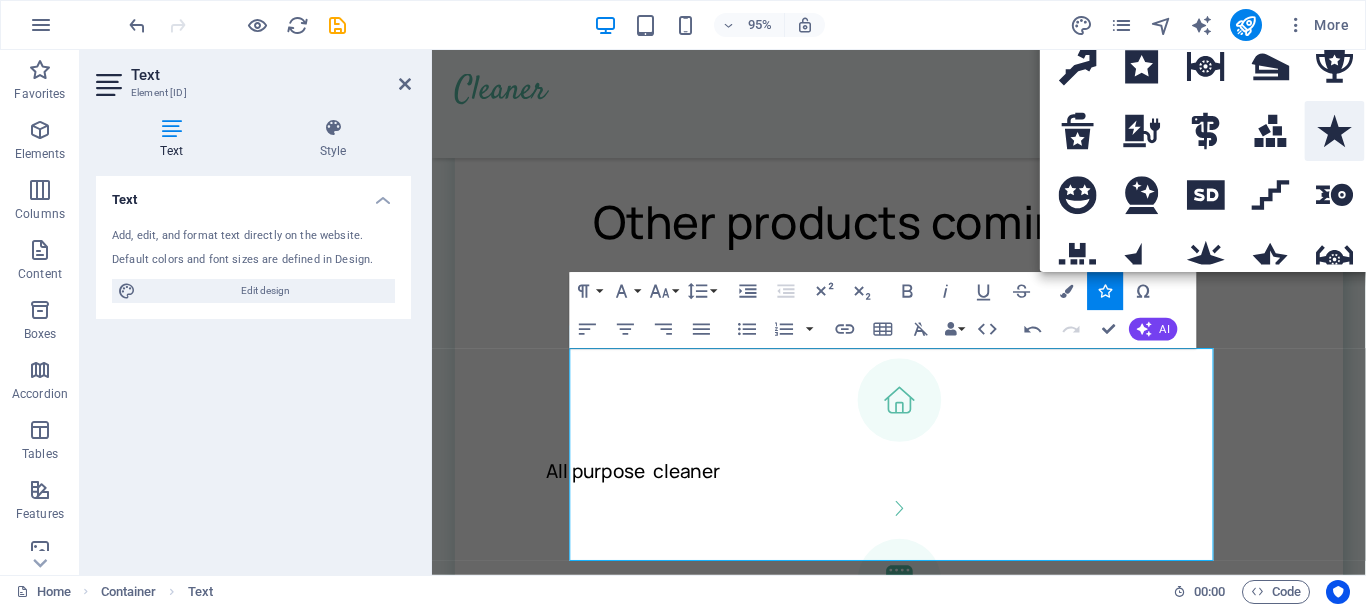 click 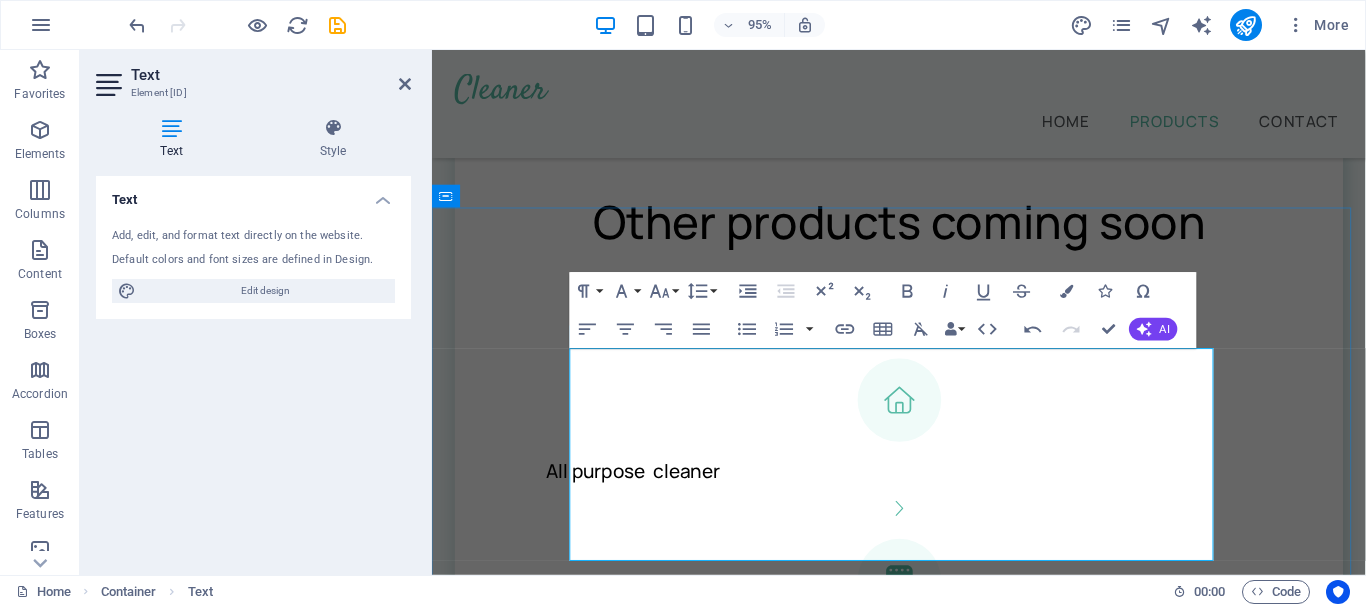 click on "Blueberry" at bounding box center (935, 2703) 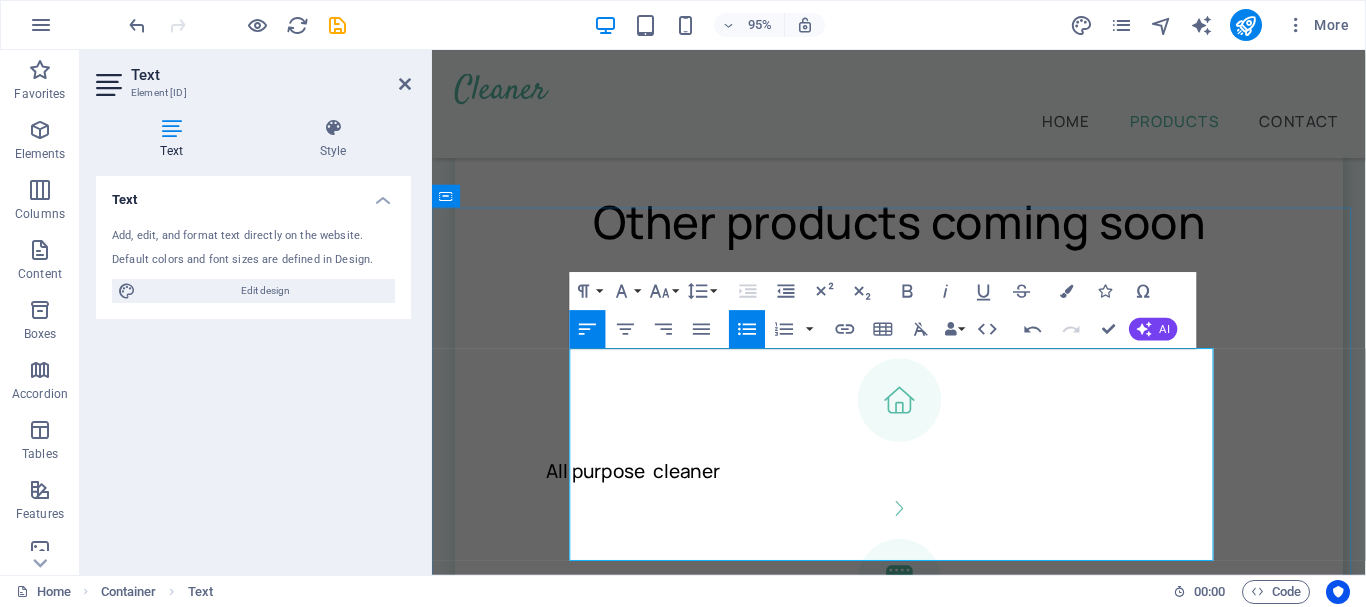 drag, startPoint x: 647, startPoint y: 478, endPoint x: 678, endPoint y: 496, distance: 35.846897 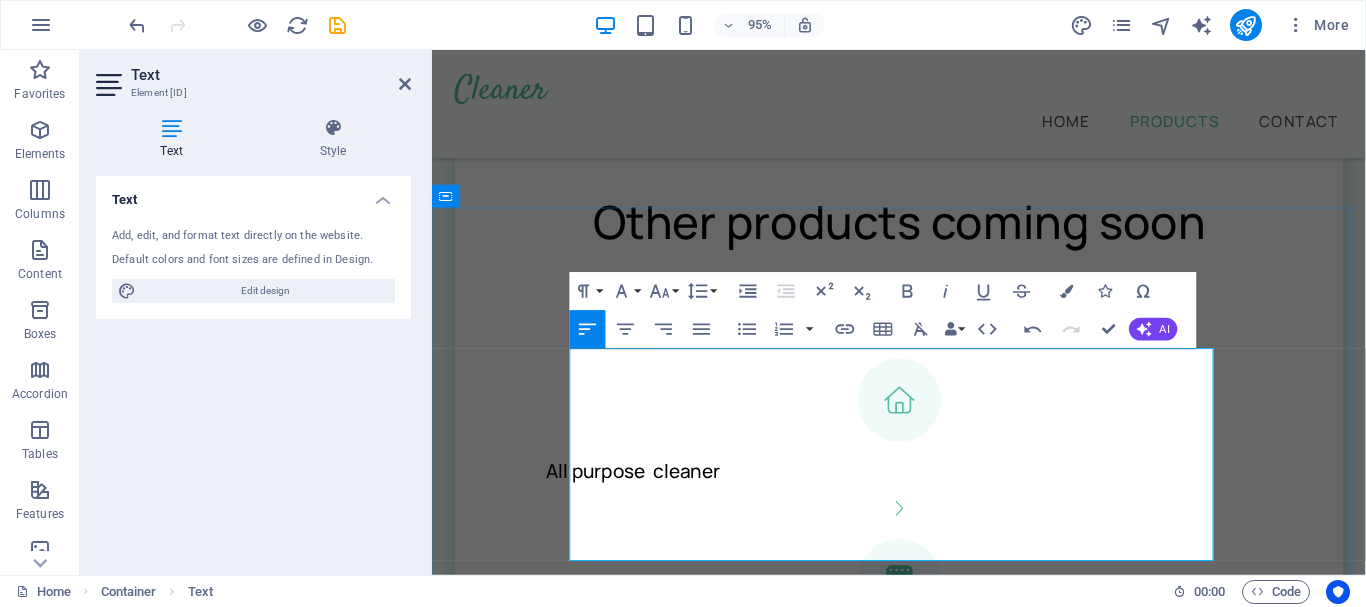 click on "Wshine" at bounding box center [493, 1798] 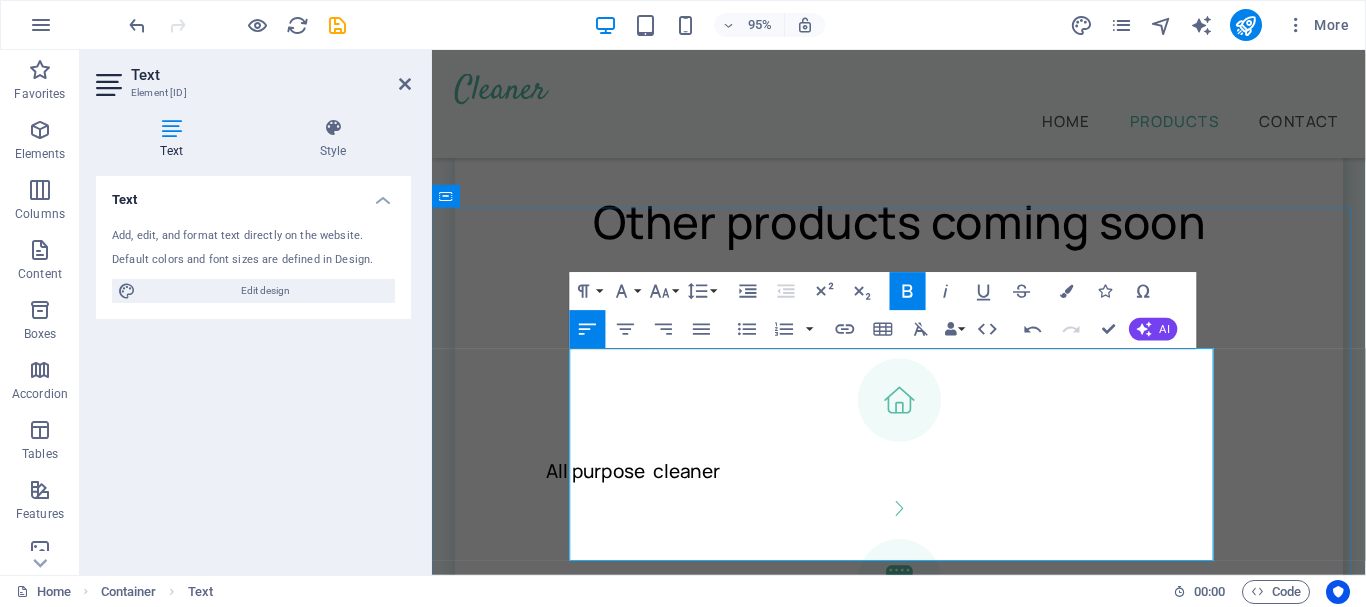 click on "Appleberry" at bounding box center [935, 2735] 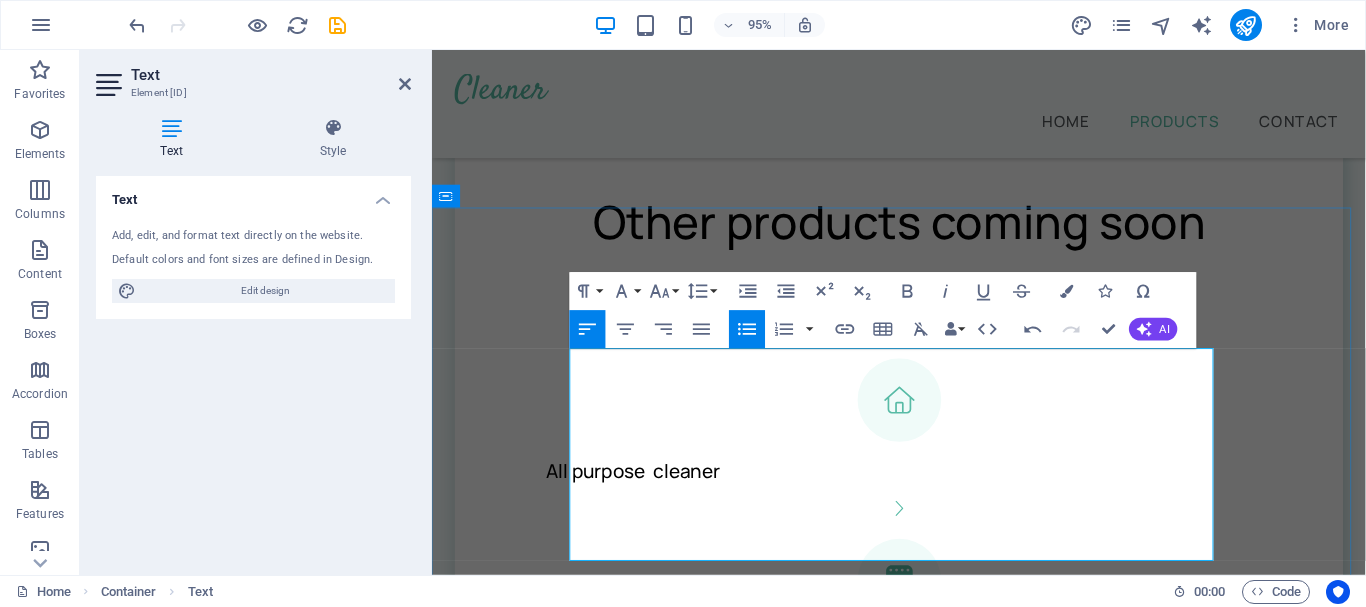 drag, startPoint x: 658, startPoint y: 544, endPoint x: 1057, endPoint y: 497, distance: 401.75864 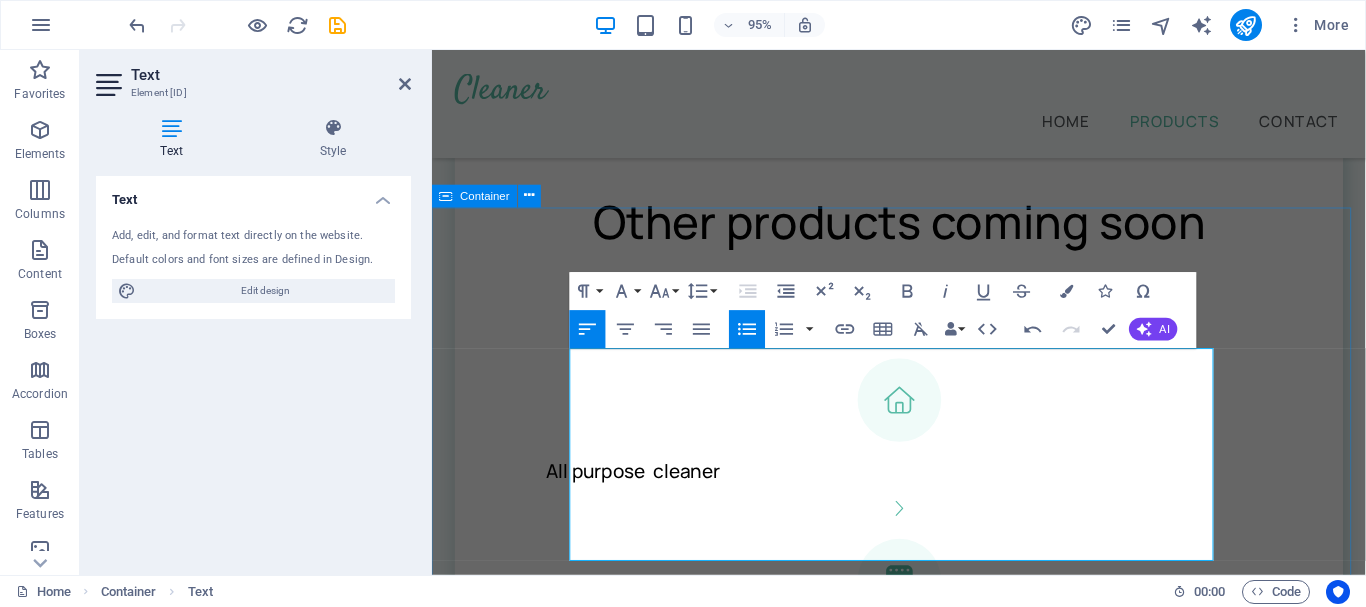 click on "Premium Dishwashing Liquid Our dishwashing liquid is formulated to be tough on grease and germs                                     yet gentle on your hands and the environment Wshine  premium dishwashing  liquid comes in 3 flavors that burst with     fresh fragrances      Blueberry                                                                           Appleberry Lavender" at bounding box center (923, 2207) 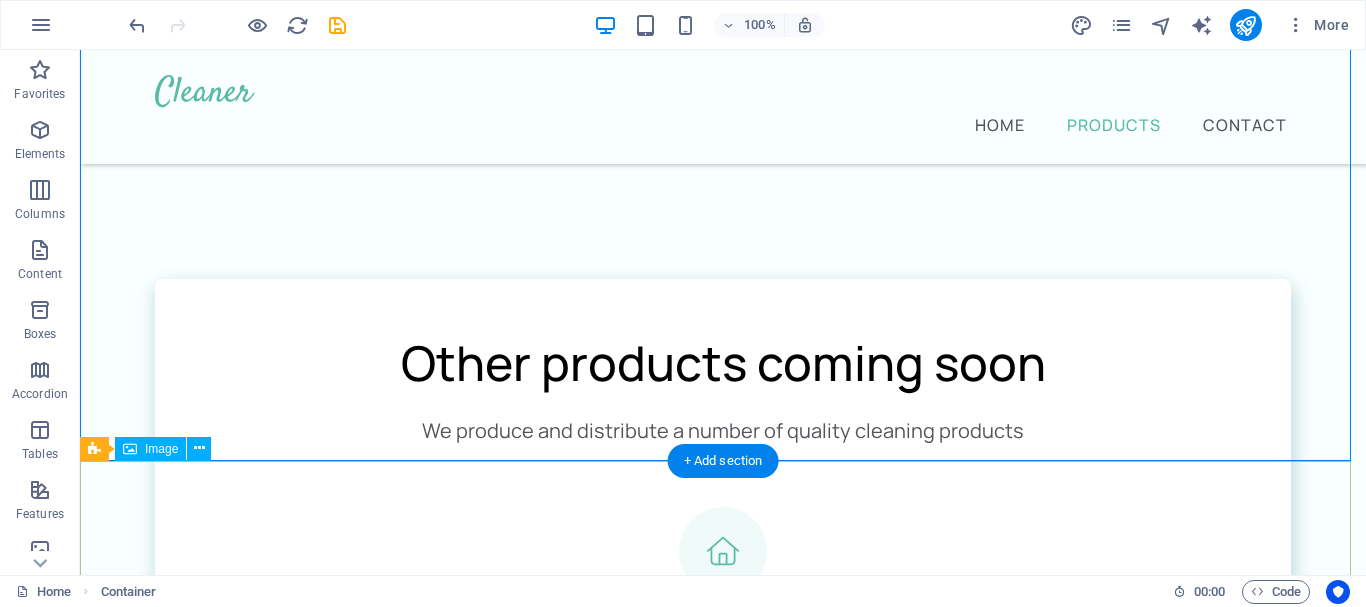 scroll, scrollTop: 1399, scrollLeft: 0, axis: vertical 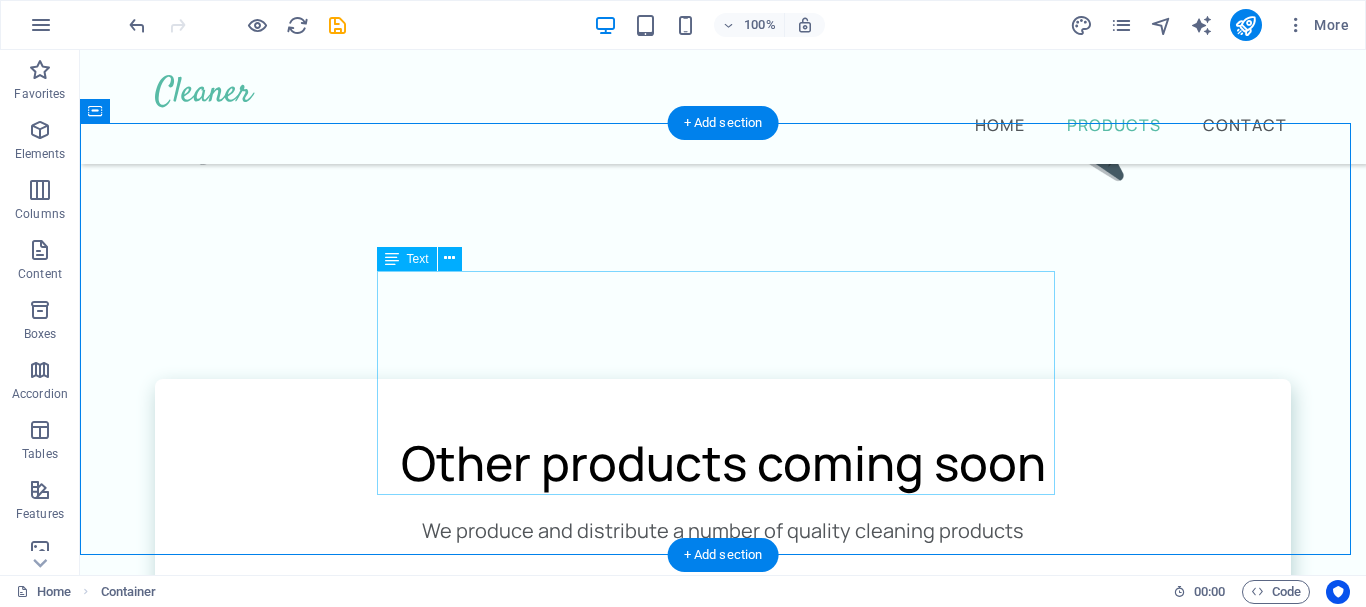 click on "Our dishwashing liquid is formulated to be tough on grease and germs                                     yet gentle on your hands and the environment Wshine  premium dishwashing  liquid comes in 3 flavors that burst with     fresh fragrances      Blueberry                                                                           Appleberry Lavender" at bounding box center (723, 2601) 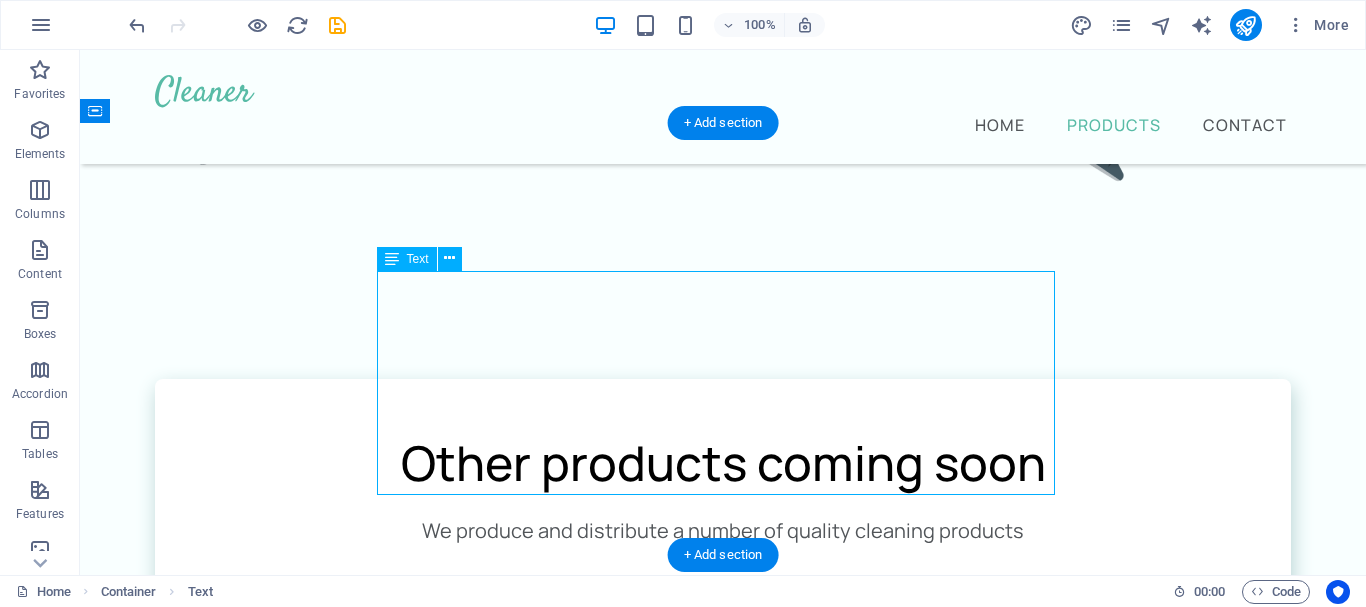 click on "Our dishwashing liquid is formulated to be tough on grease and germs                                     yet gentle on your hands and the environment Wshine  premium dishwashing  liquid comes in 3 flavors that burst with     fresh fragrances      Blueberry                                                                           Appleberry Lavender" at bounding box center [723, 2601] 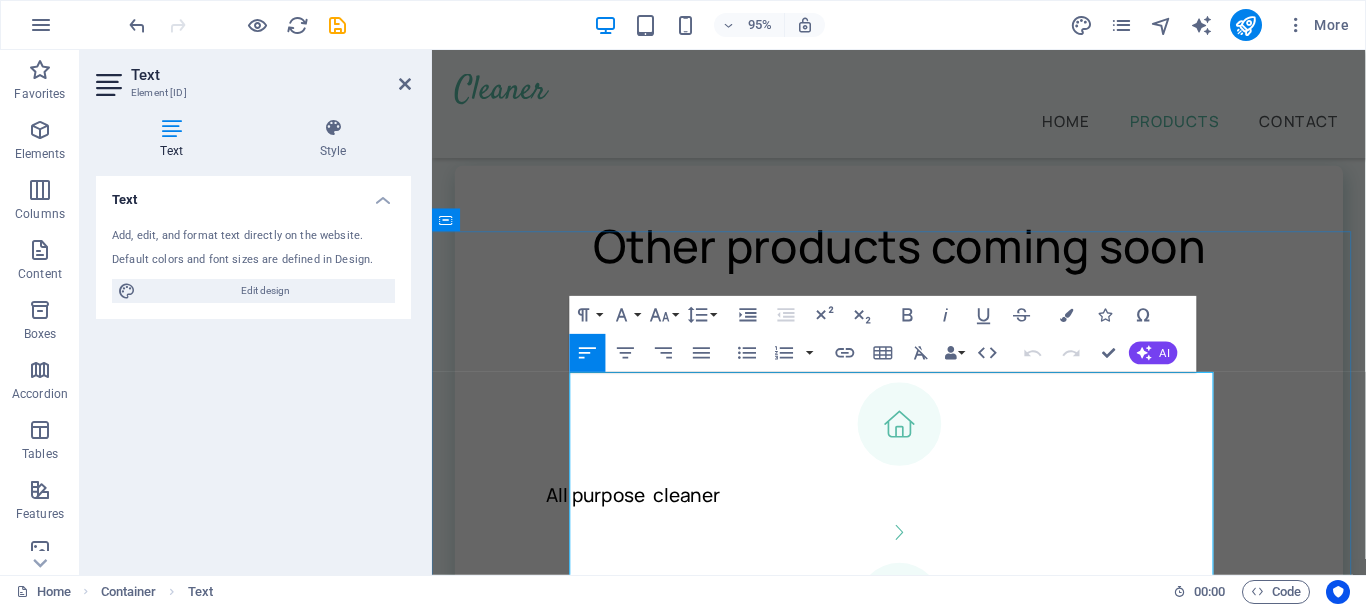 click on "Our dishwashing liquid is formulated to be tough on grease and germs                                     yet gentle on your hands and the environment" at bounding box center [923, 1776] 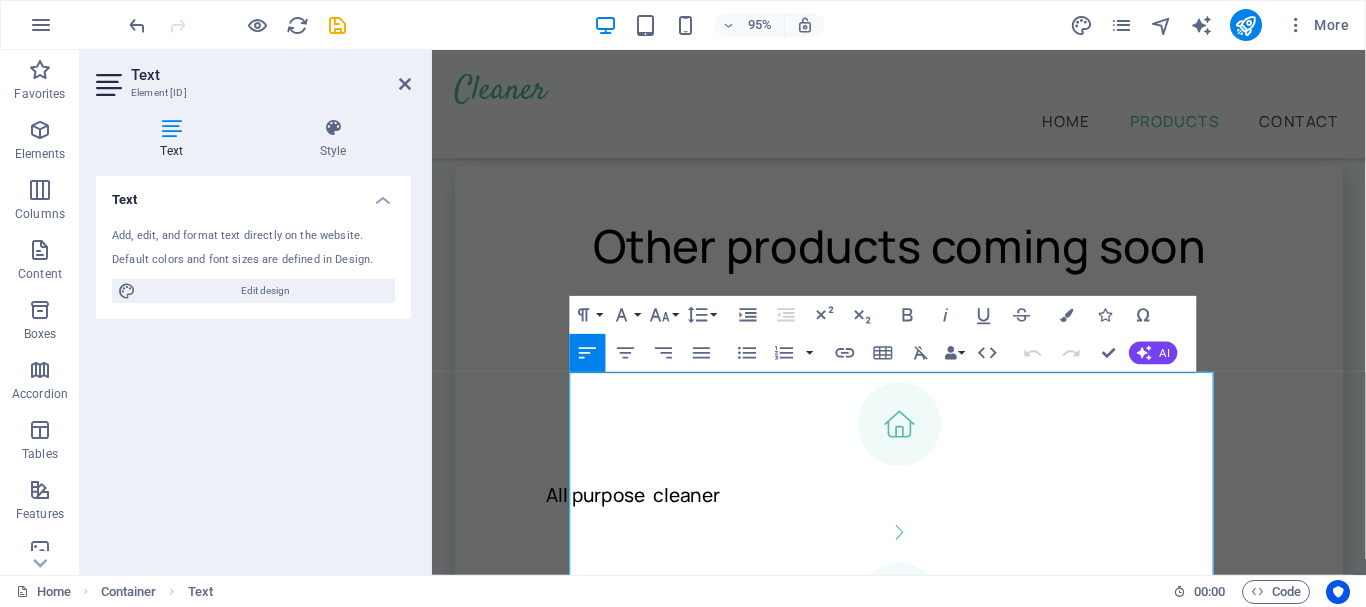 type 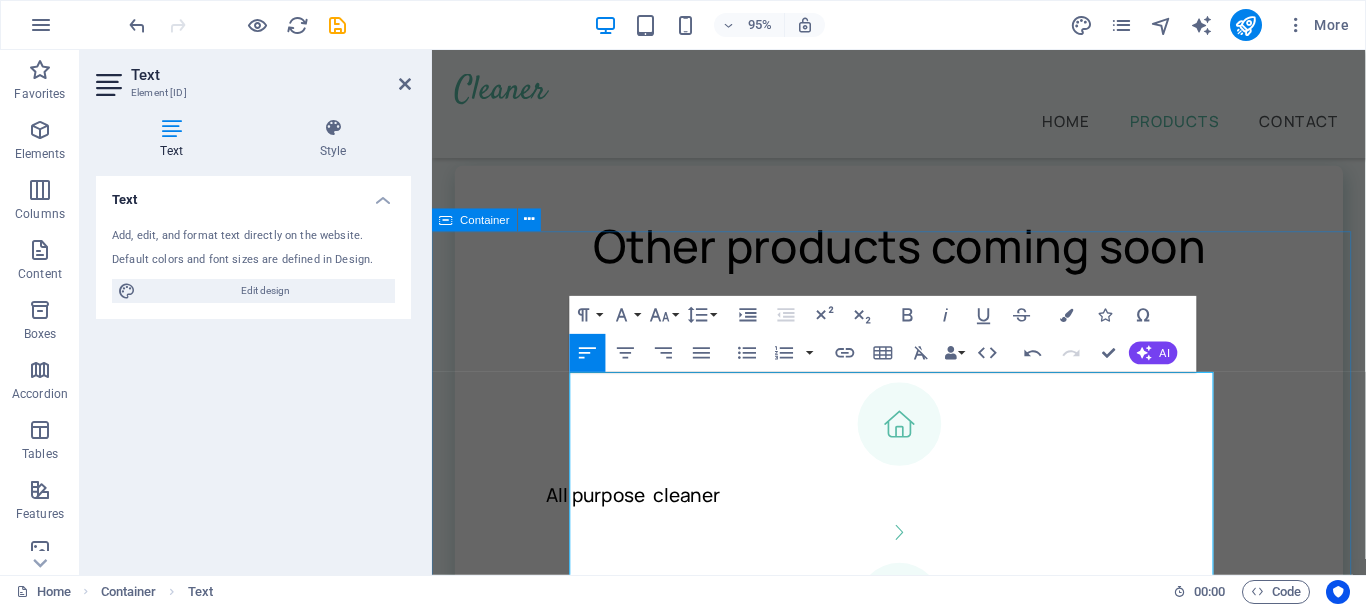 click on "Premium Dishwashing Liquid Our dishwashing liquid is formulated to be tough on grease and germs                                     yet gentle on your hands and the environment. Wshine  premium dishwashing  liquid comes in 3 flavors that burst with     fresh fragrances      Blueberry                                                                           Appleberry Lavender" at bounding box center (923, 2232) 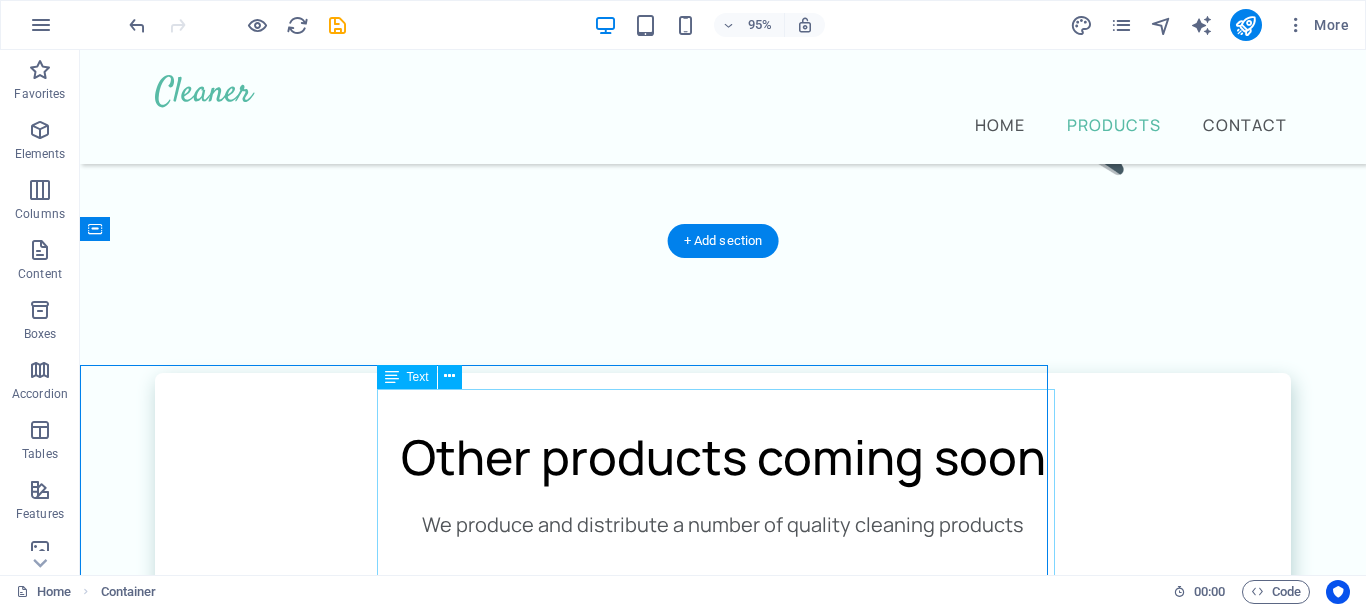 scroll, scrollTop: 1281, scrollLeft: 0, axis: vertical 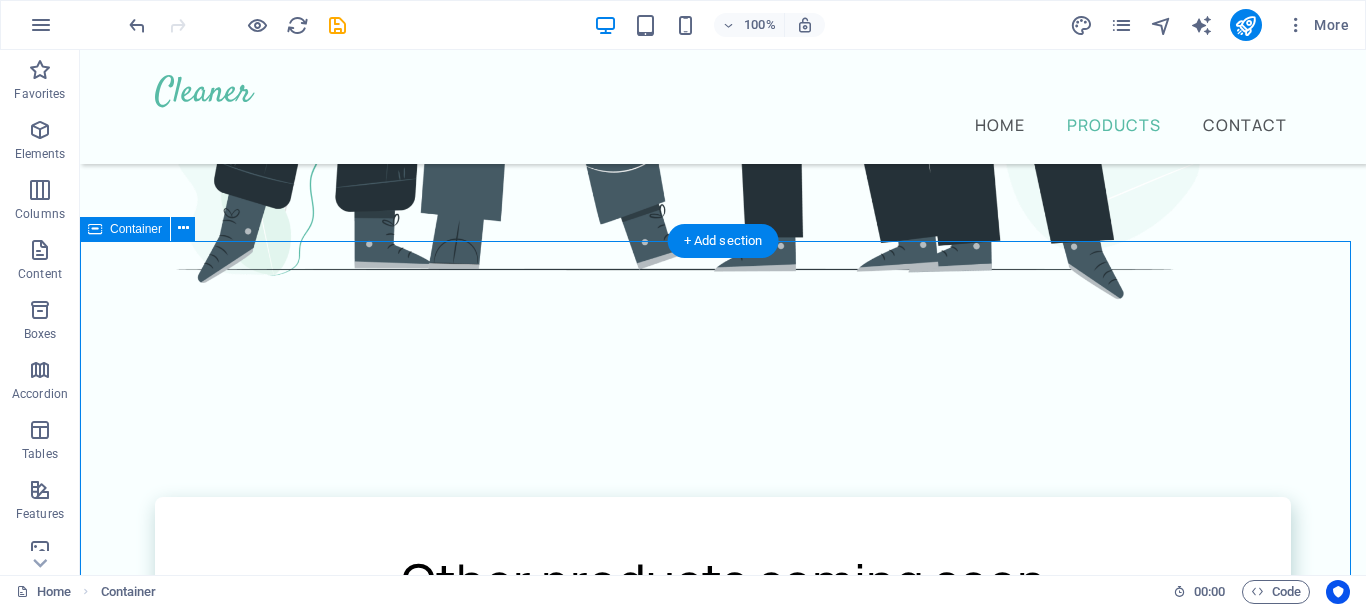 click on "Premium Dishwashing Liquid Our dishwashing liquid is formulated to be tough on grease and germs                                     yet gentle on your hands and the environment. Wshine  premium dishwashing  liquid comes in 3 flavors that burst with     fresh fragrances      Blueberry                                                                           Appleberry Lavender" at bounding box center (723, 2675) 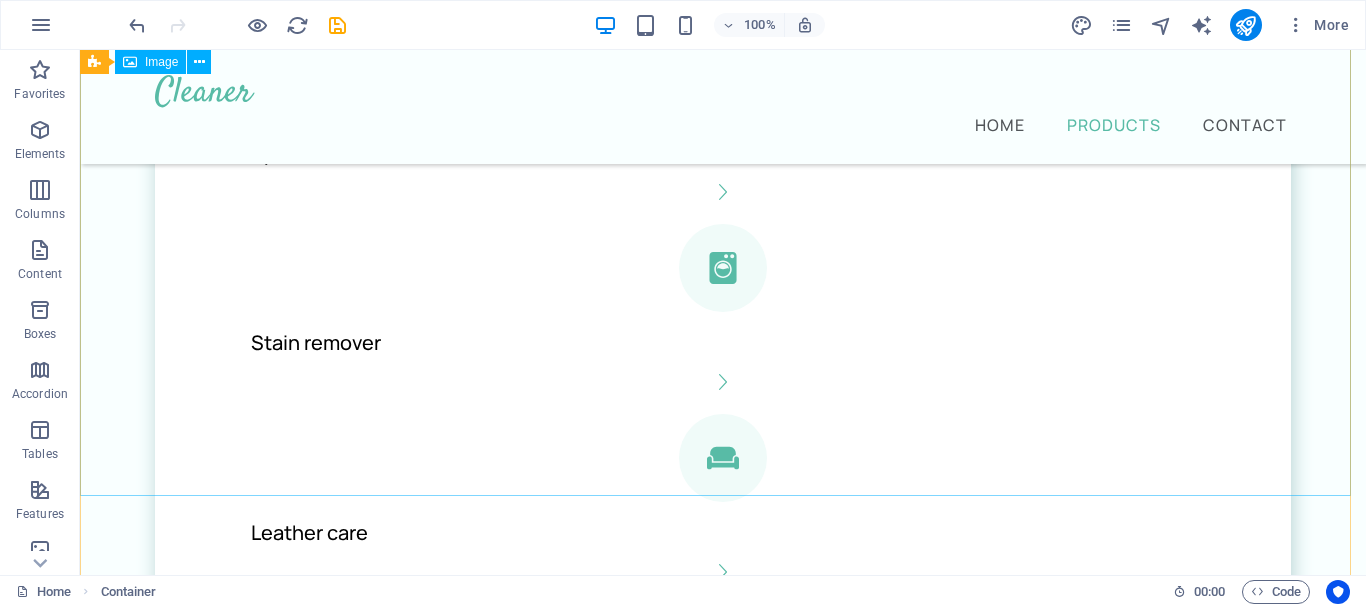 scroll, scrollTop: 2181, scrollLeft: 0, axis: vertical 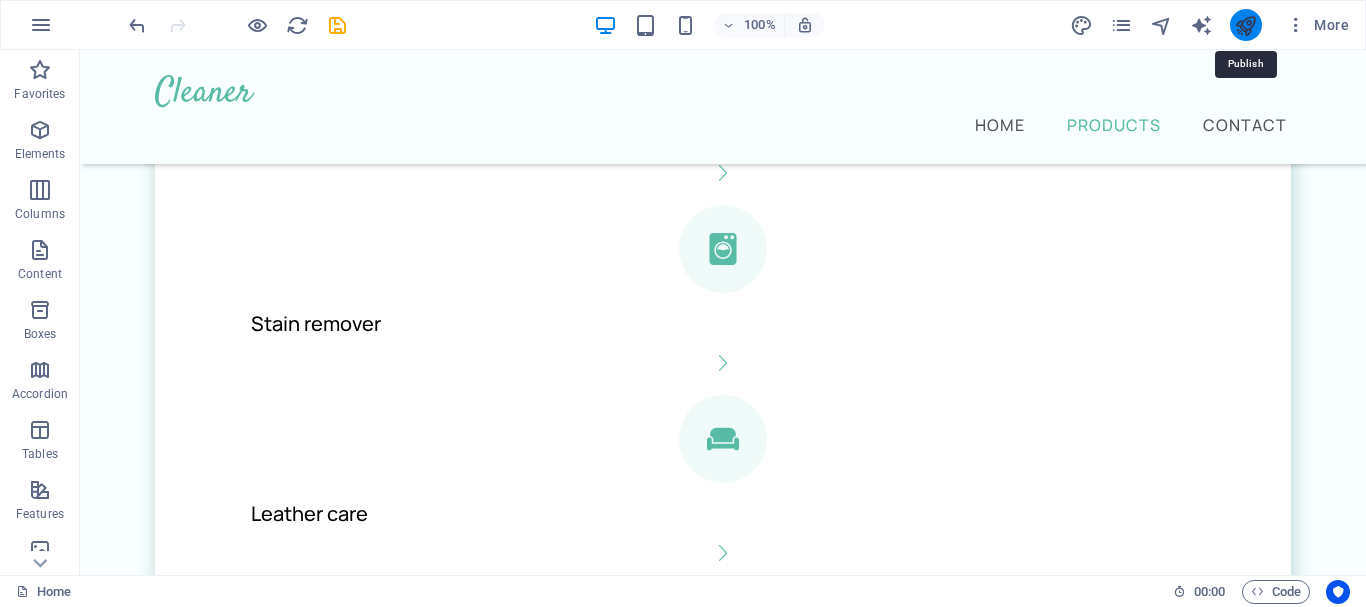 click at bounding box center [1245, 25] 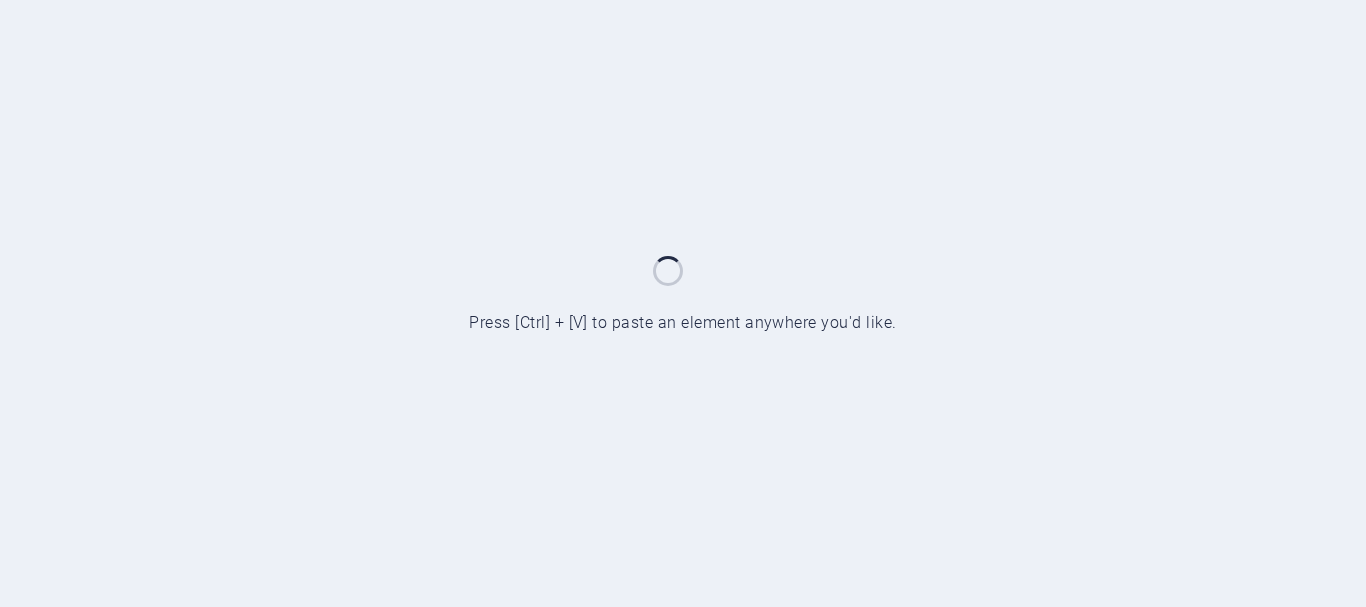 scroll, scrollTop: 0, scrollLeft: 0, axis: both 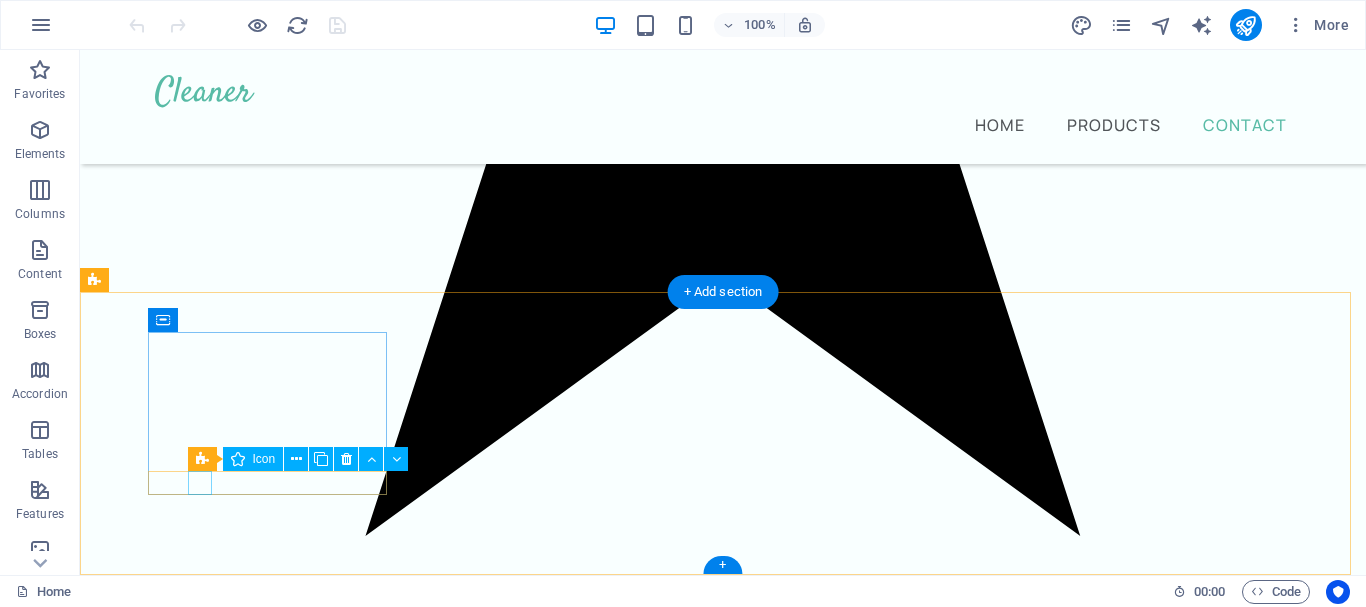 click at bounding box center [223, 4068] 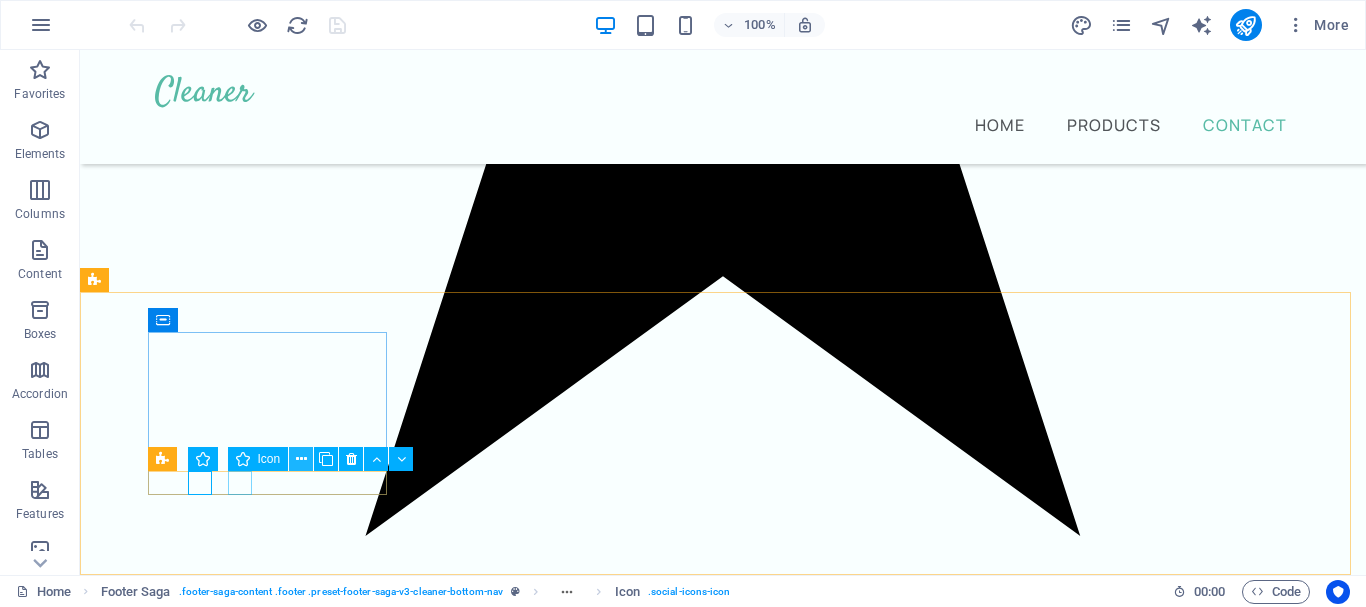 click at bounding box center [301, 459] 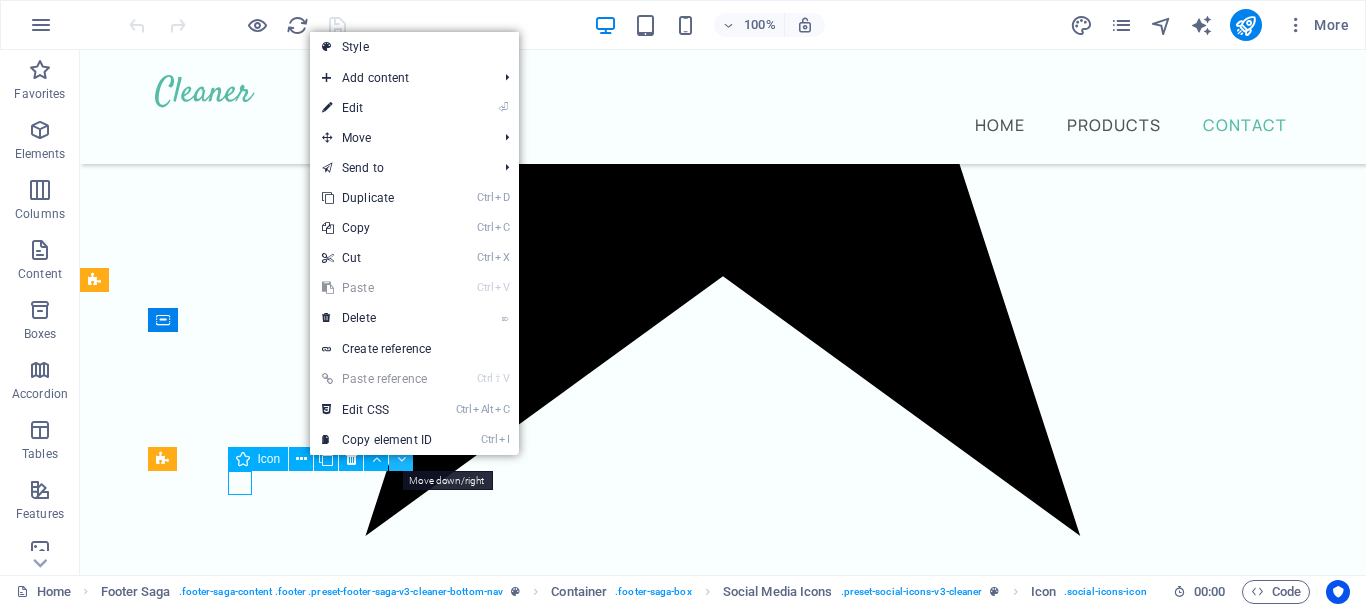 click at bounding box center (401, 459) 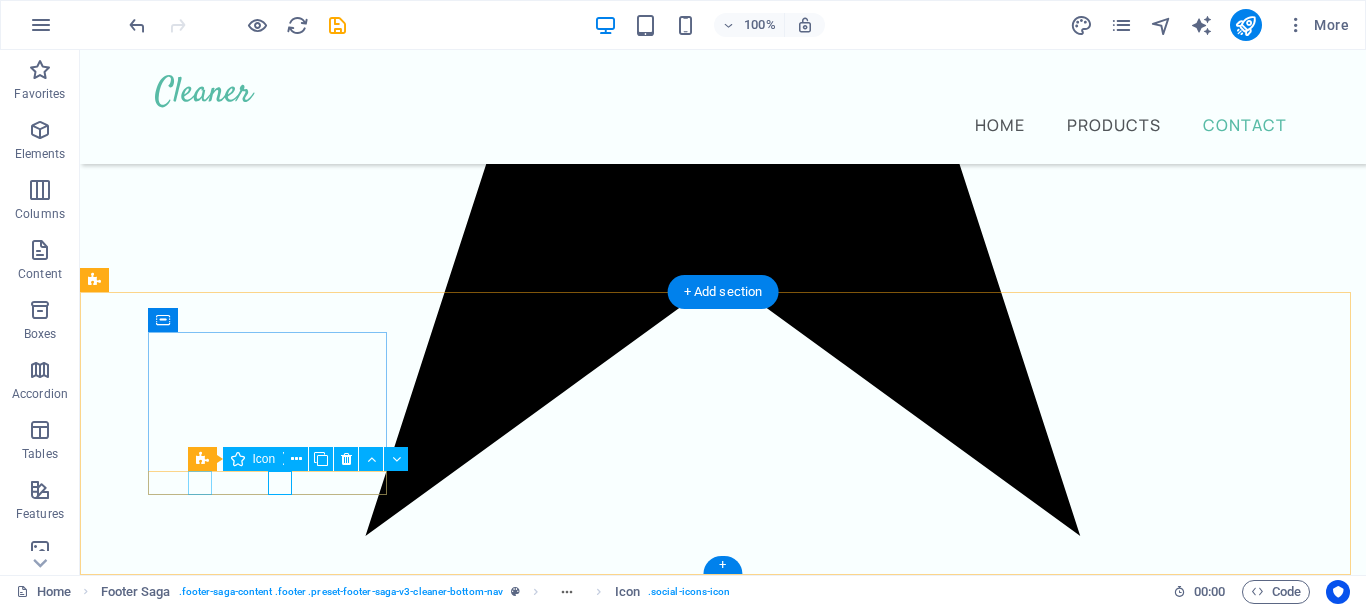click at bounding box center (223, 4068) 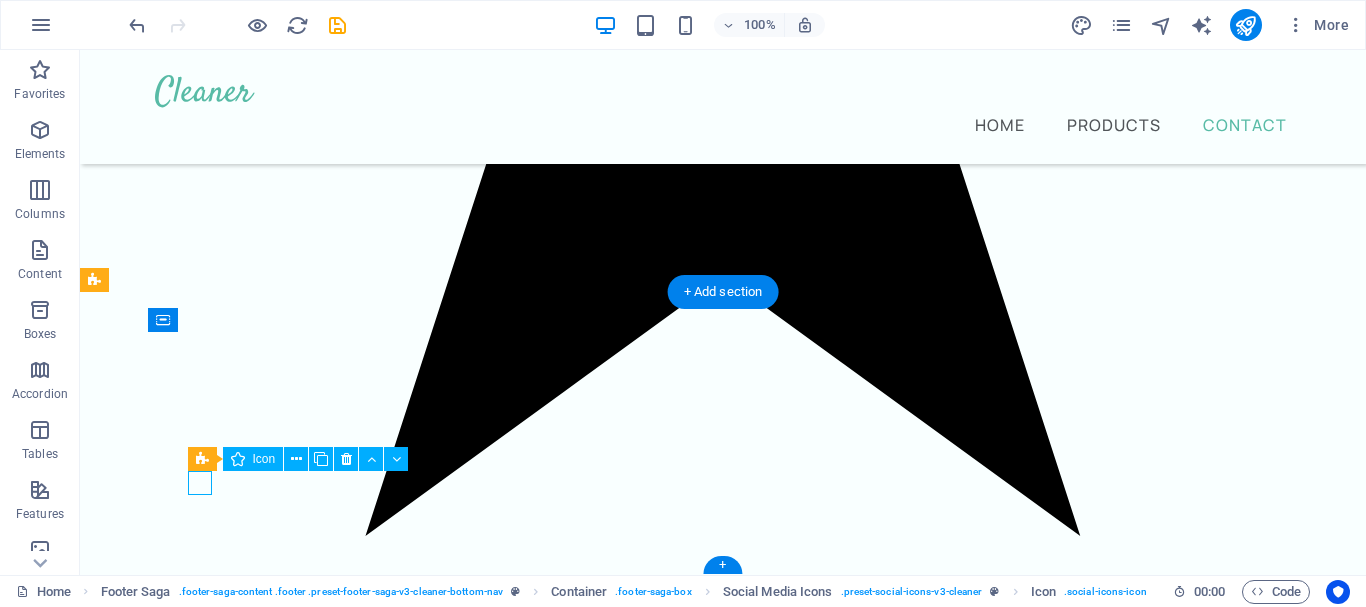 click at bounding box center [223, 4068] 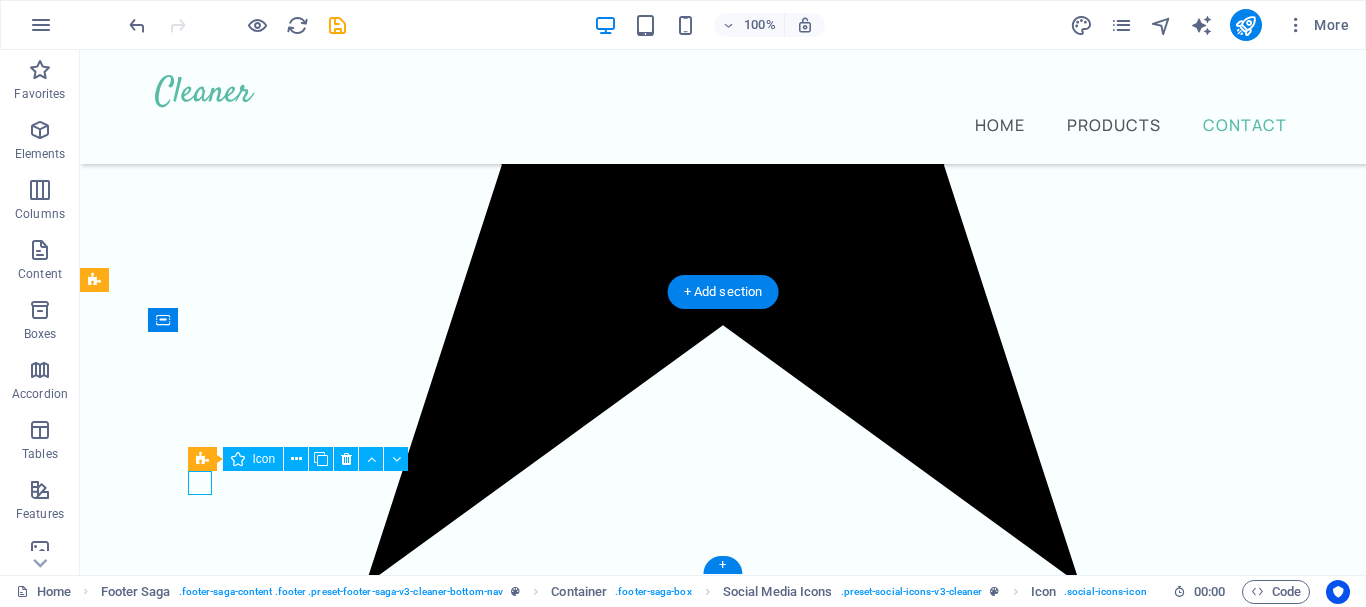 select on "xMidYMid" 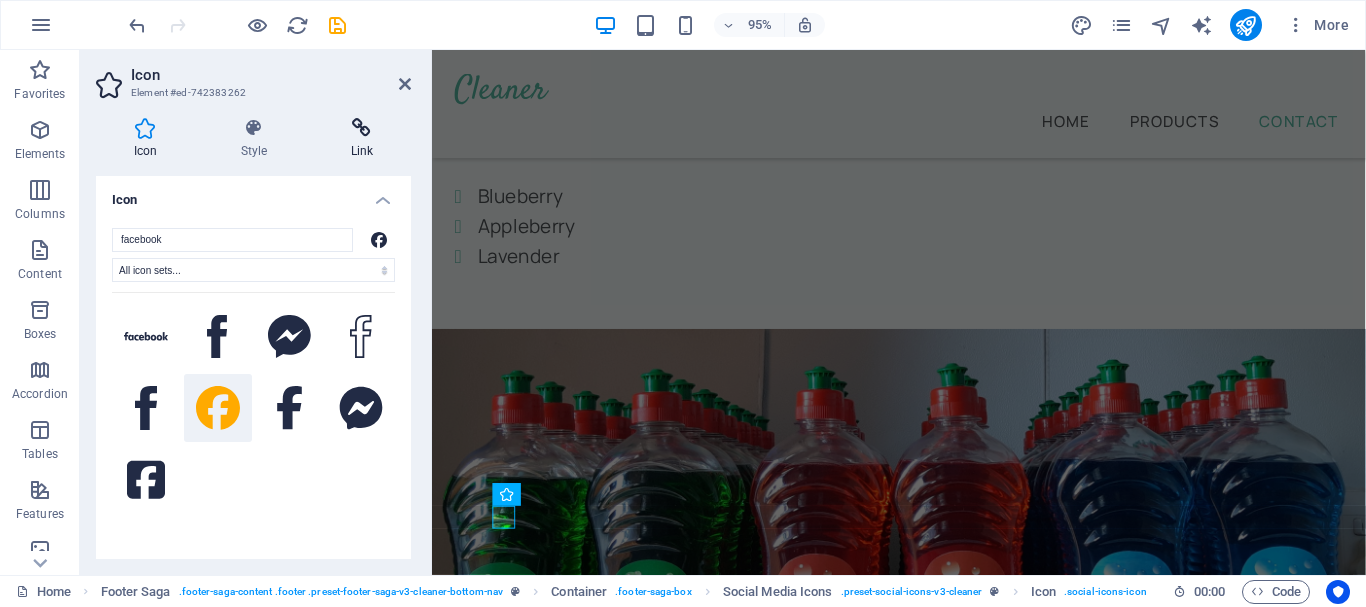 click on "Link" at bounding box center [362, 139] 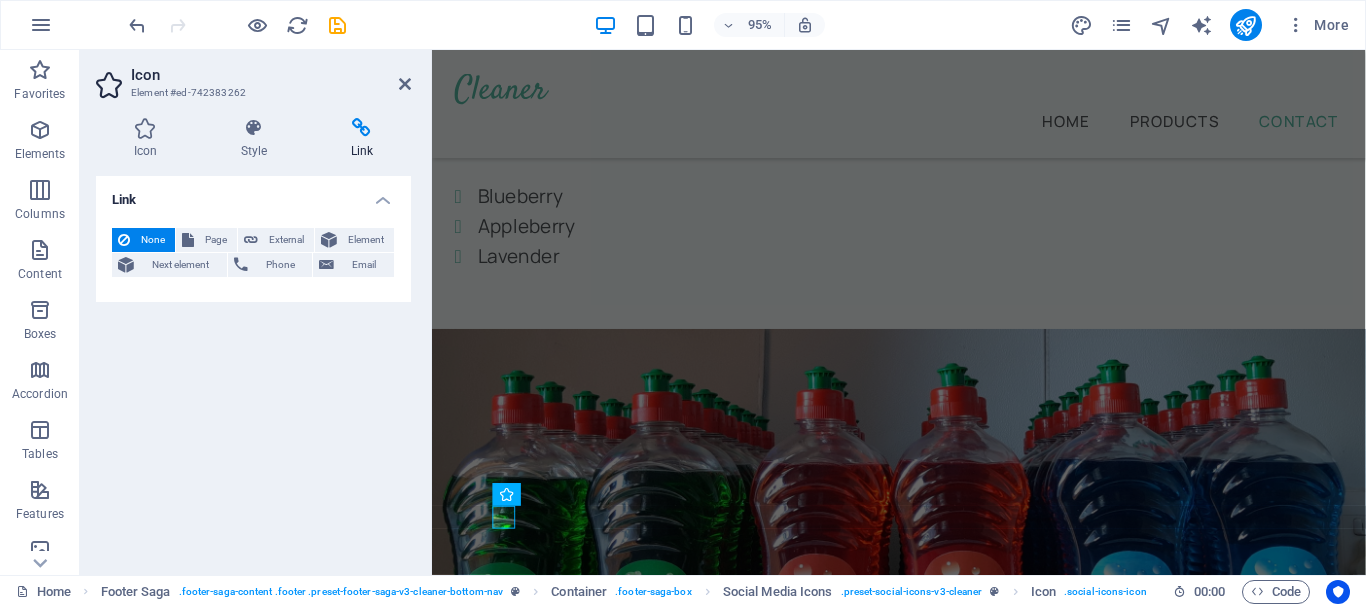 click on "Link" at bounding box center [253, 194] 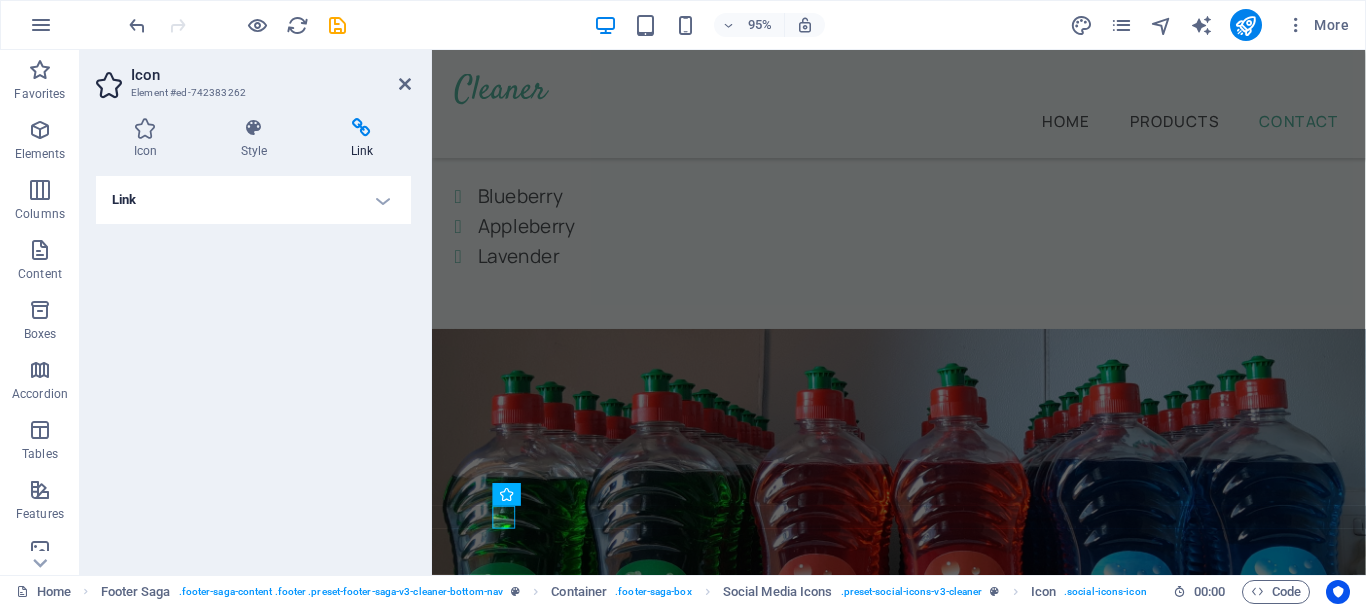 click on "Link" at bounding box center [253, 200] 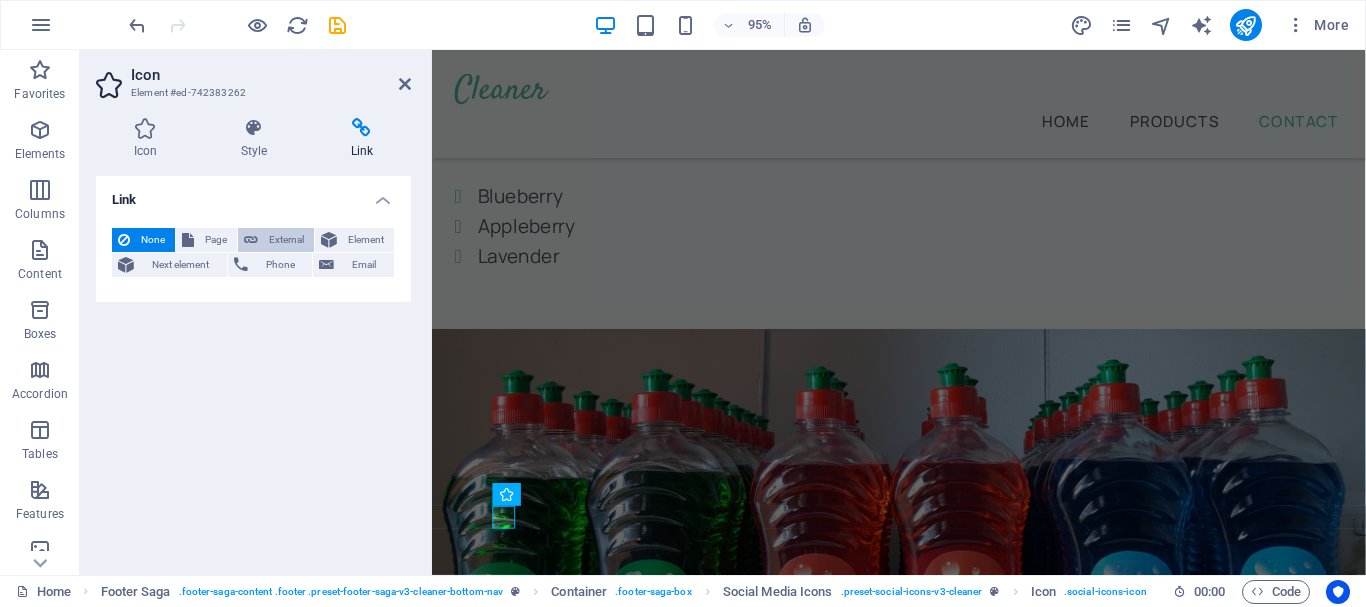 click on "External" at bounding box center [286, 240] 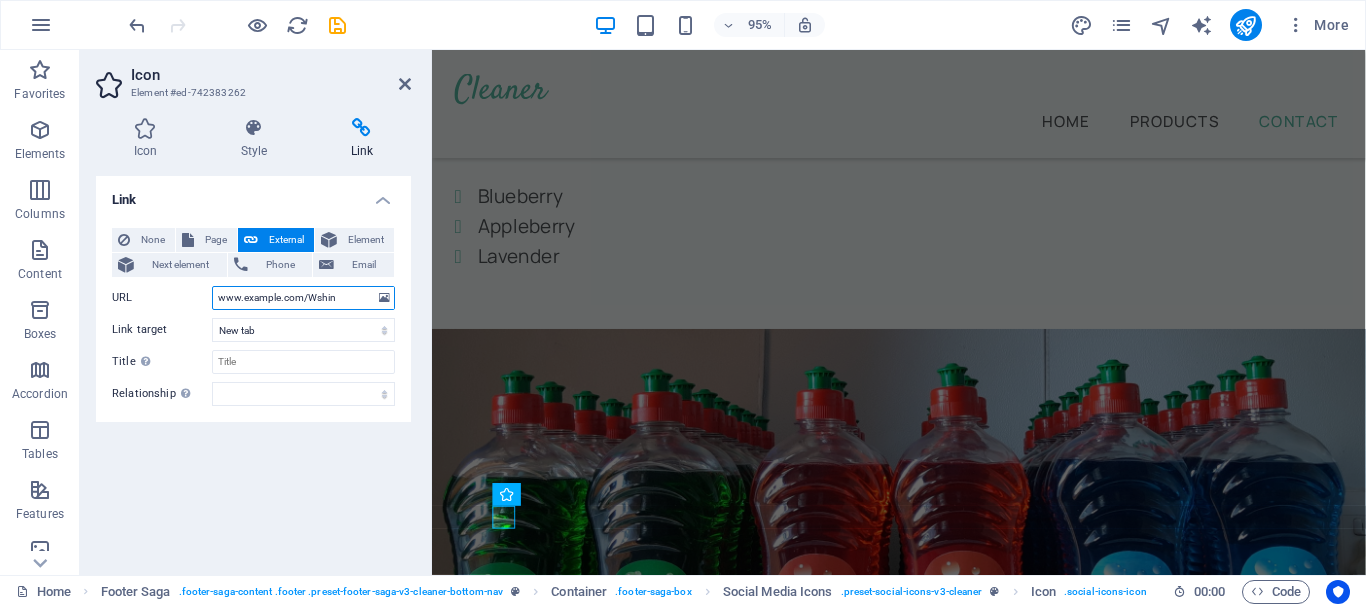 type on "www.facebook.com/[USER]" 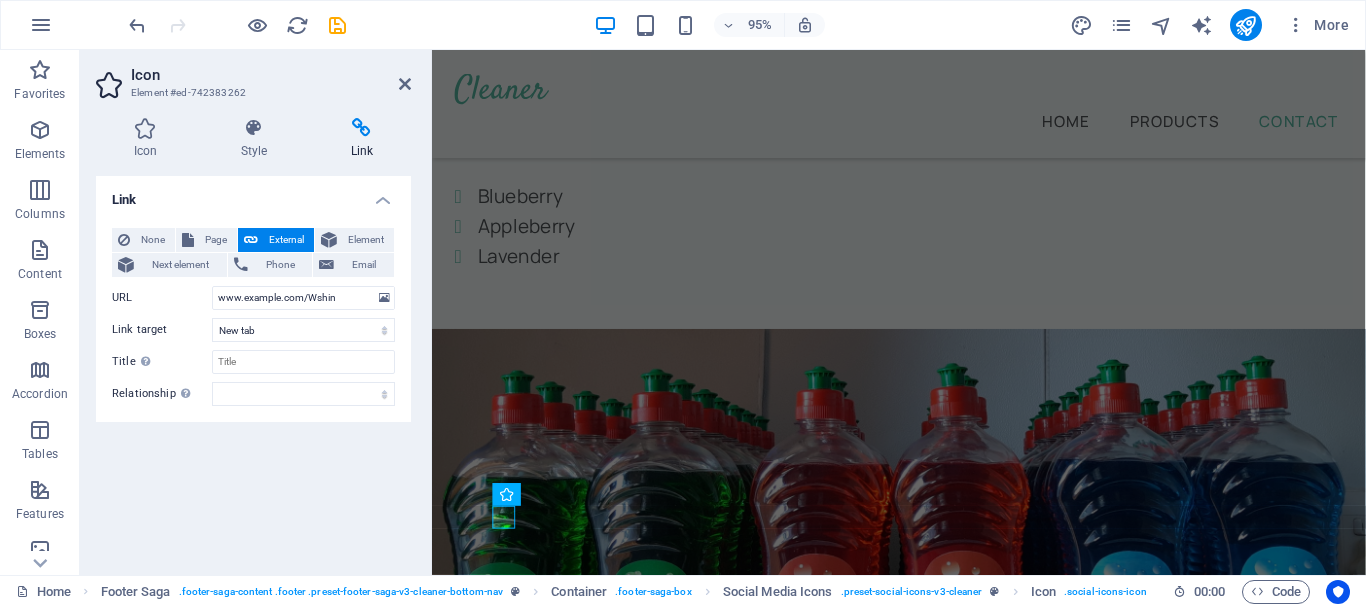 click on "Link None Page External Element Next element Phone Email Page Home Legal Notice Privacy Subpage Element
URL www.facebook.com/Wshine Phone Email Link target New tab Same tab Overlay Title Additional link description, should not be the same as the link text. The title is most often shown as a tooltip text when the mouse moves over the element. Leave empty if uncertain. Relationship Sets the  relationship of this link to the link target . For example, the value "nofollow" instructs search engines not to follow the link. Can be left empty. alternate author bookmark external help license next nofollow noreferrer noopener prev search tag" at bounding box center [253, 367] 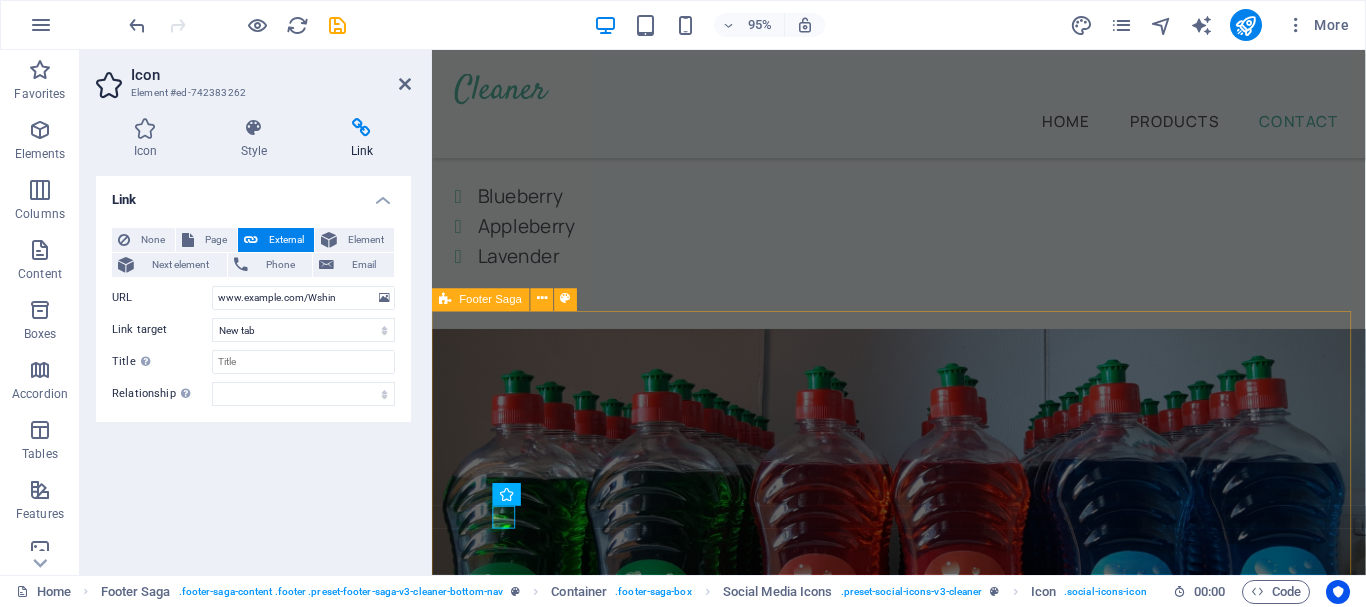 click on "Providing home cleaning services for over five years Contact us [PHONE] [EMAIL] Privacy Policy Legal Notice All Rights Reserved" at bounding box center [923, 3564] 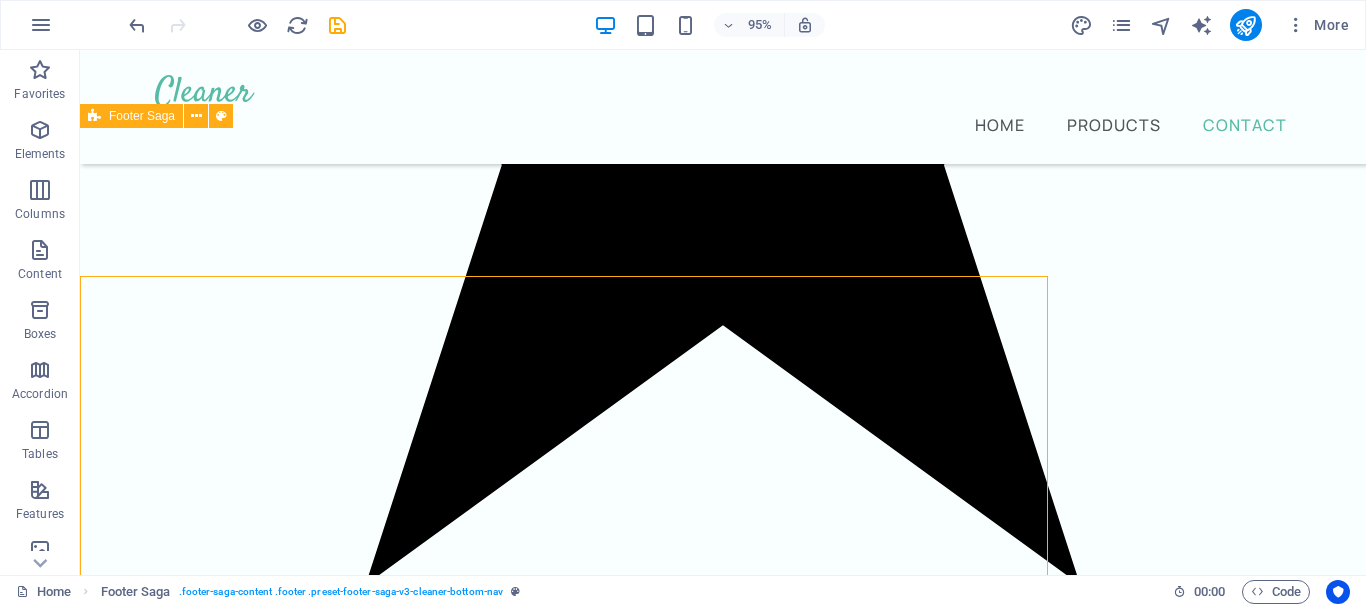 scroll, scrollTop: 3978, scrollLeft: 0, axis: vertical 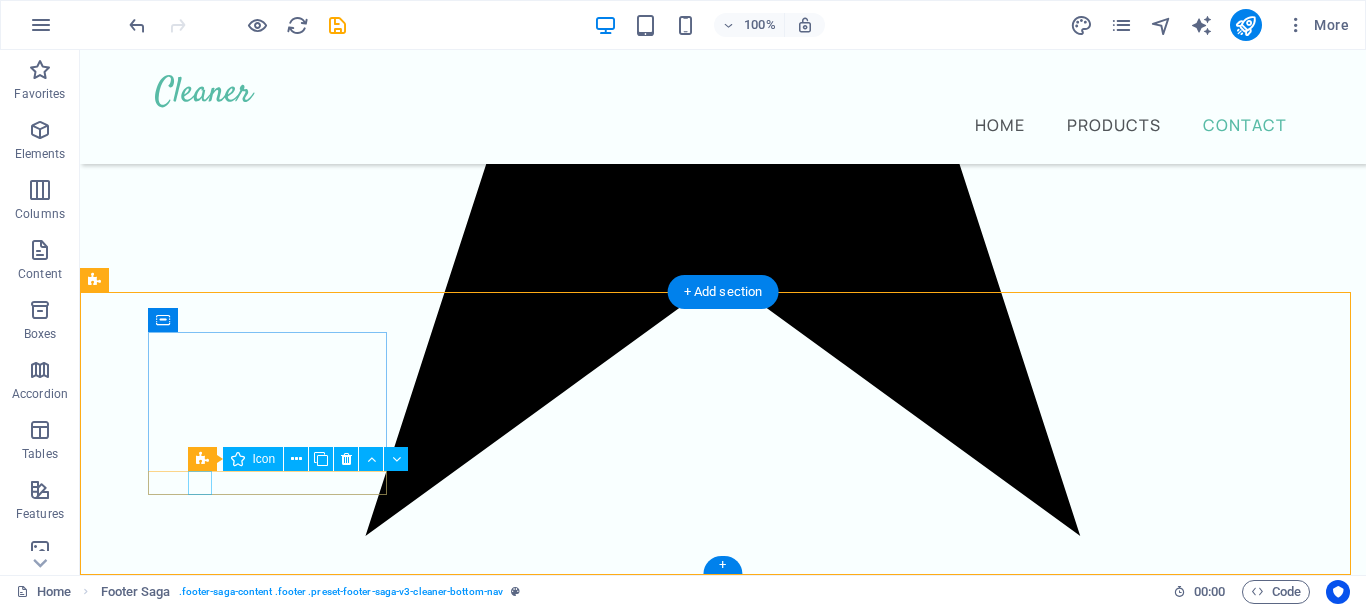 click at bounding box center (223, 4068) 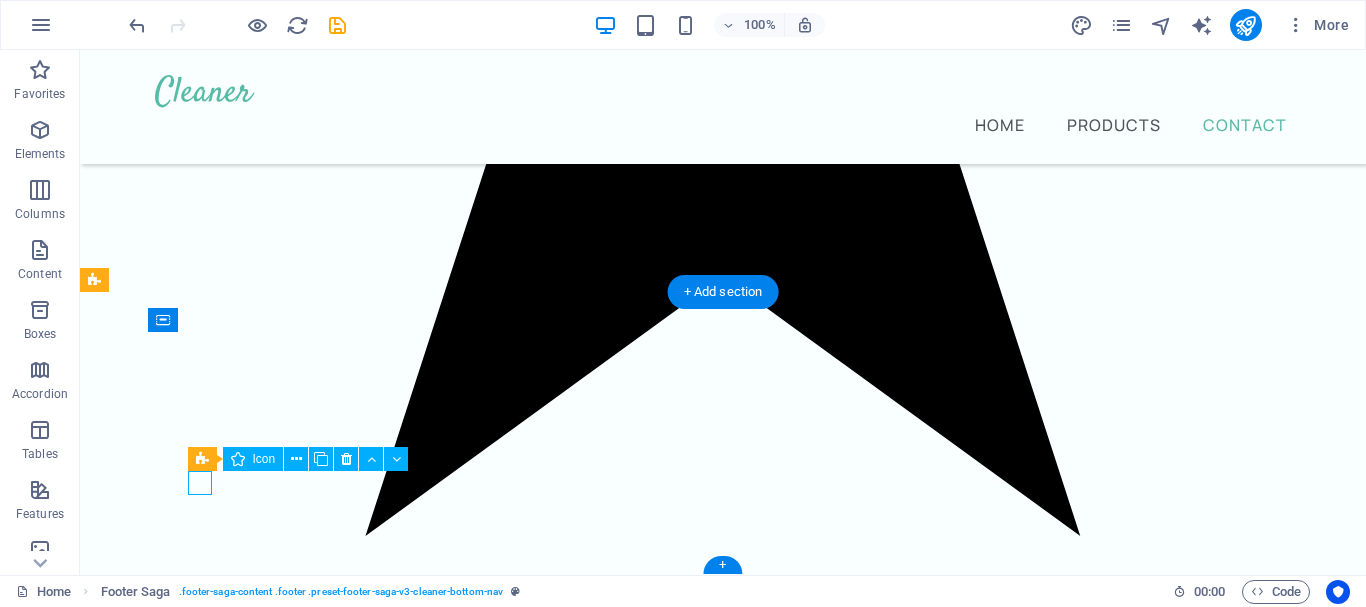 click at bounding box center [223, 4068] 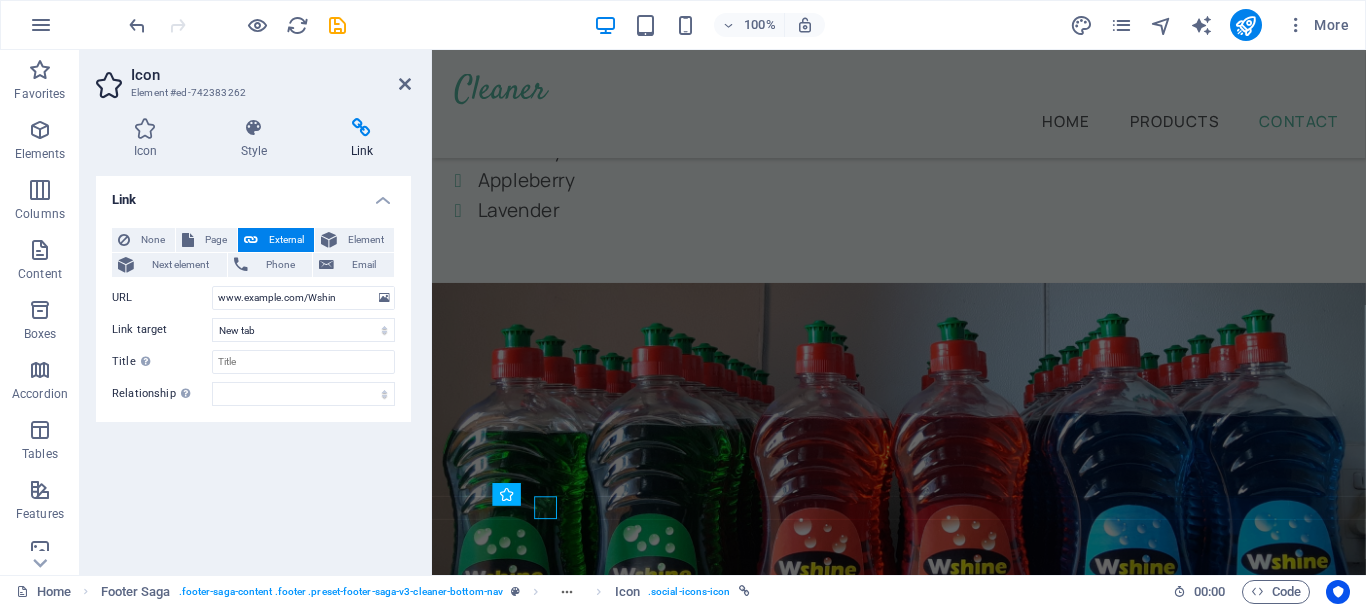 scroll, scrollTop: 3929, scrollLeft: 0, axis: vertical 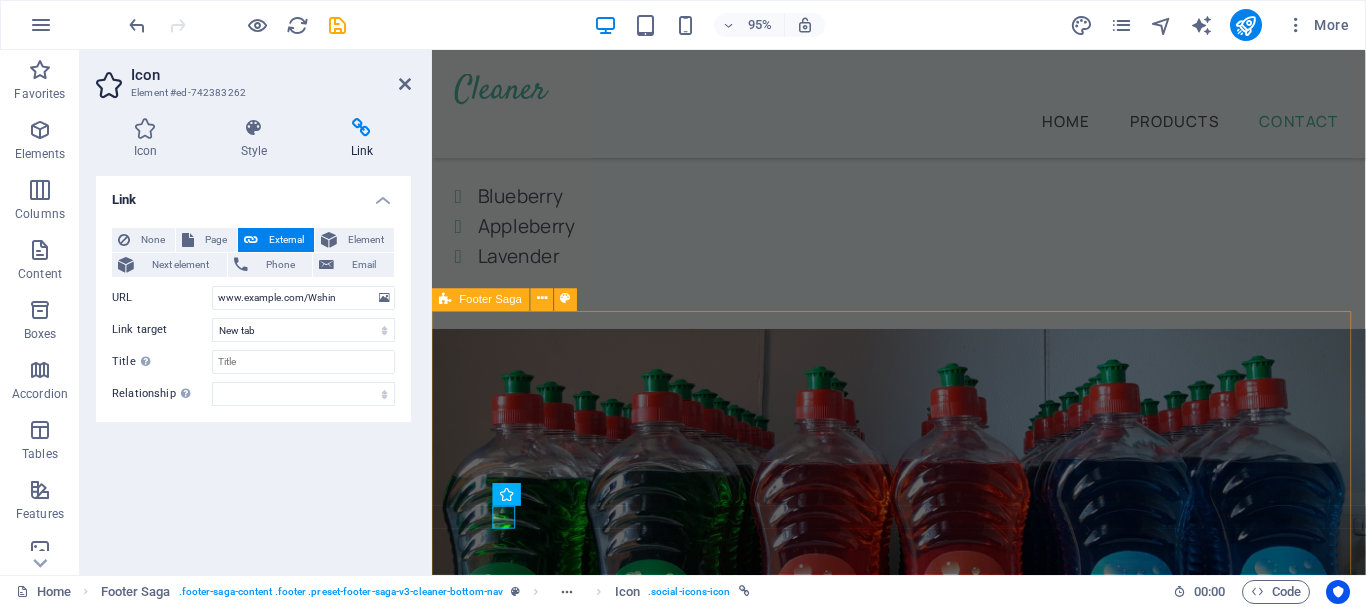 click on "Providing home cleaning services for over five years Contact us [PHONE] [EMAIL] Privacy Policy Legal Notice All Rights Reserved" at bounding box center (923, 3564) 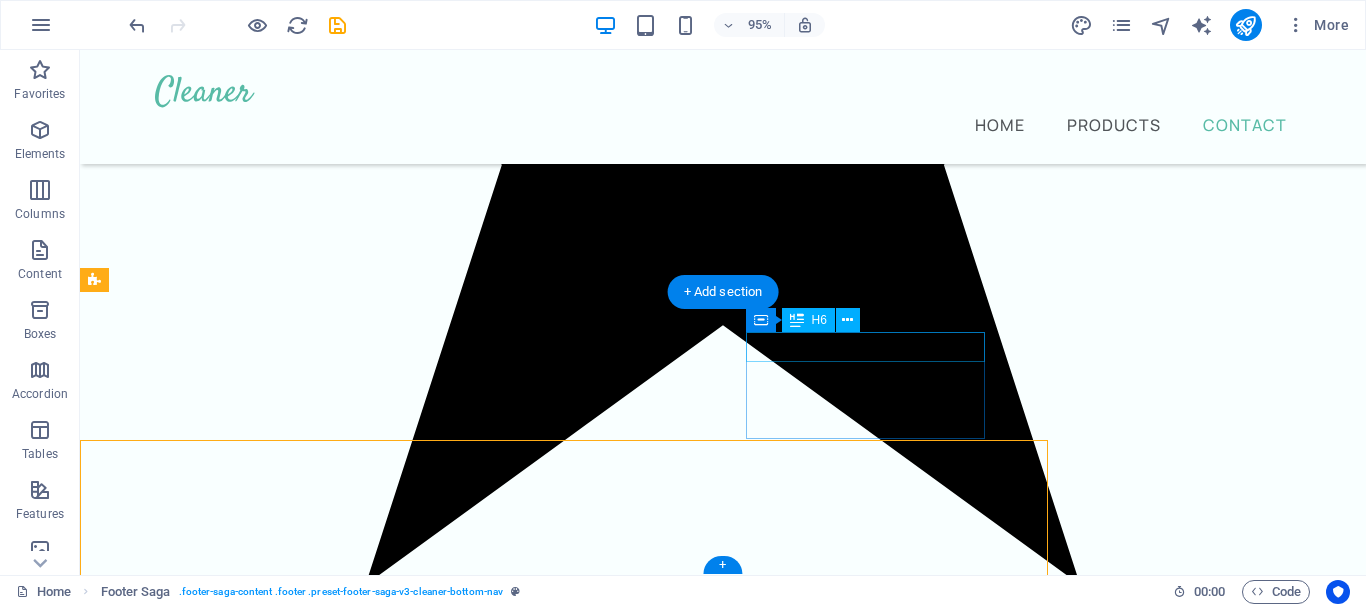 scroll, scrollTop: 3978, scrollLeft: 0, axis: vertical 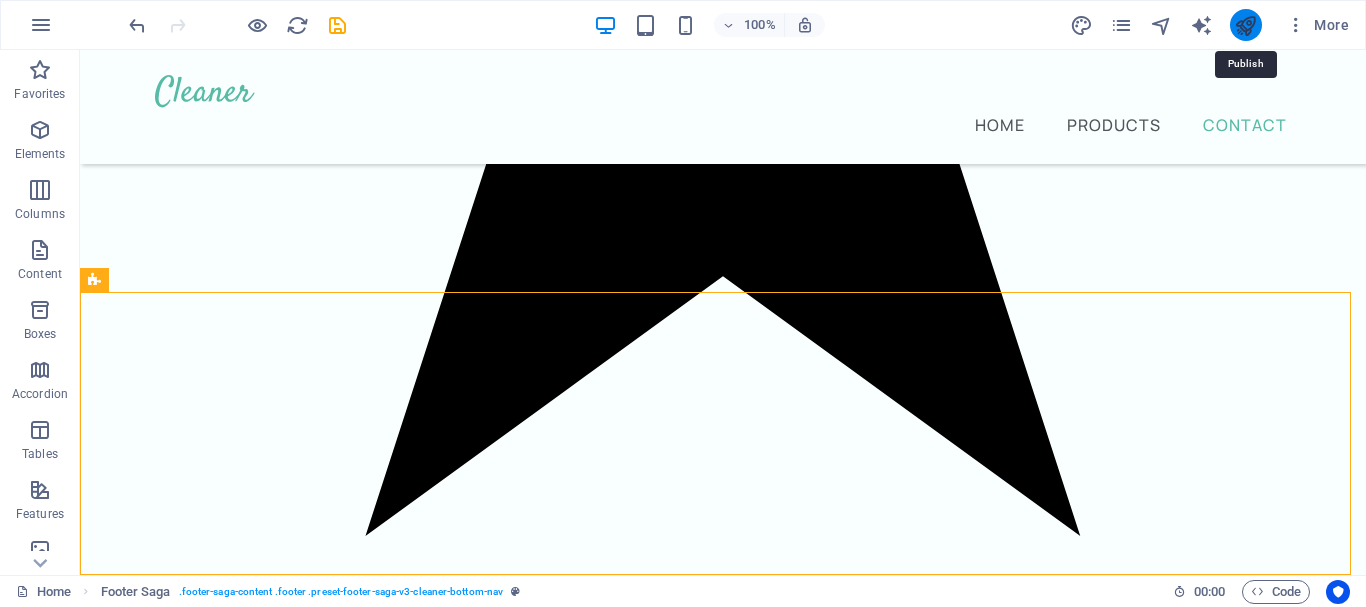 click at bounding box center [1245, 25] 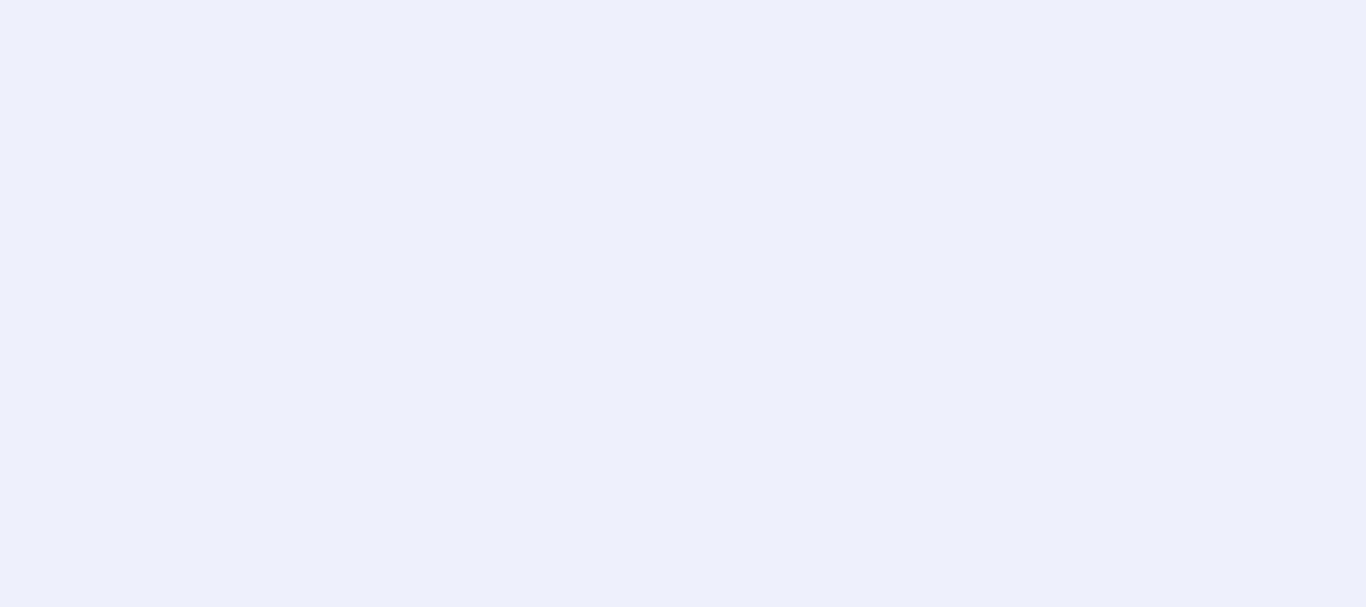 scroll, scrollTop: 0, scrollLeft: 0, axis: both 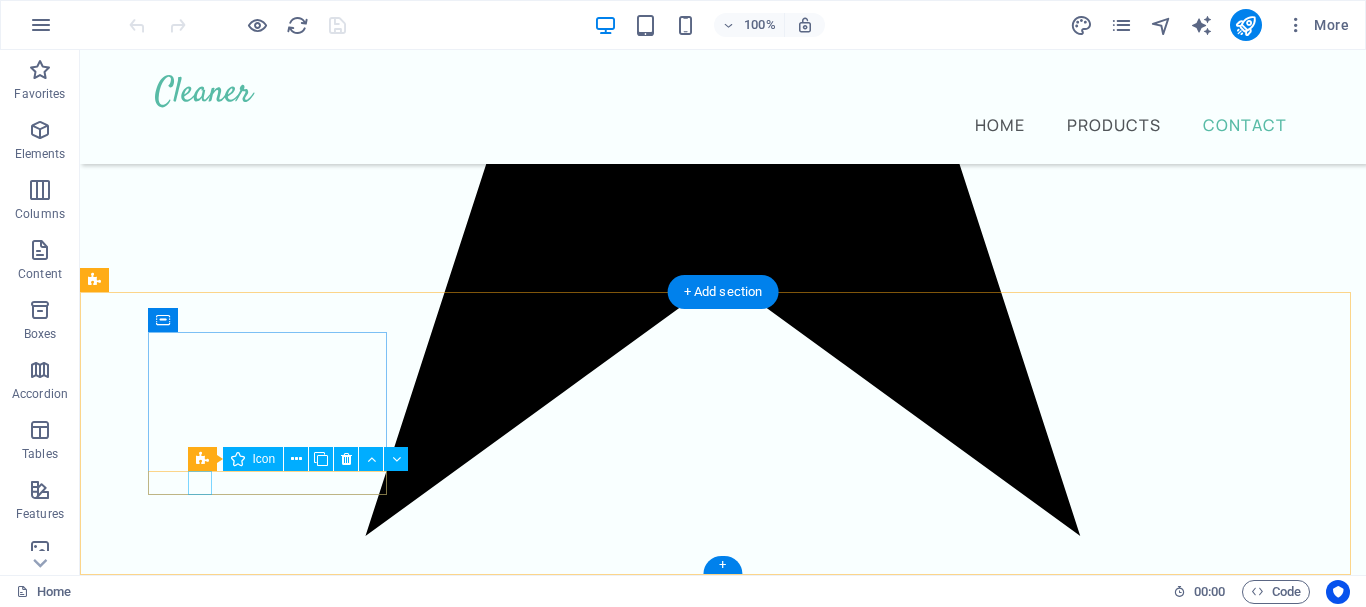 click at bounding box center [223, 4068] 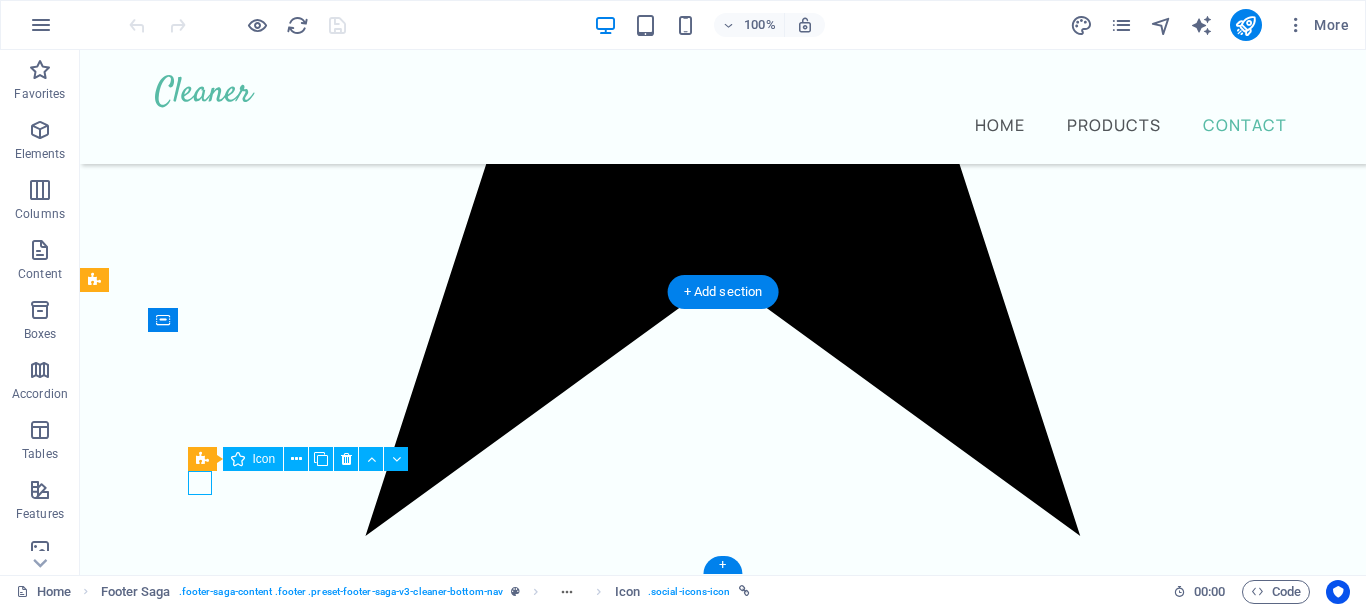 click at bounding box center (223, 4068) 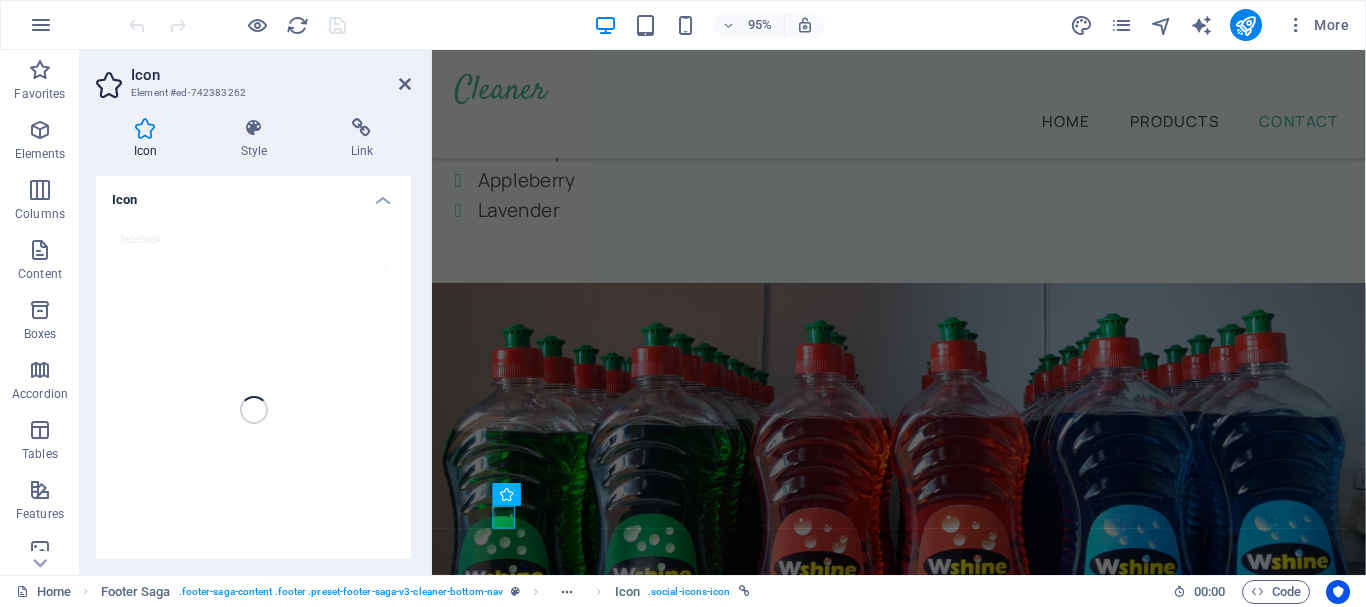 scroll, scrollTop: 3929, scrollLeft: 0, axis: vertical 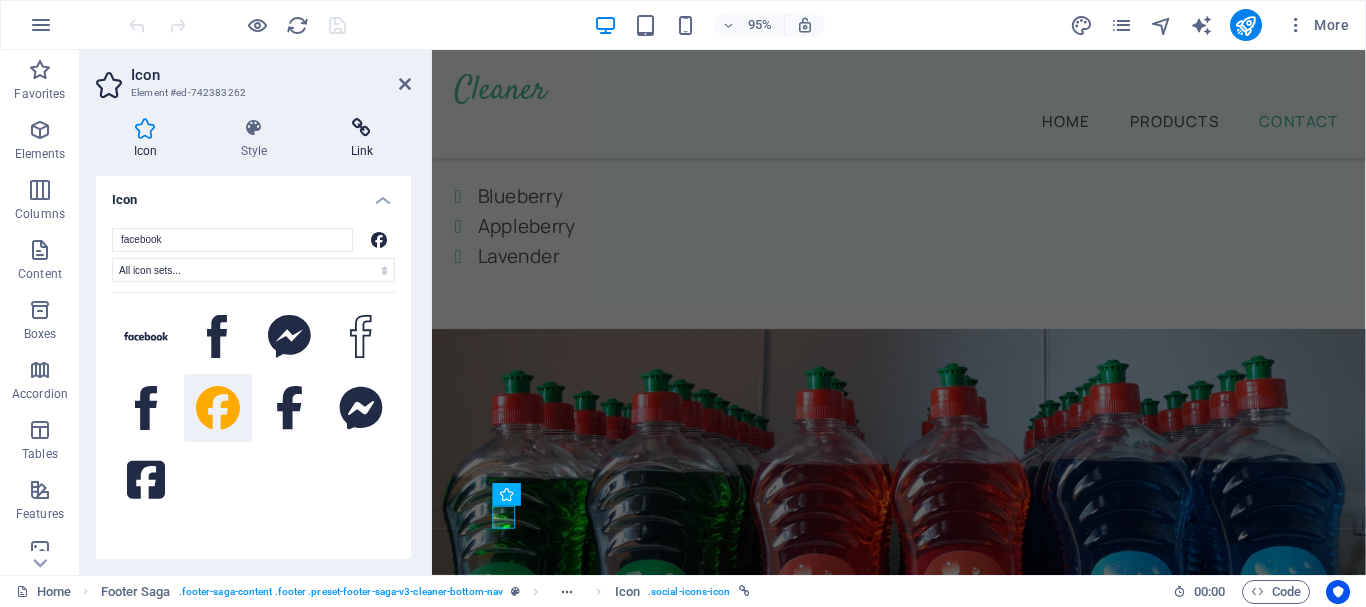 click on "Link" at bounding box center [362, 139] 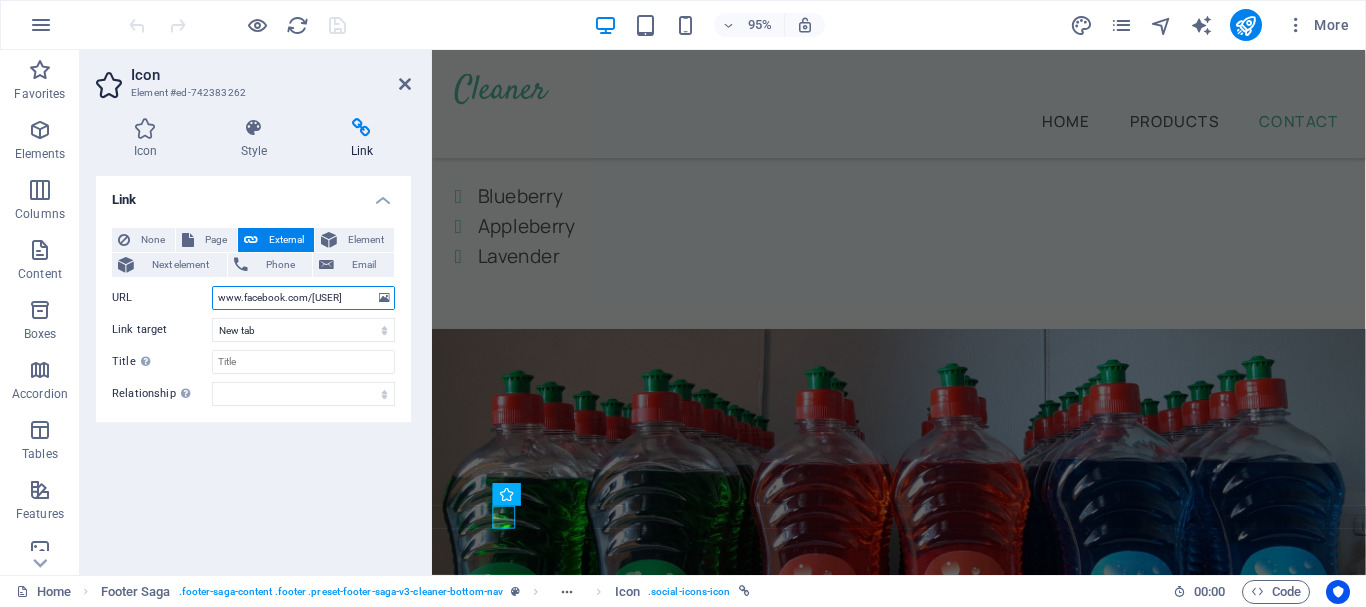 drag, startPoint x: 353, startPoint y: 294, endPoint x: 202, endPoint y: 298, distance: 151.05296 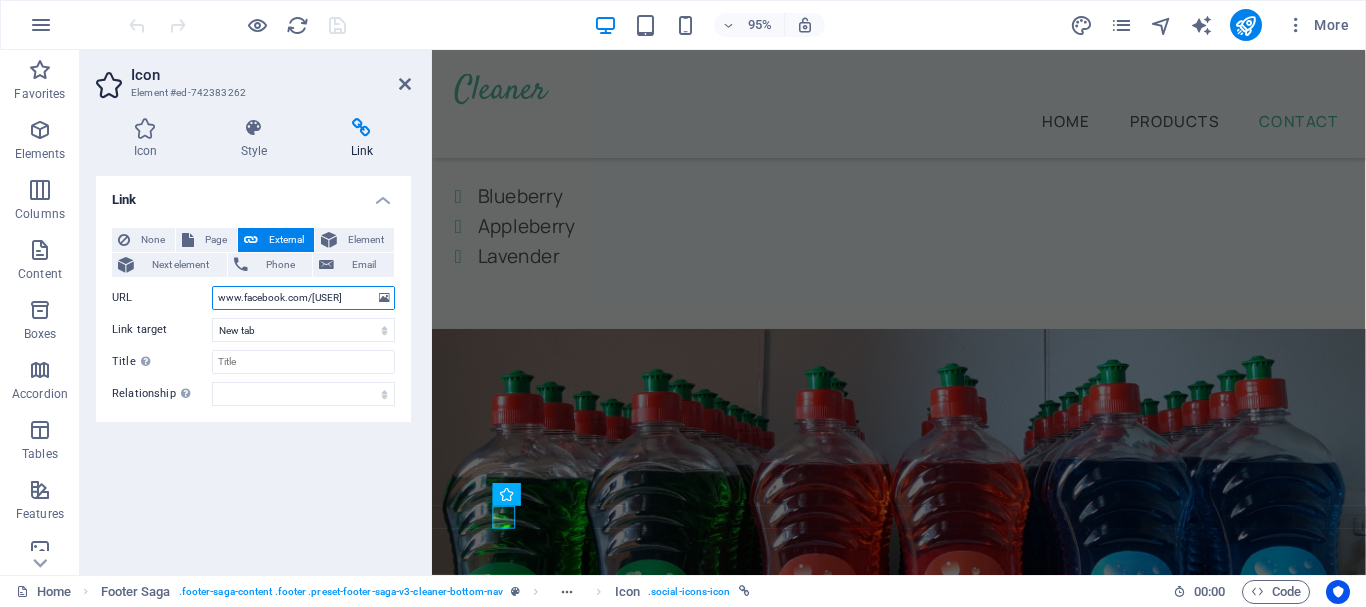paste on "https://web.facebook.com/profile.php?id=[ID]" 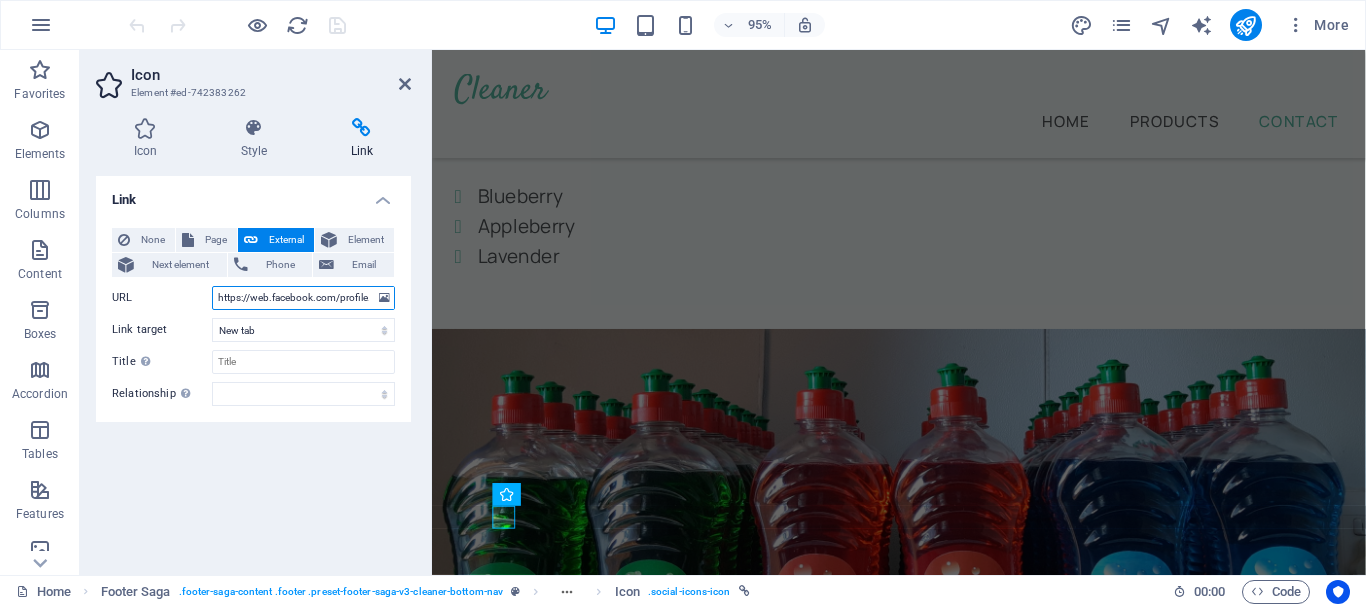 scroll, scrollTop: 0, scrollLeft: 121, axis: horizontal 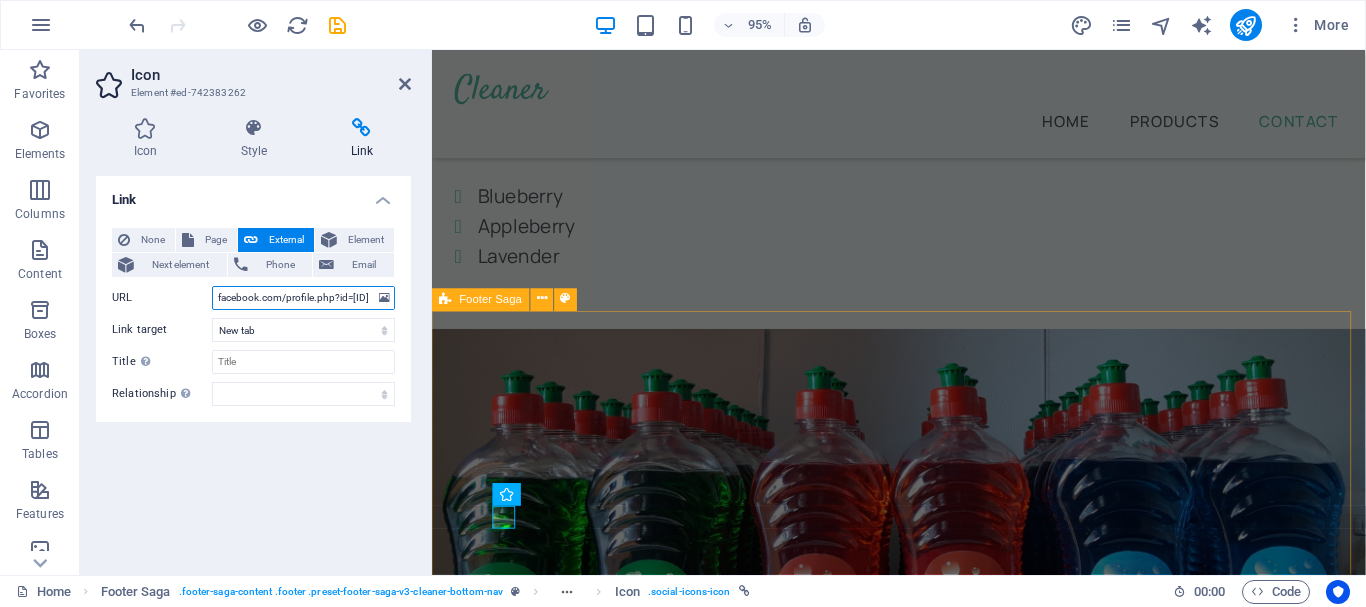 type on "https://web.facebook.com/profile.php?id=[ID]" 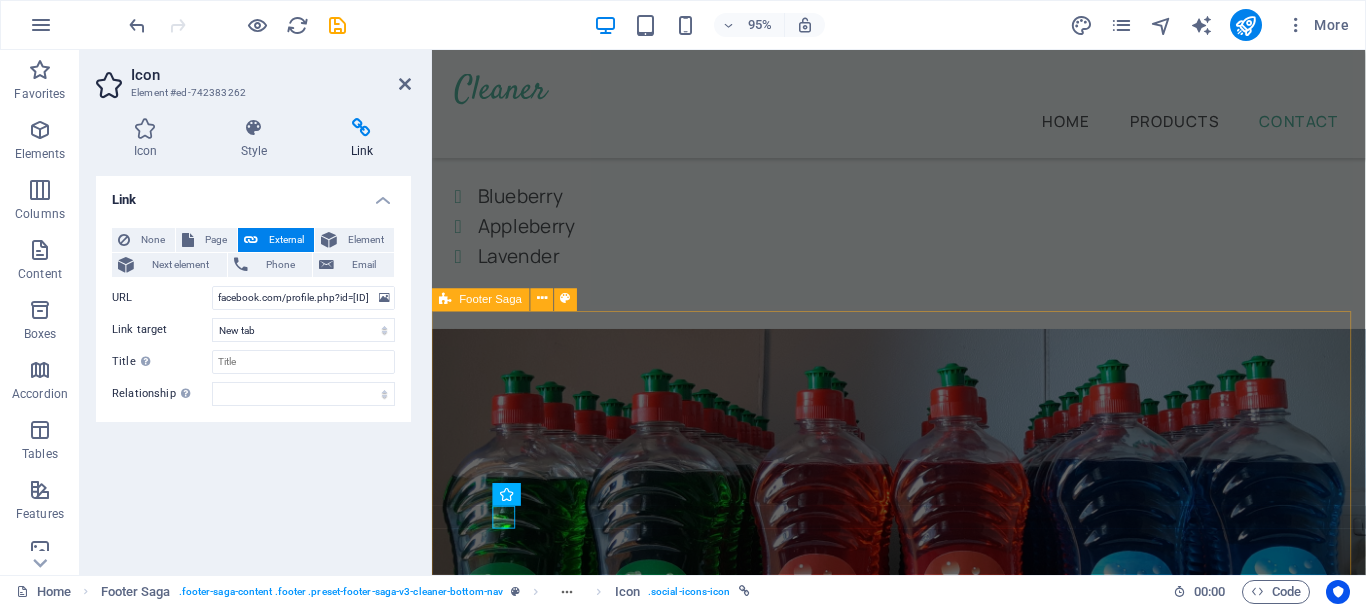 click on "Providing home cleaning  services for over five years Contact us +27 81 244 4446 info @wshine.co .za Privacy Policy   Legal Notice All Rights Reserved" at bounding box center (923, 3564) 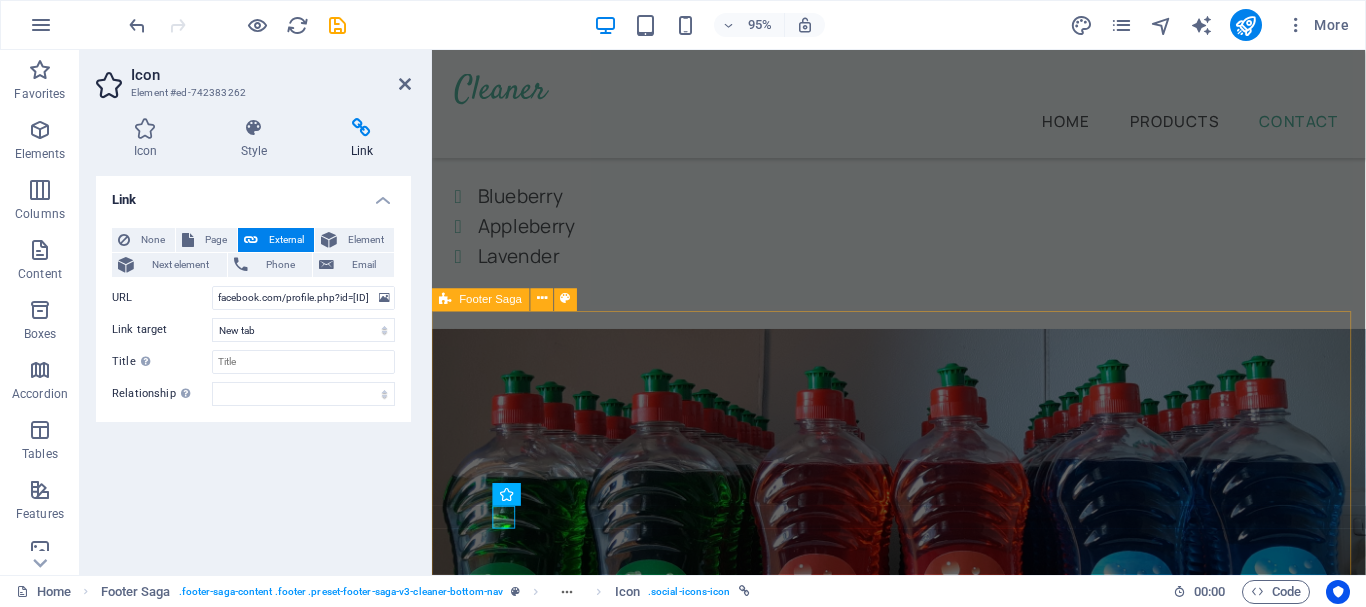 scroll, scrollTop: 0, scrollLeft: 0, axis: both 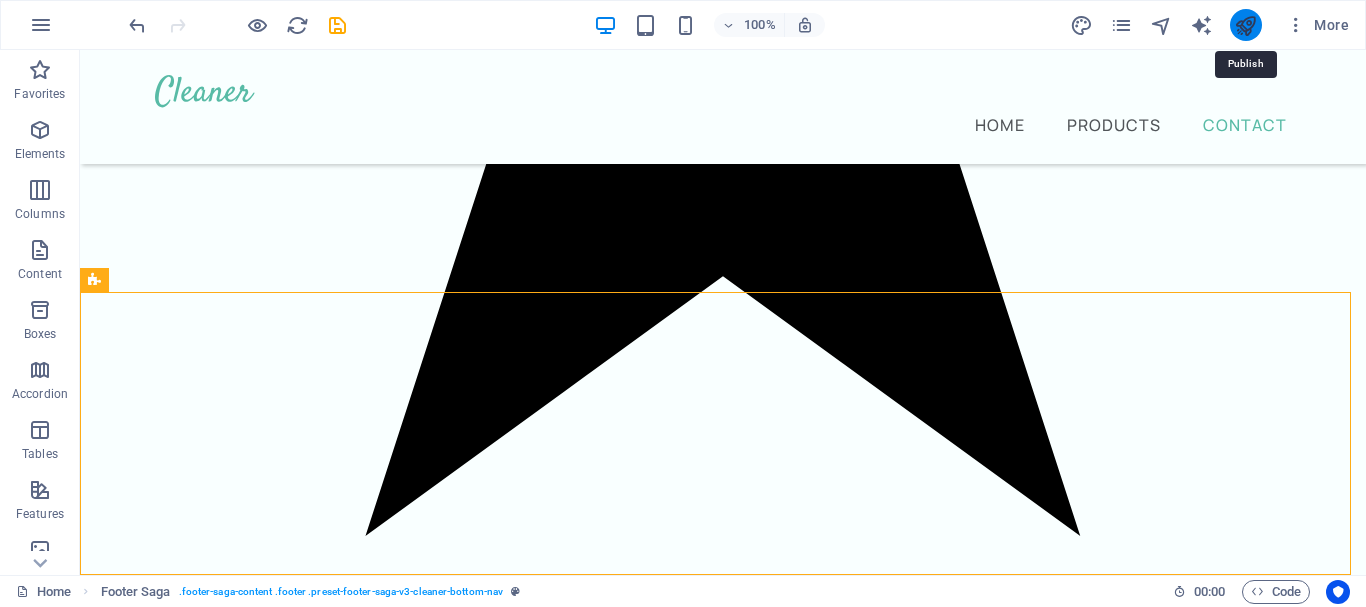 click at bounding box center [1245, 25] 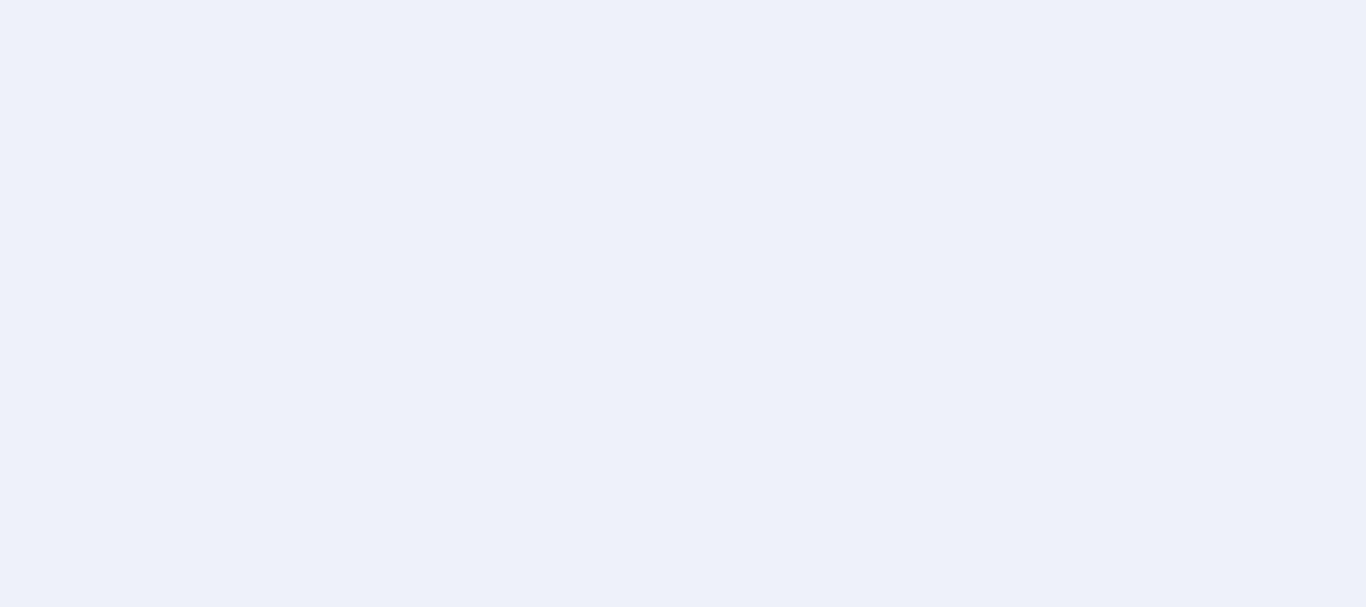 scroll, scrollTop: 0, scrollLeft: 0, axis: both 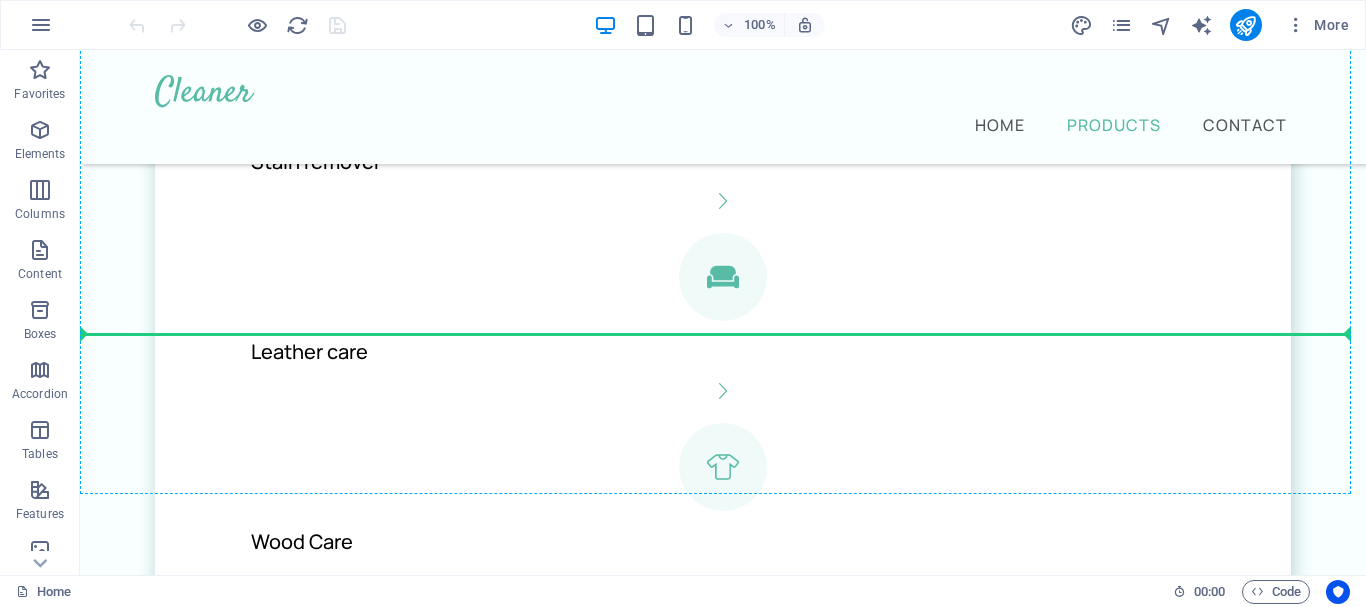 drag, startPoint x: 249, startPoint y: 334, endPoint x: 278, endPoint y: 329, distance: 29.427877 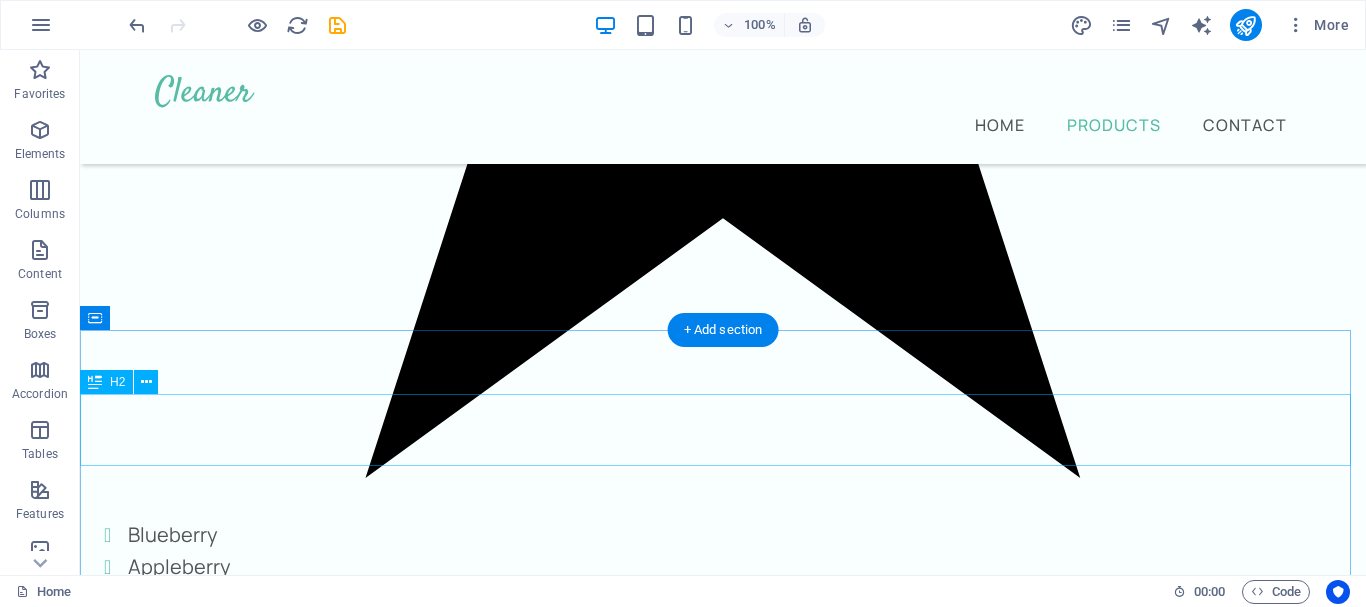 scroll, scrollTop: 2500, scrollLeft: 0, axis: vertical 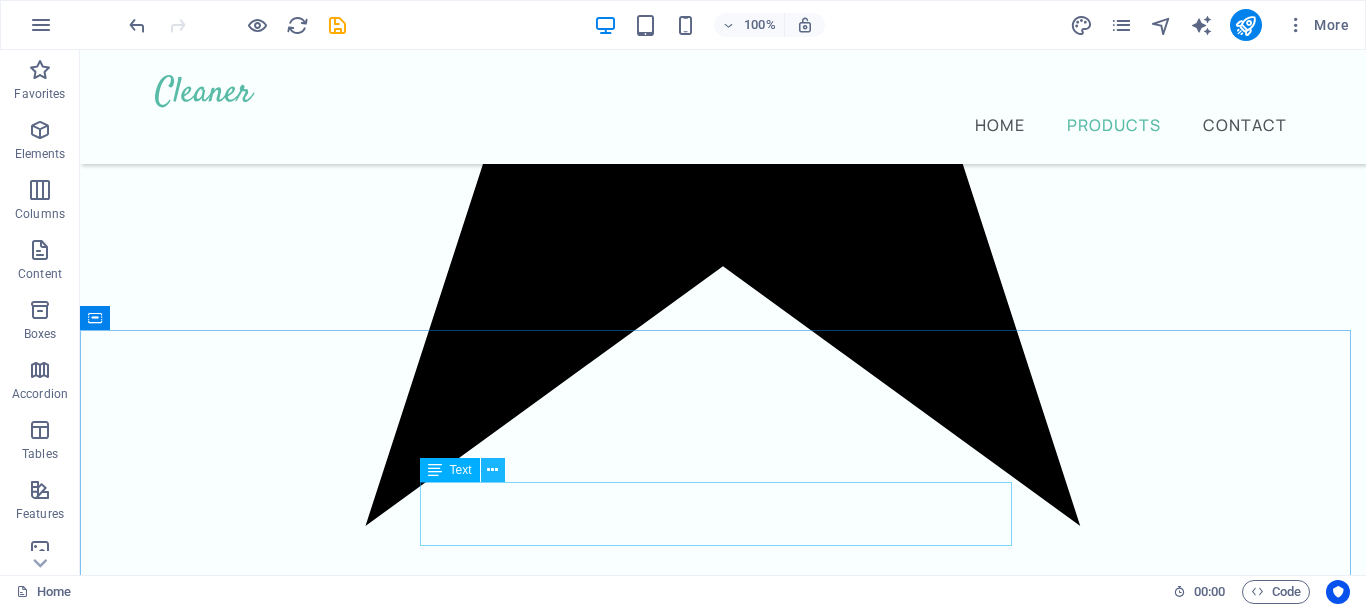 click at bounding box center (492, 470) 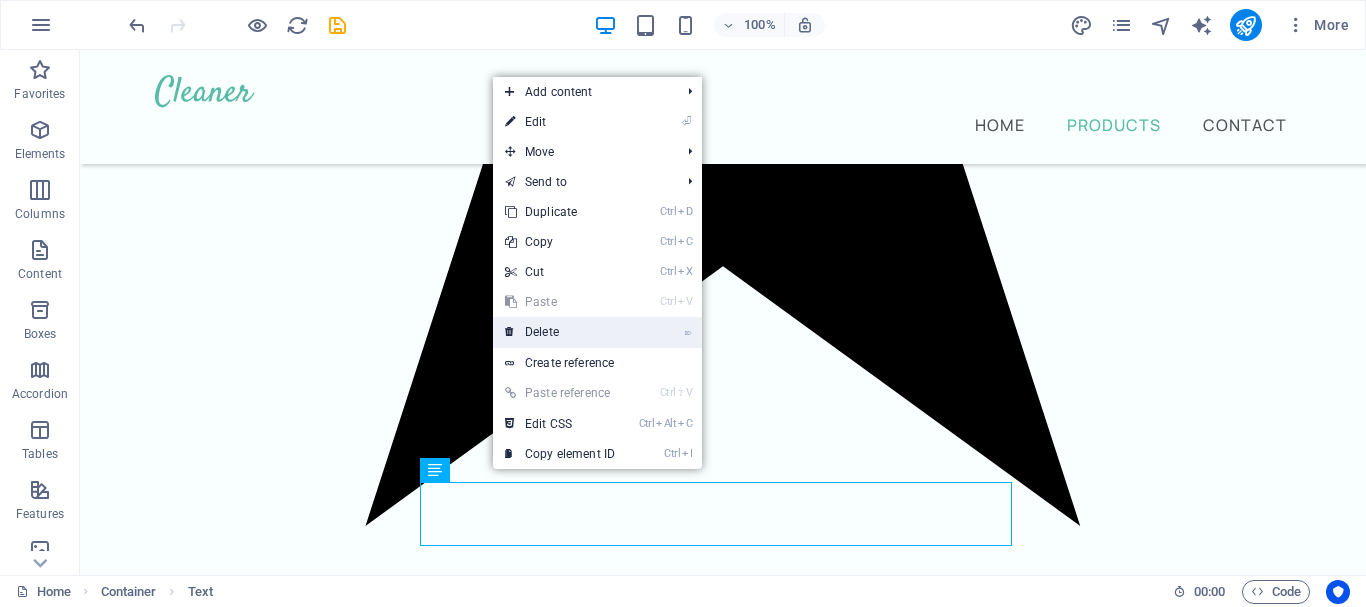 click on "⌦  Delete" at bounding box center [560, 332] 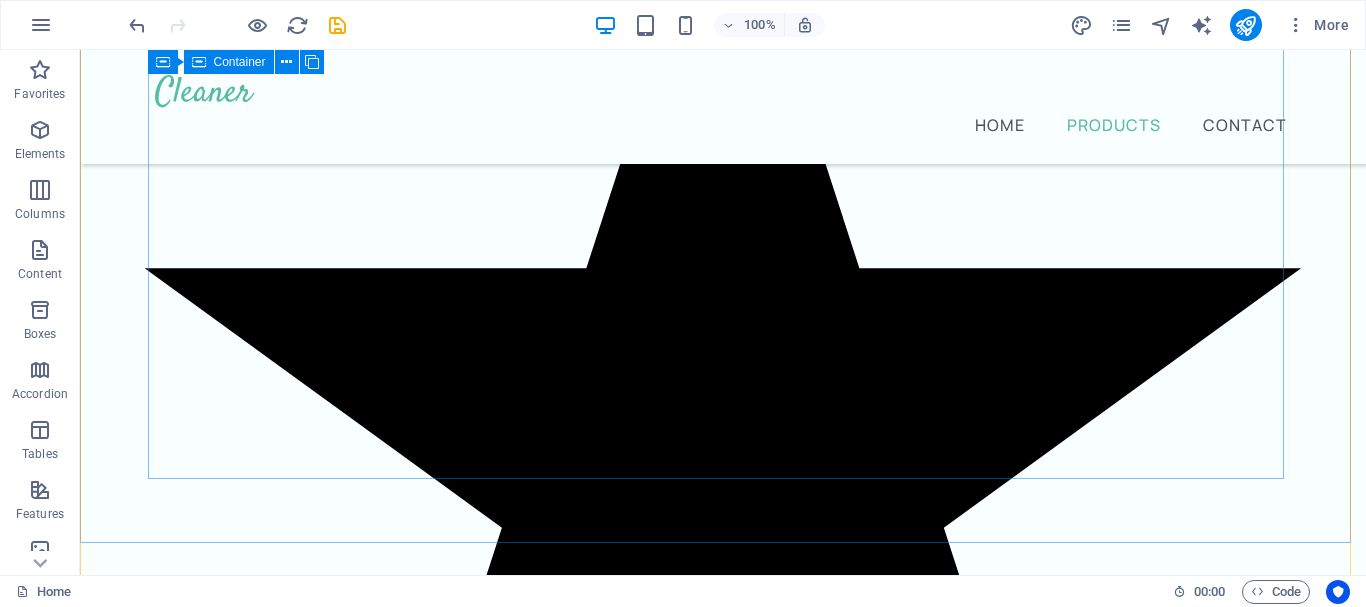 scroll, scrollTop: 2000, scrollLeft: 0, axis: vertical 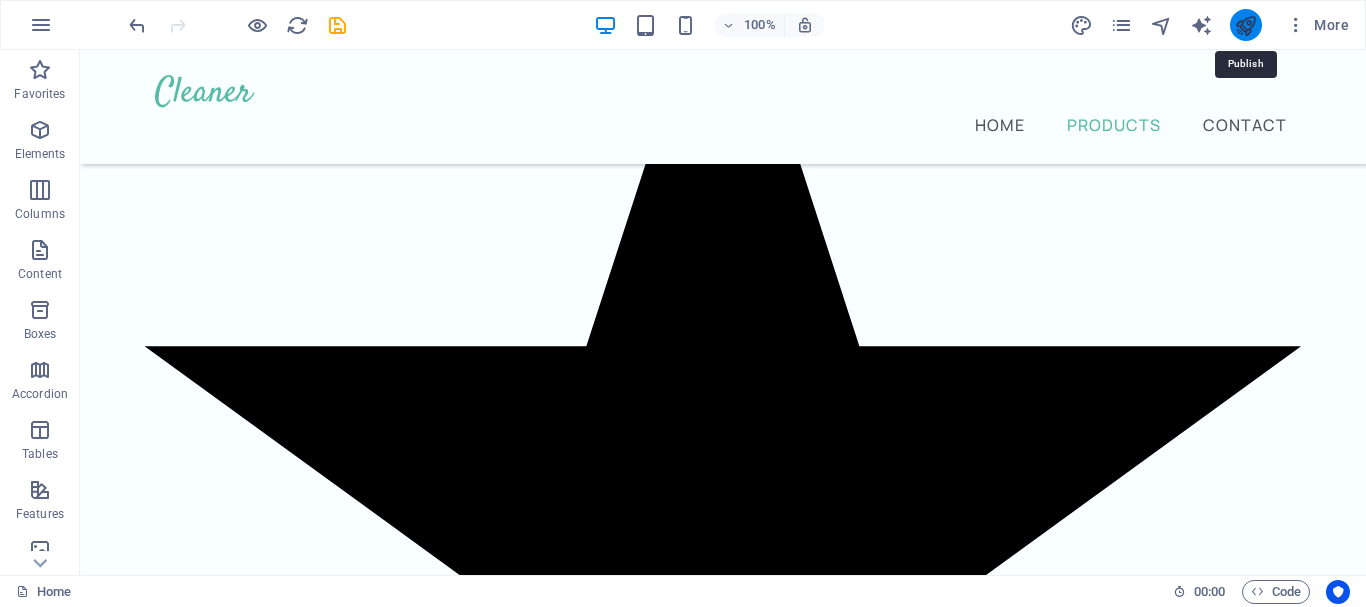 click at bounding box center (1245, 25) 